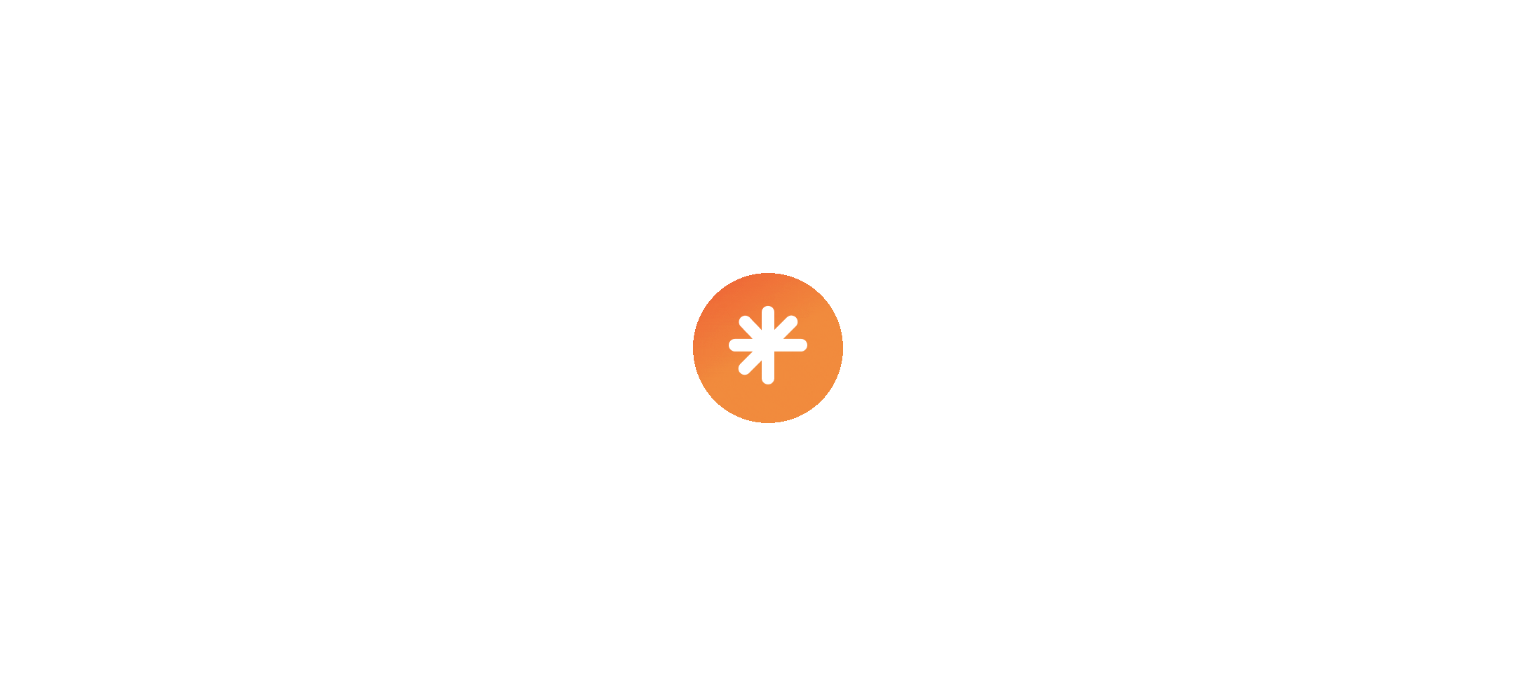scroll, scrollTop: 0, scrollLeft: 0, axis: both 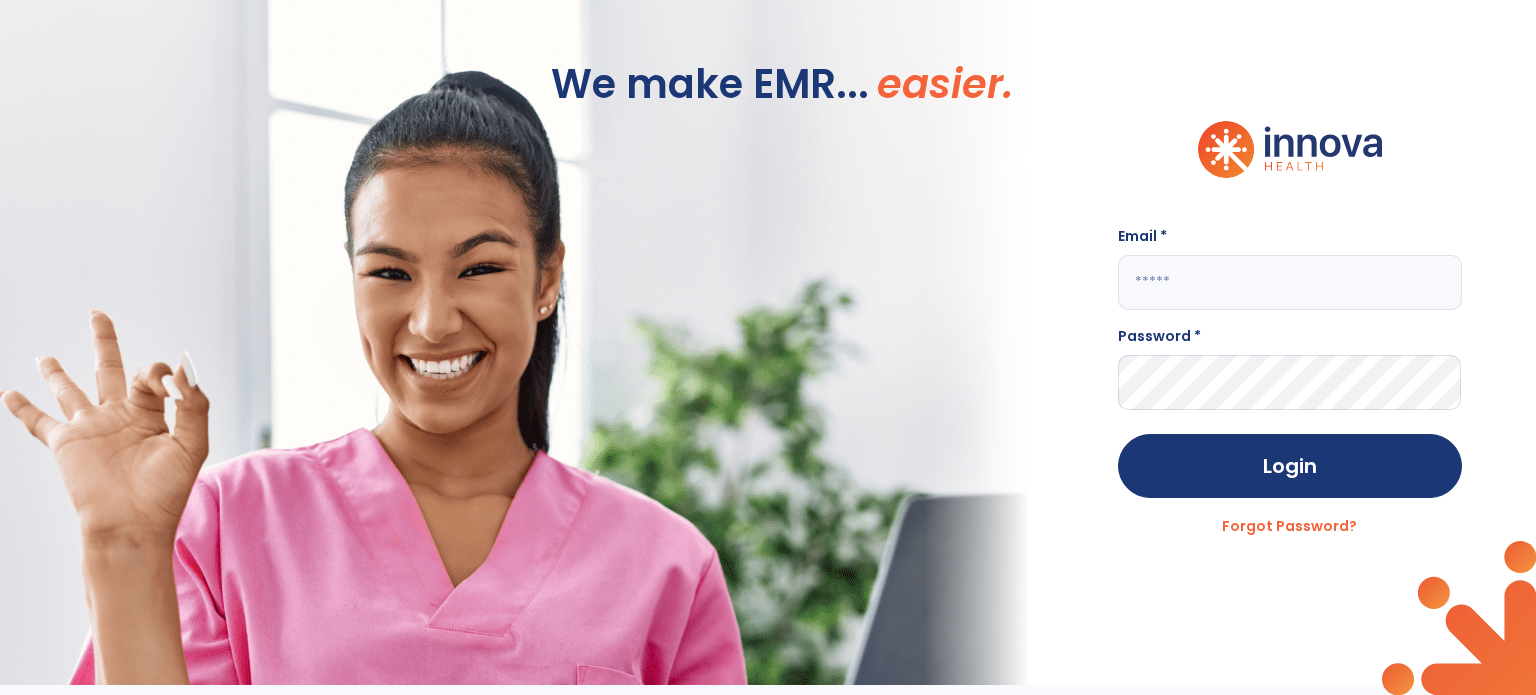 click 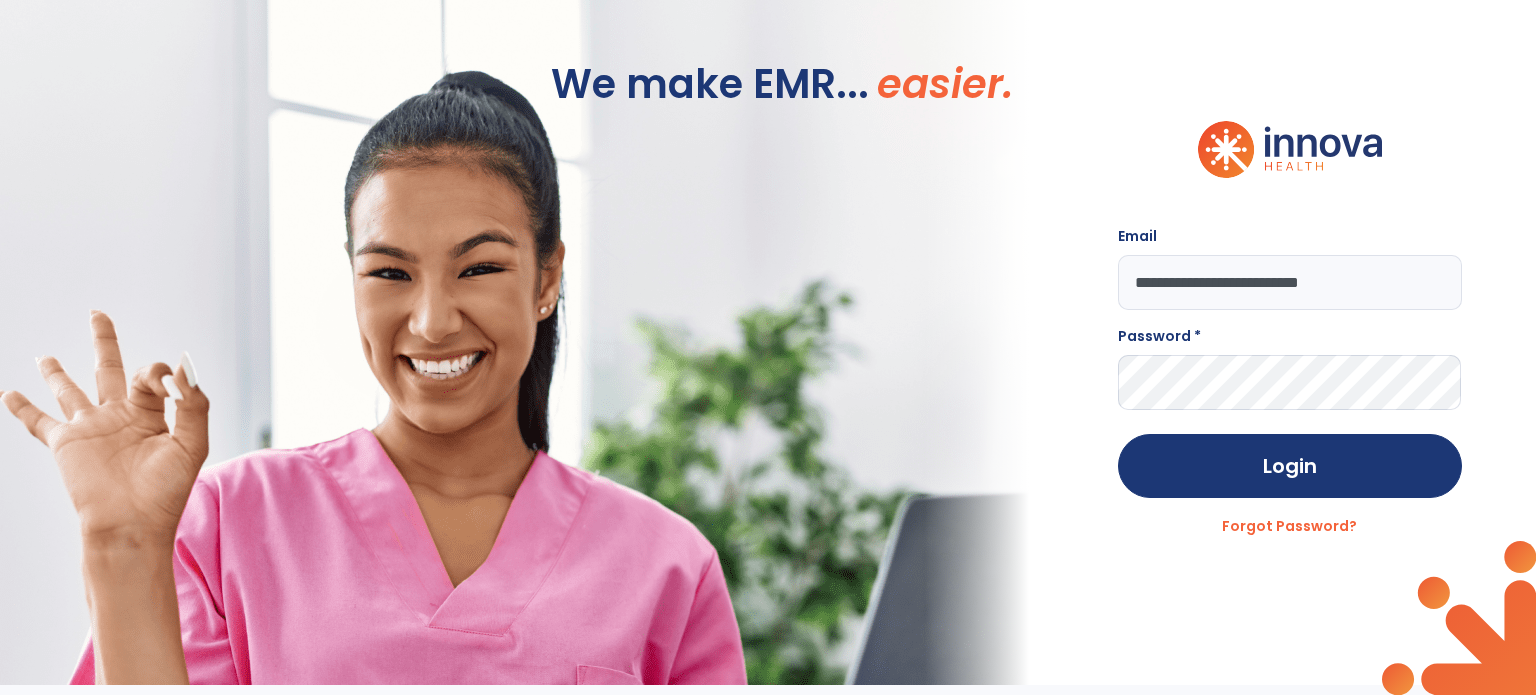 type on "**********" 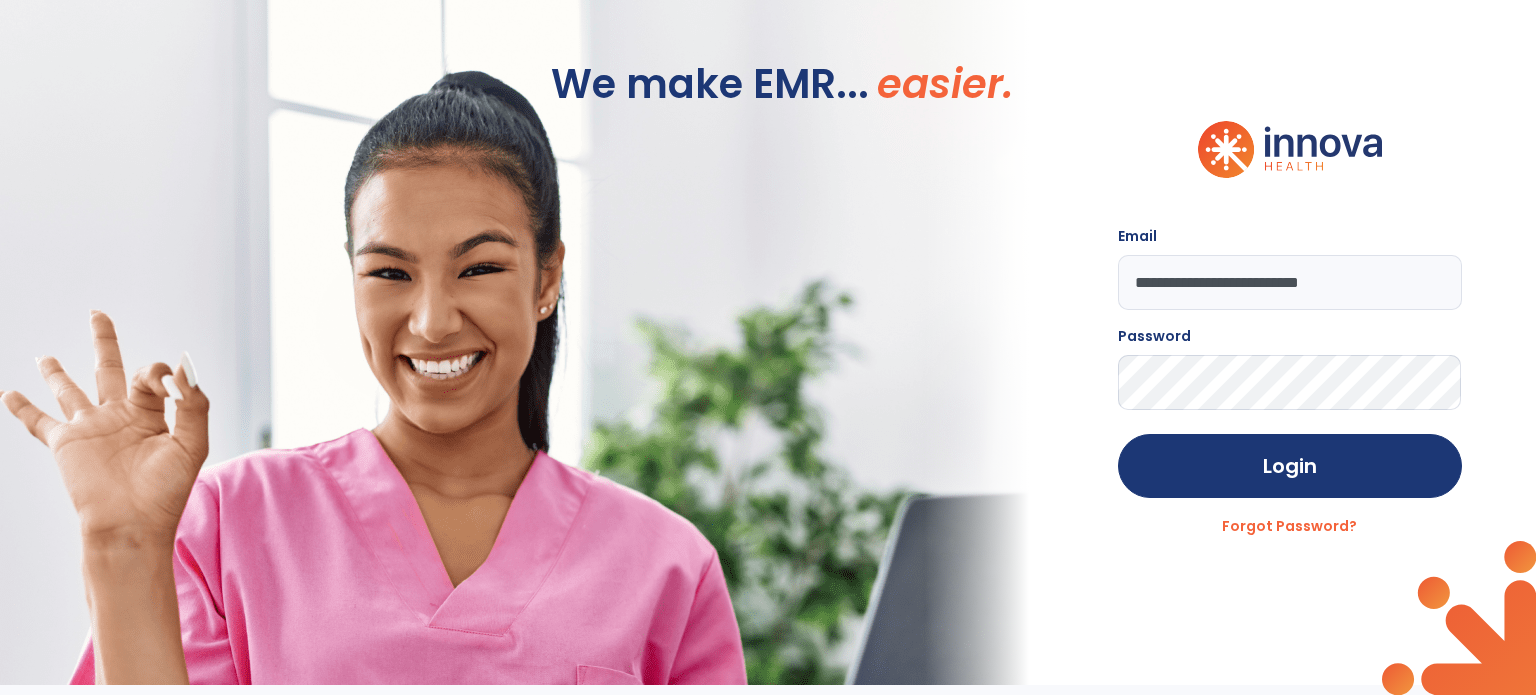 click on "Login" 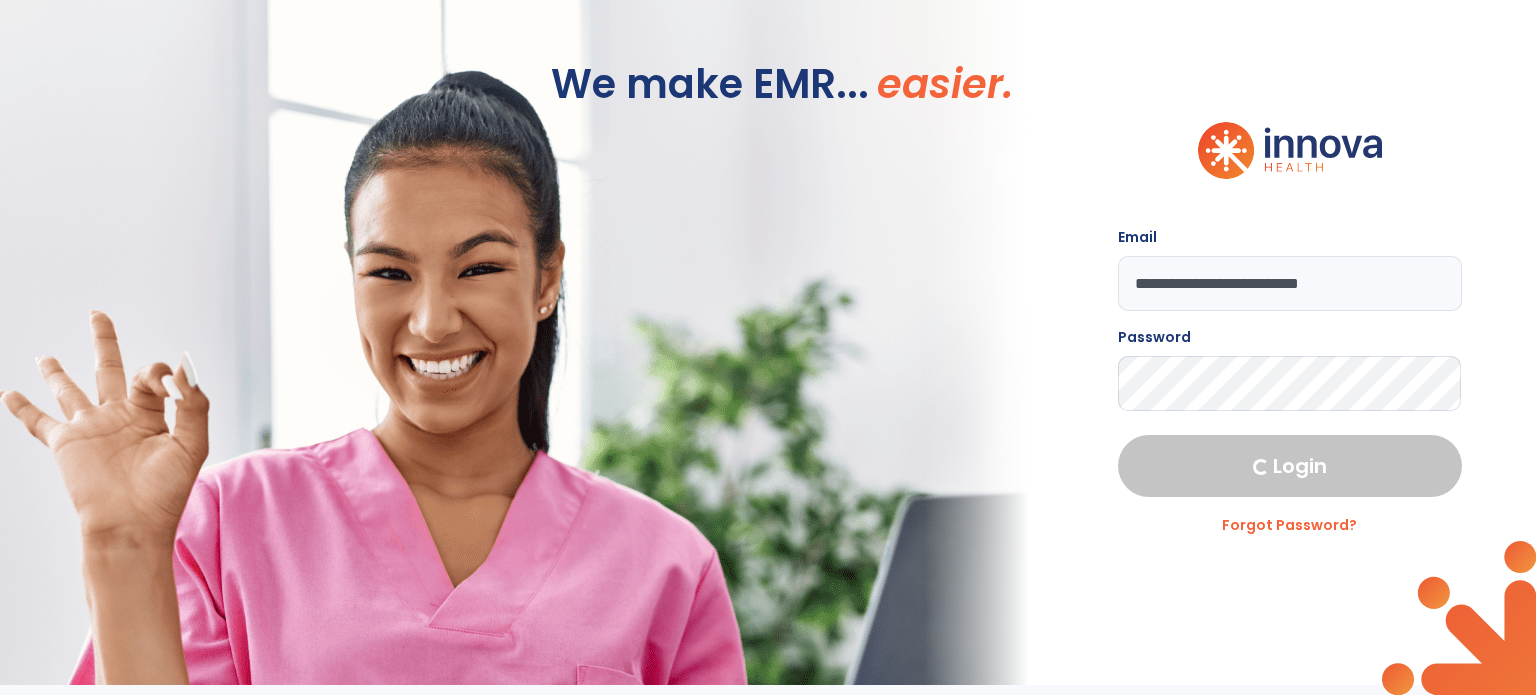 select on "****" 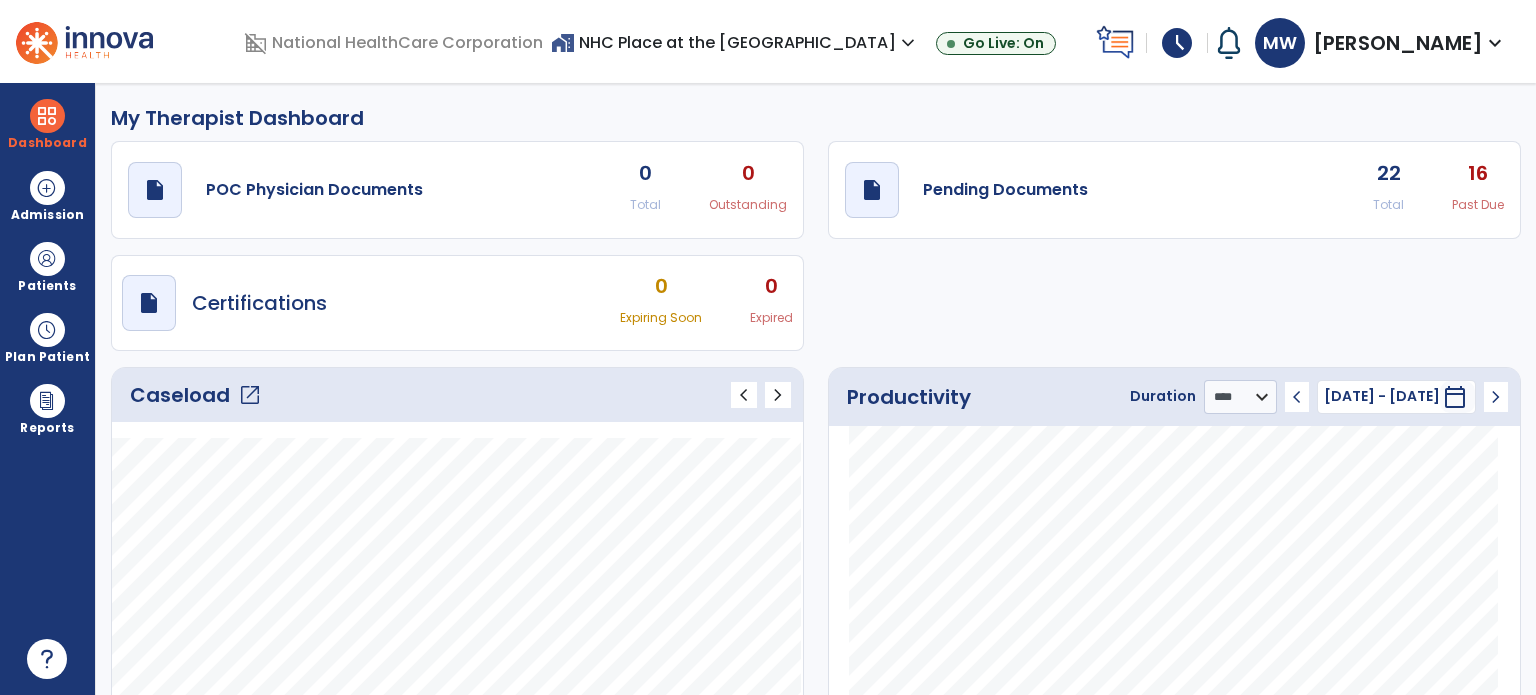 click on "open_in_new" 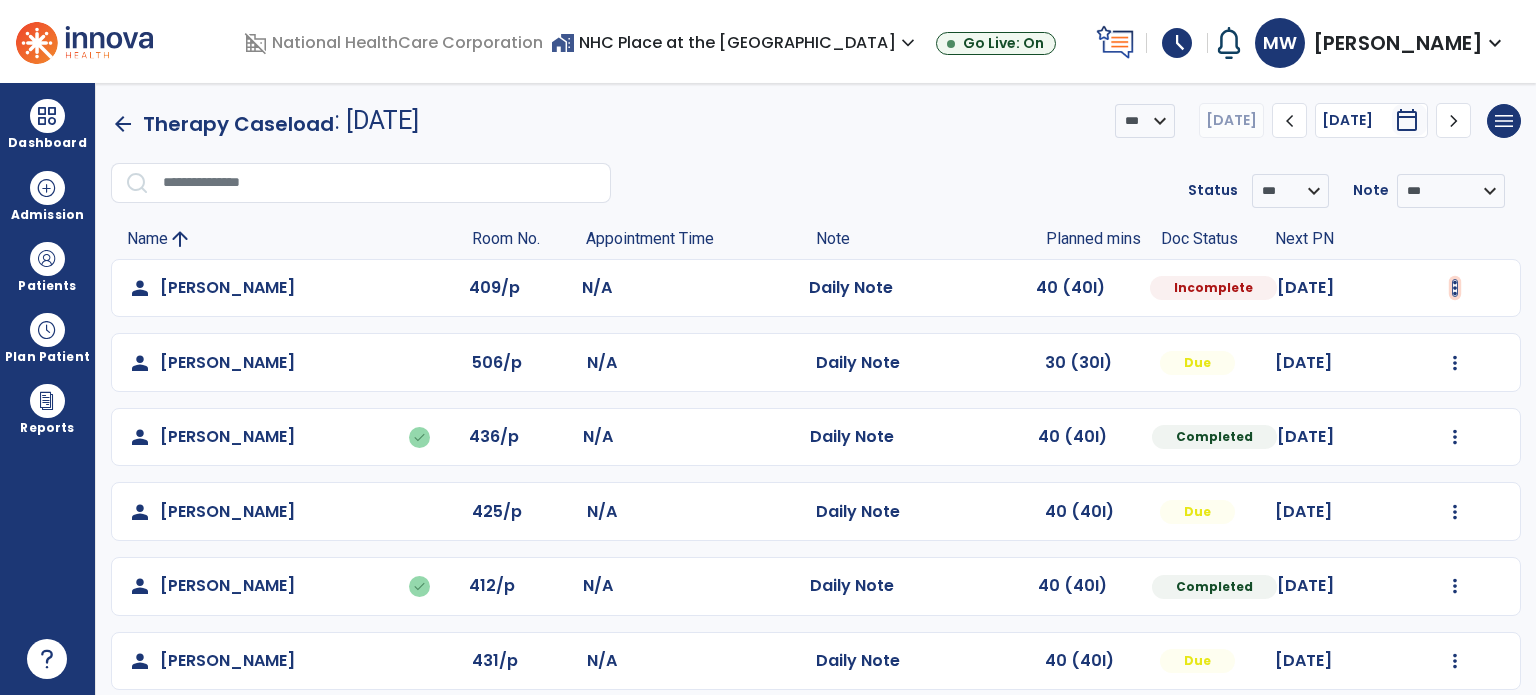 click at bounding box center [1455, 288] 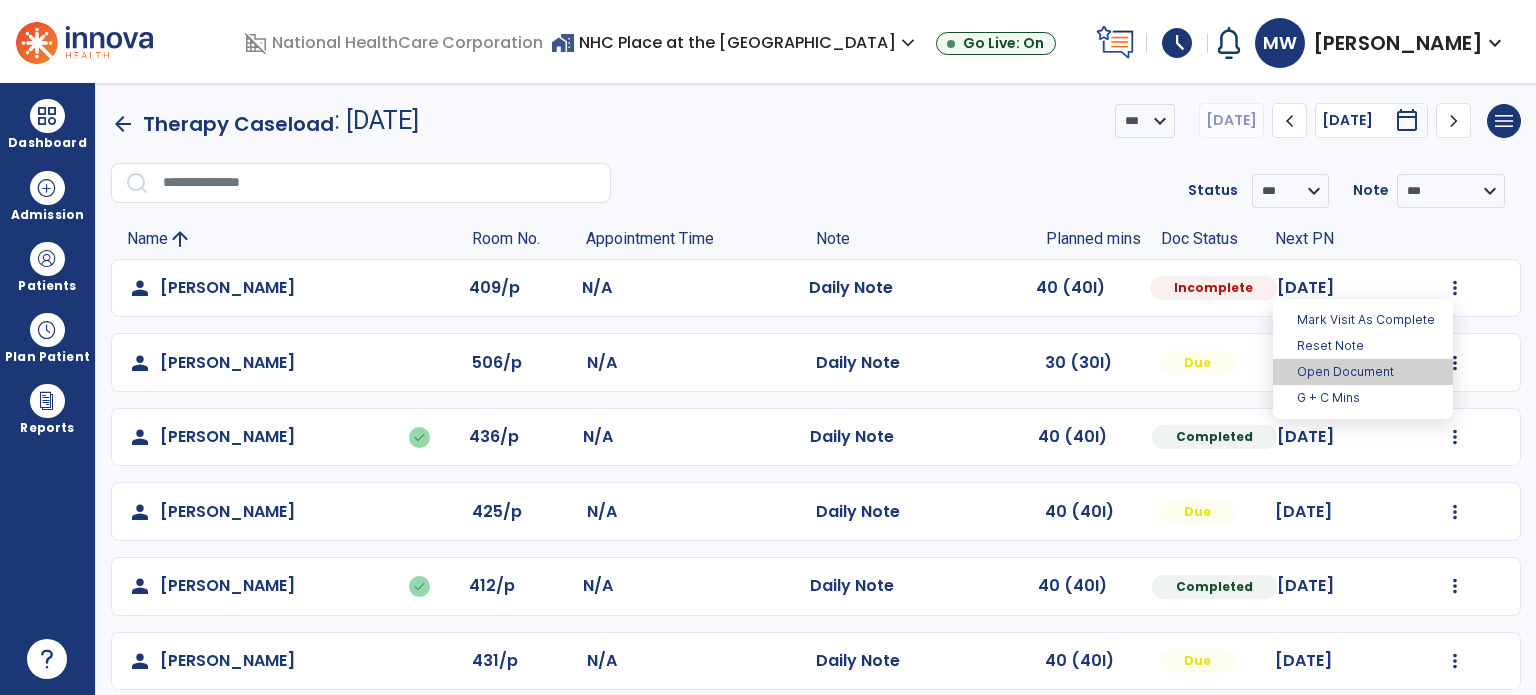 click on "Open Document" at bounding box center (1363, 372) 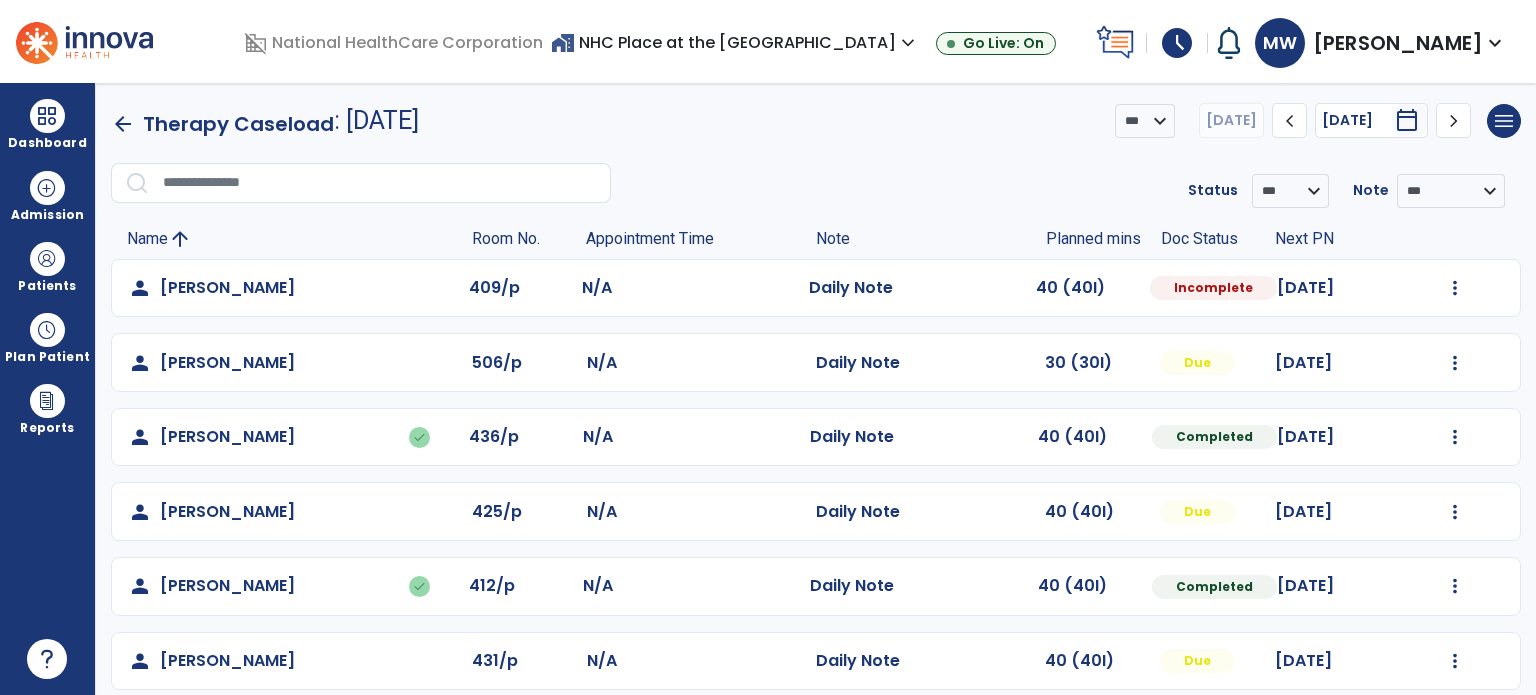 select on "*" 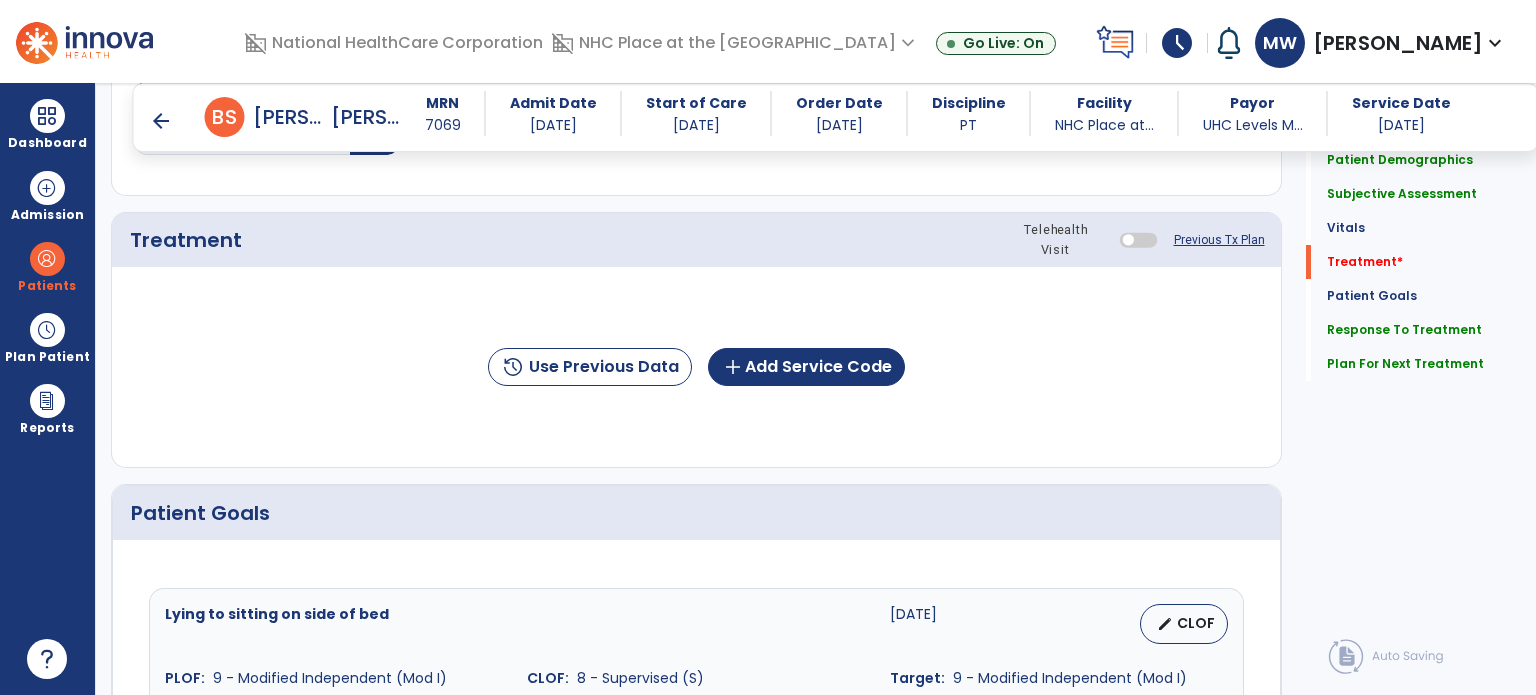 scroll, scrollTop: 1149, scrollLeft: 0, axis: vertical 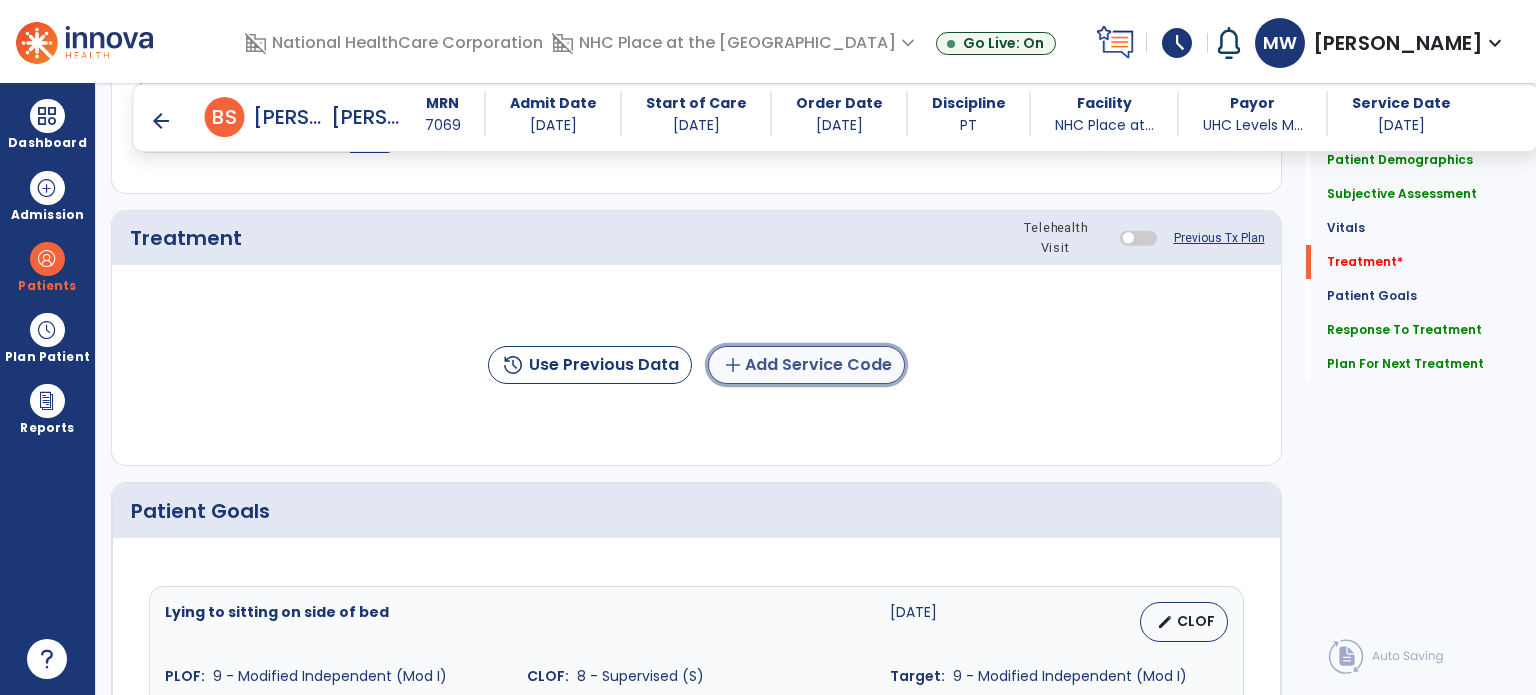 click on "add  Add Service Code" 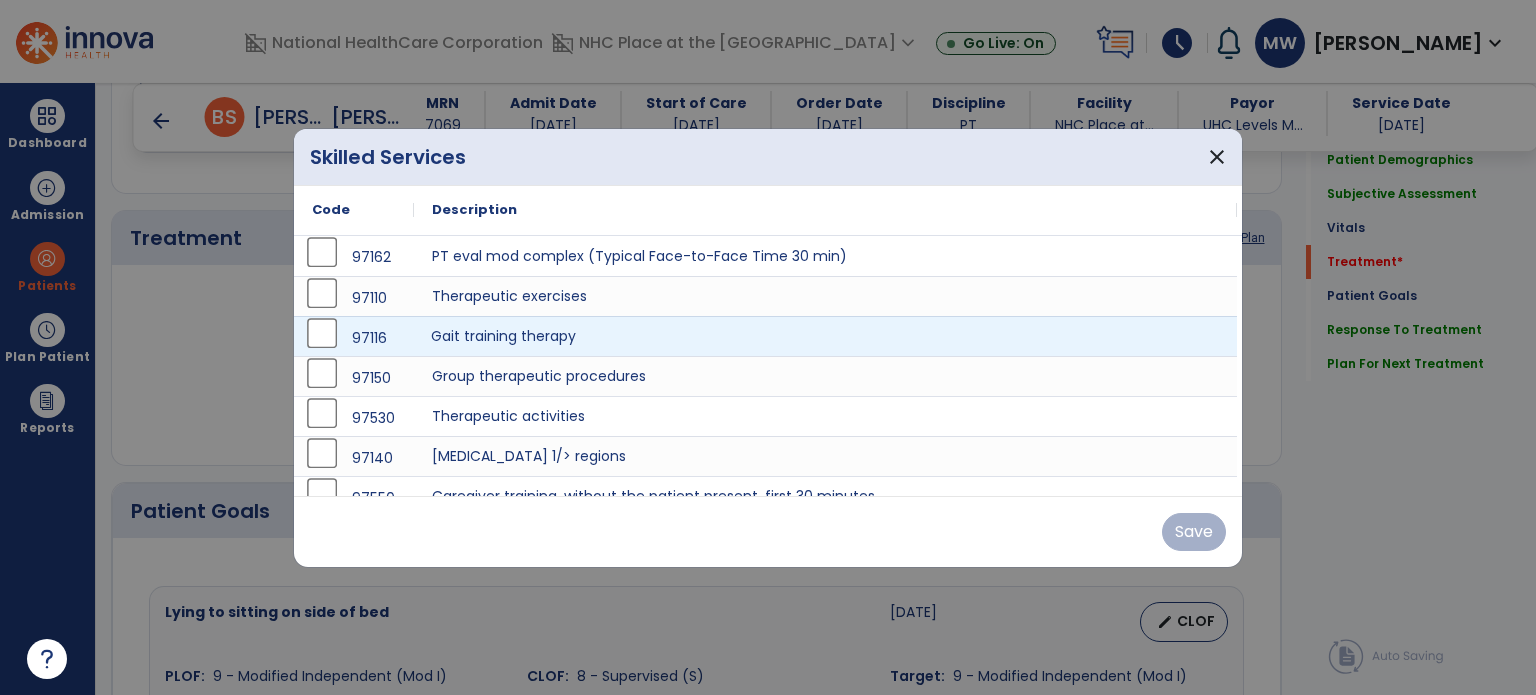 click on "Gait training therapy" at bounding box center [825, 336] 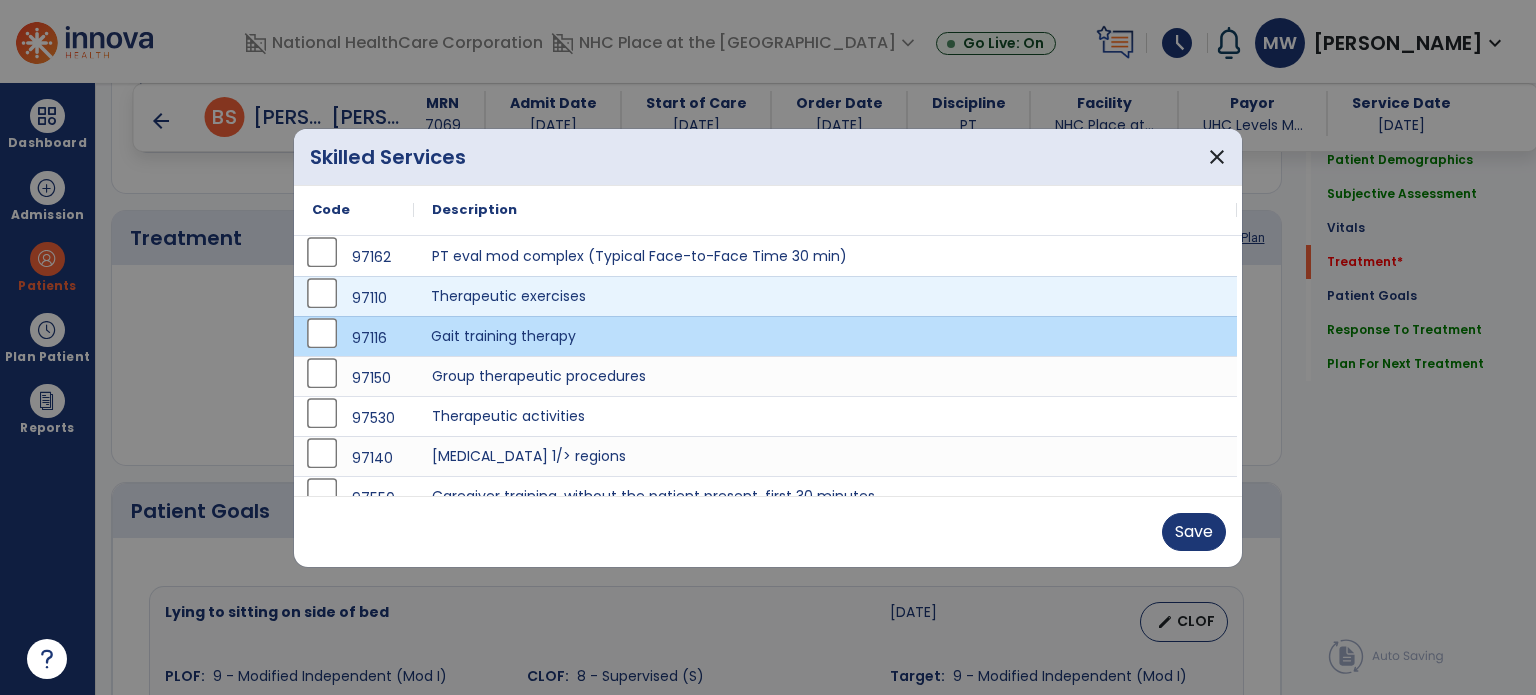 click on "Therapeutic exercises" at bounding box center (825, 296) 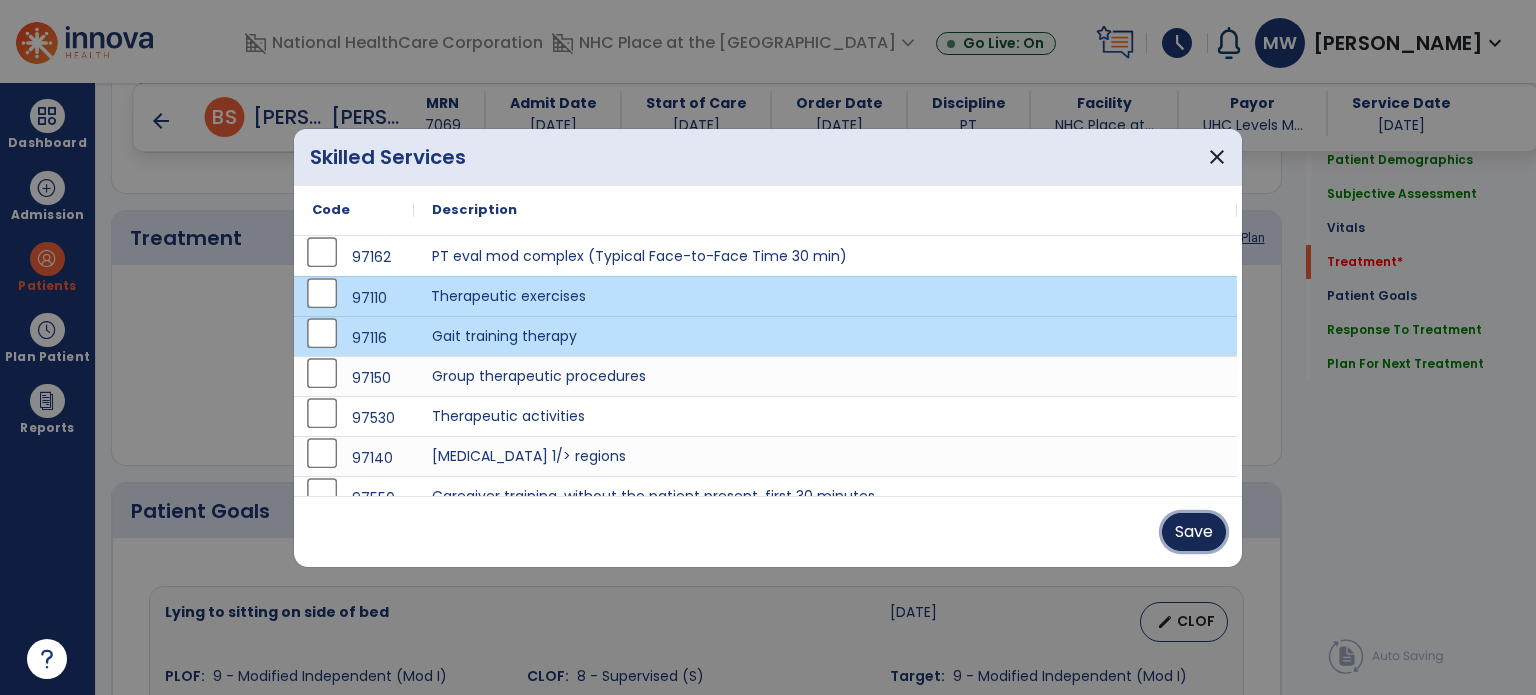 click on "Save" at bounding box center (1194, 532) 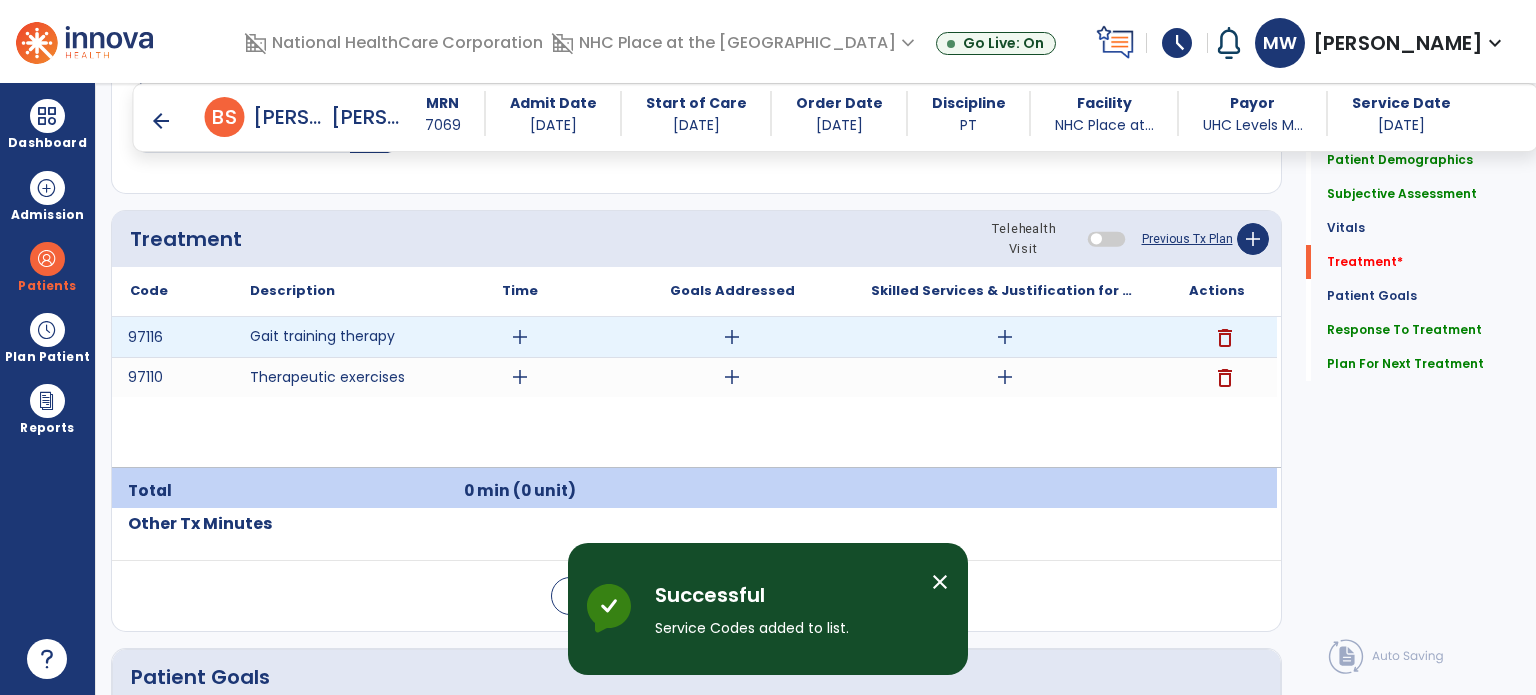 click on "add" at bounding box center (520, 337) 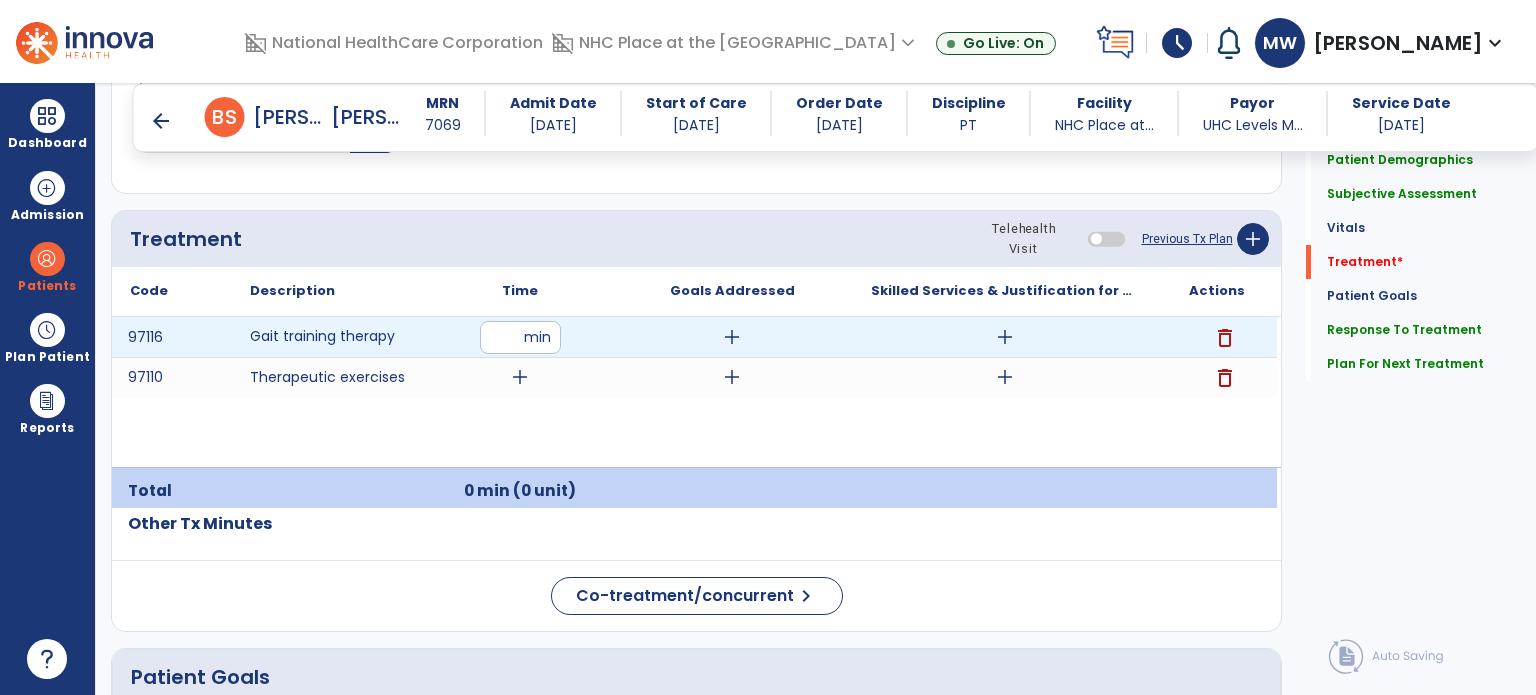 type on "**" 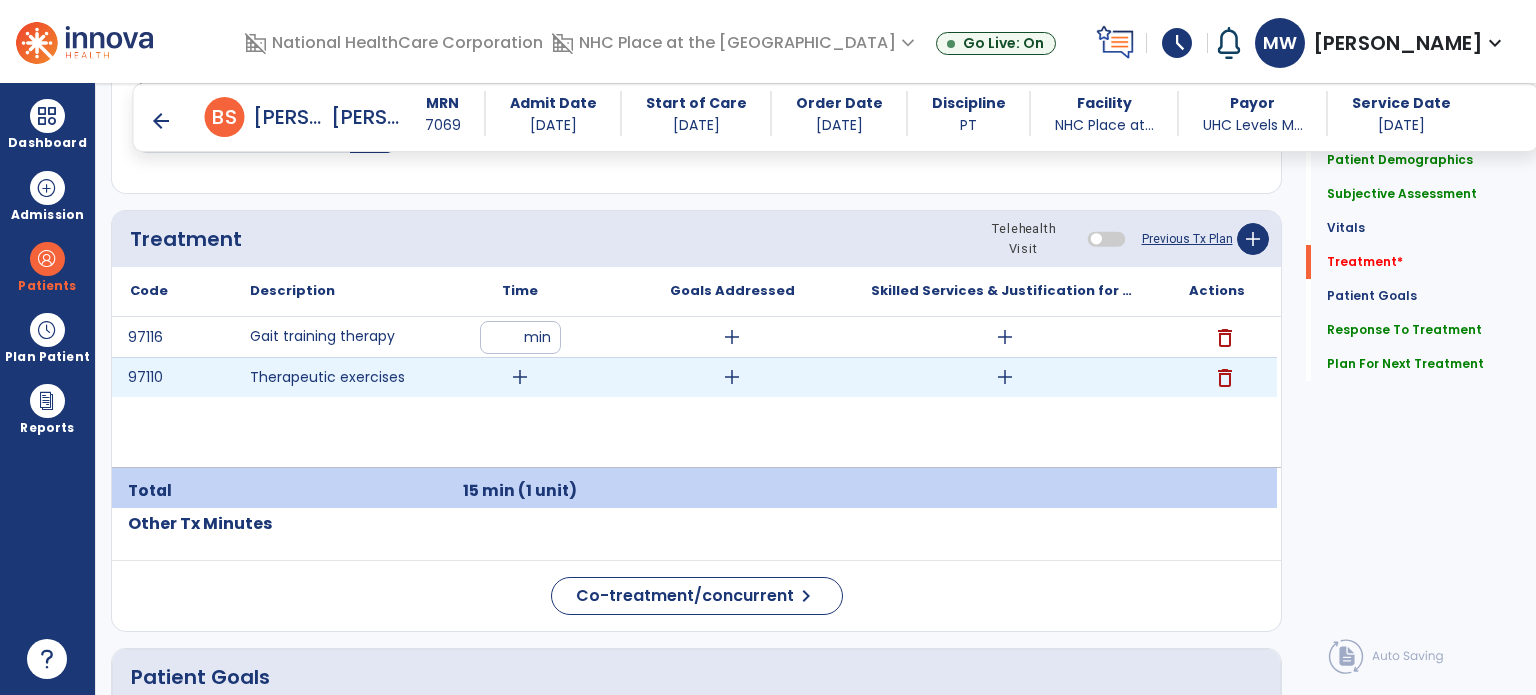 click on "add" at bounding box center [520, 377] 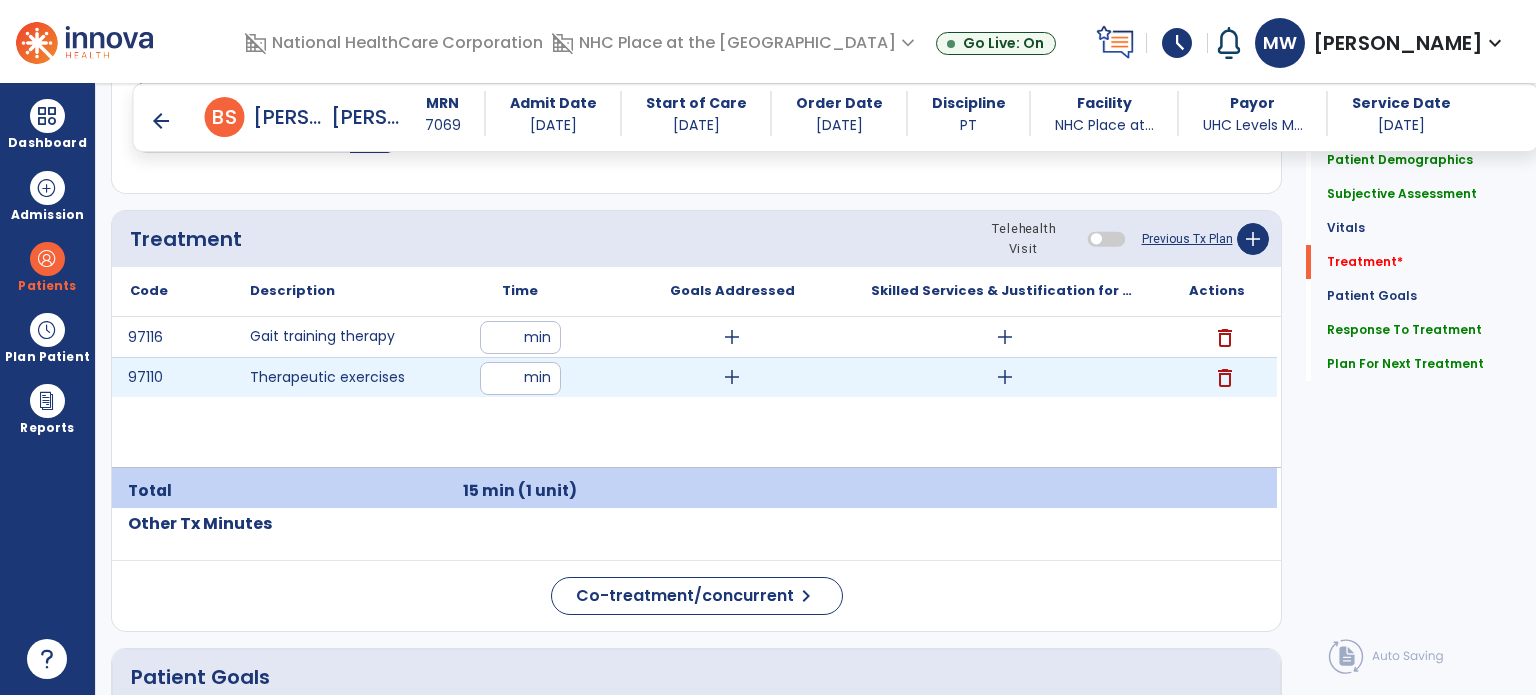 type on "**" 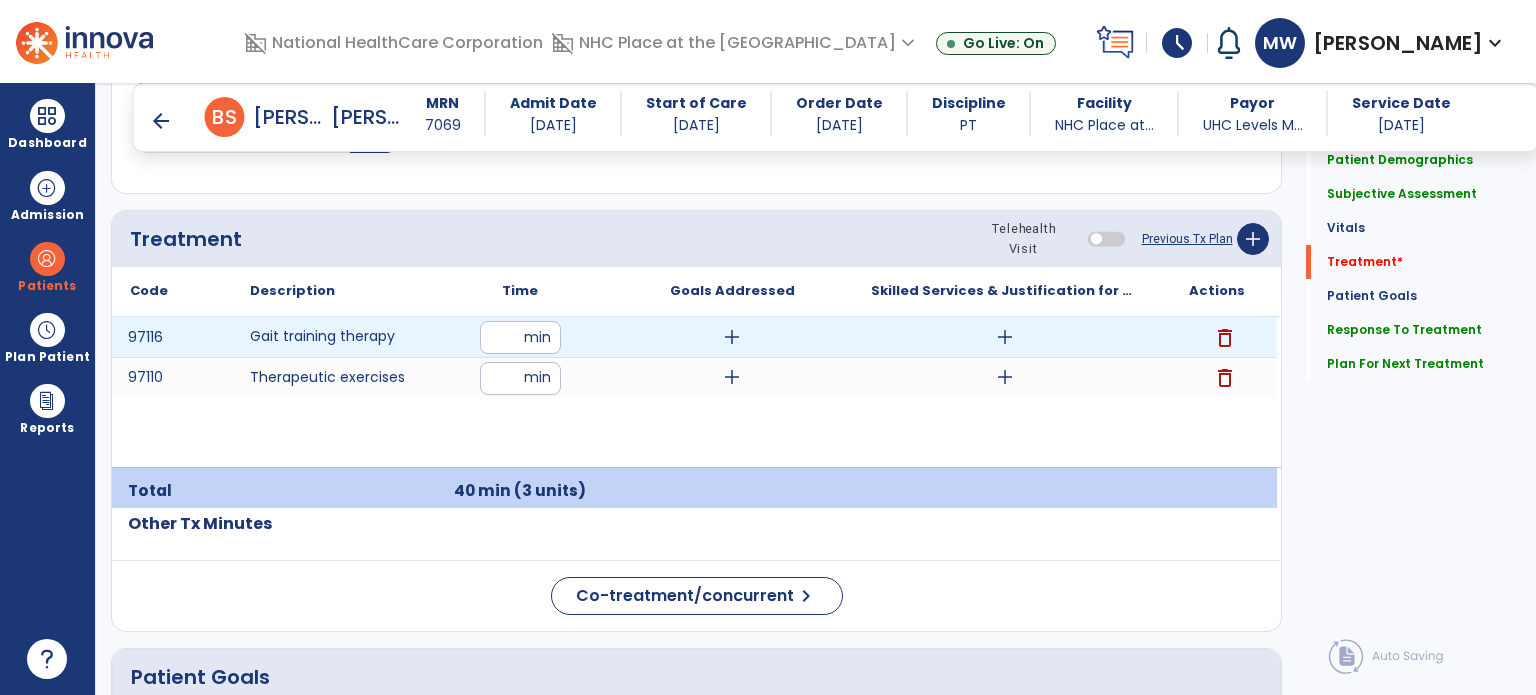 click on "add" at bounding box center [1005, 337] 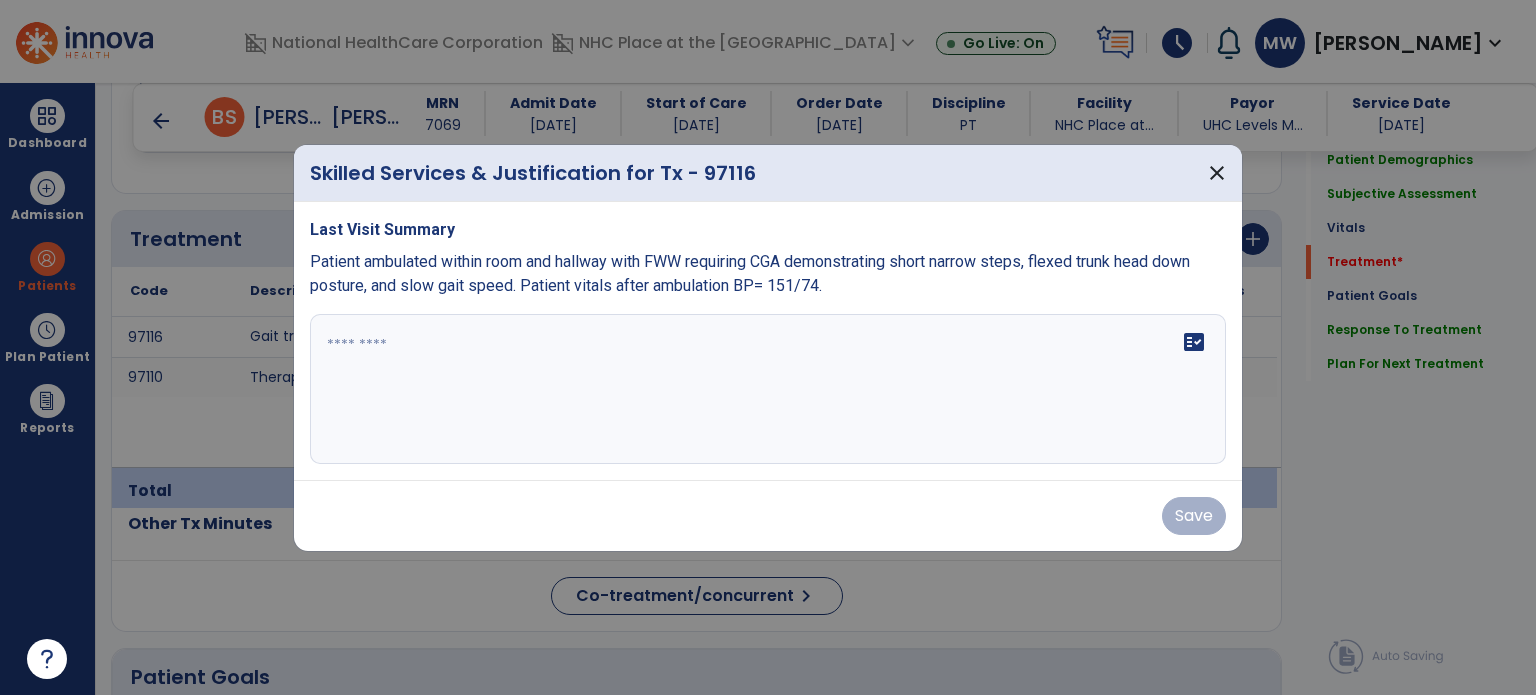 click at bounding box center [768, 389] 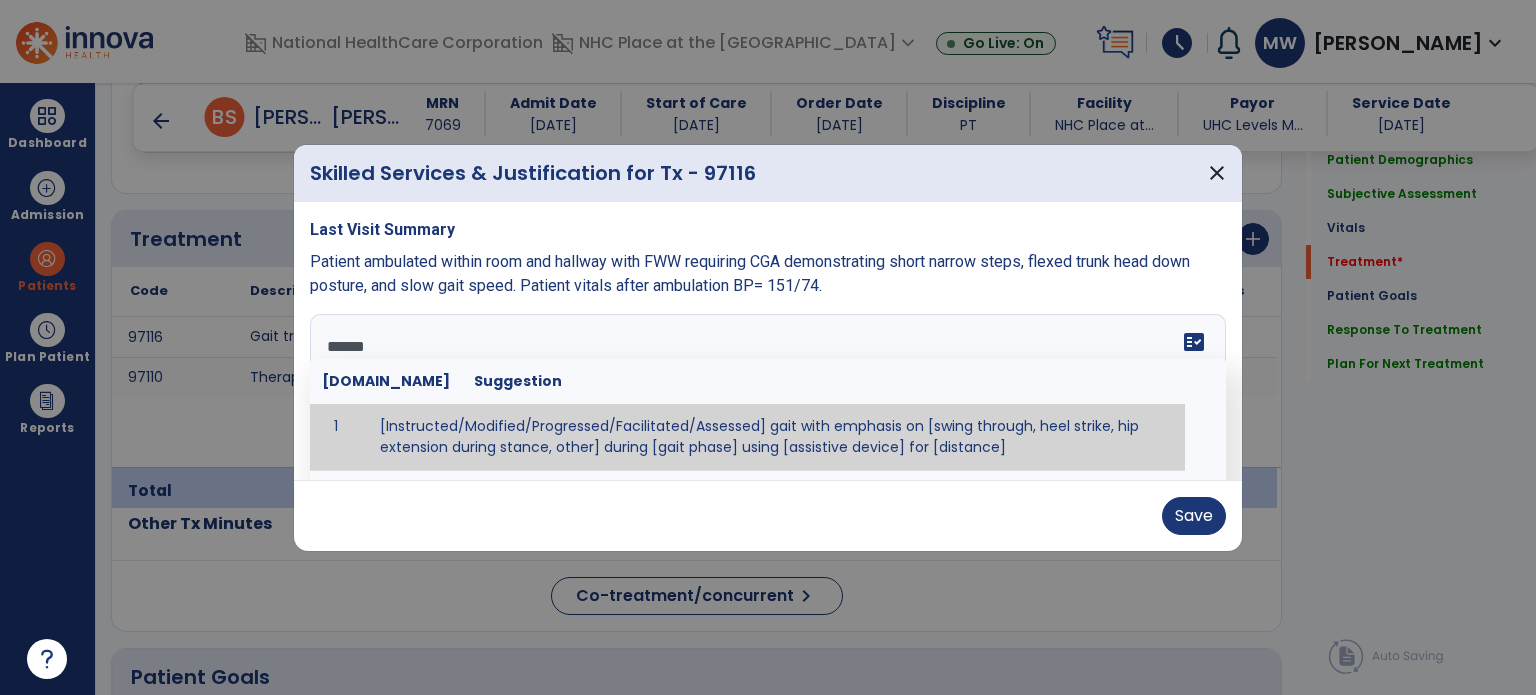 type on "*******" 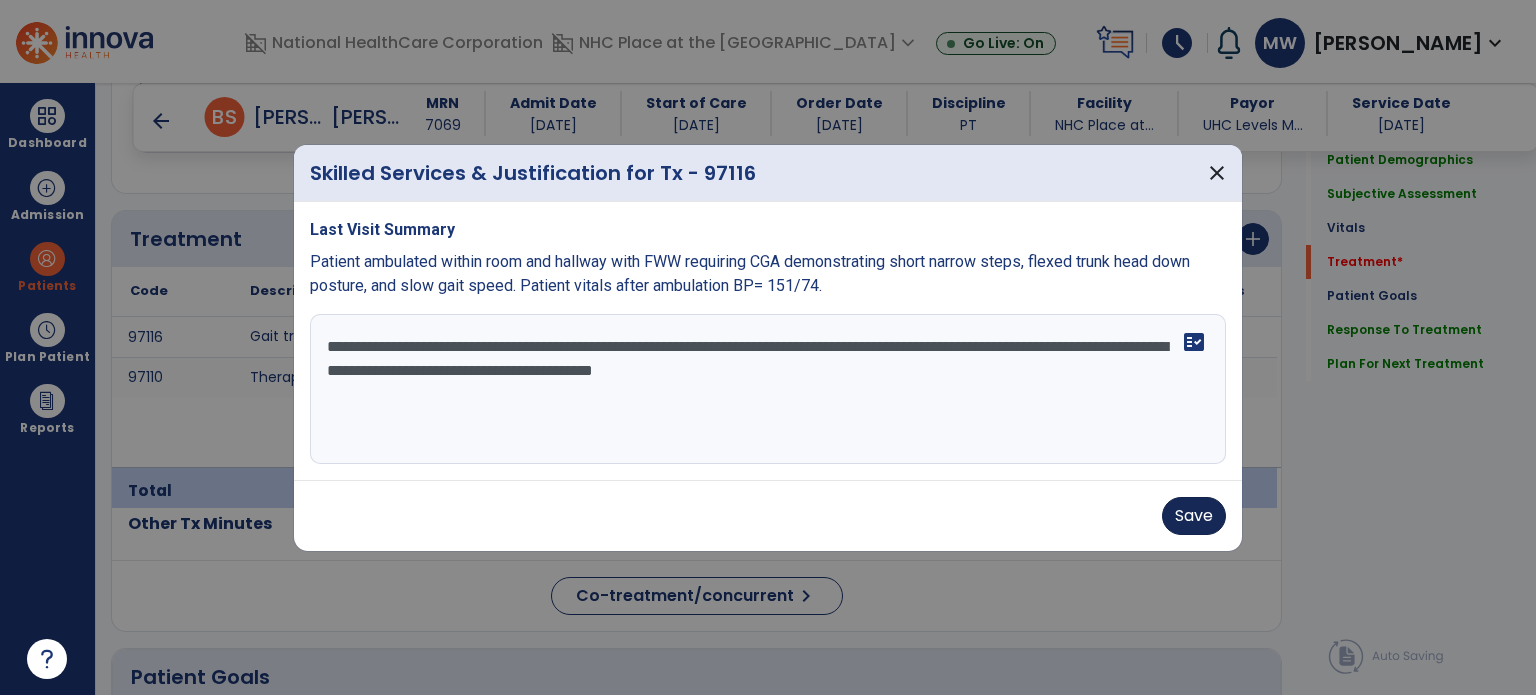 type on "**********" 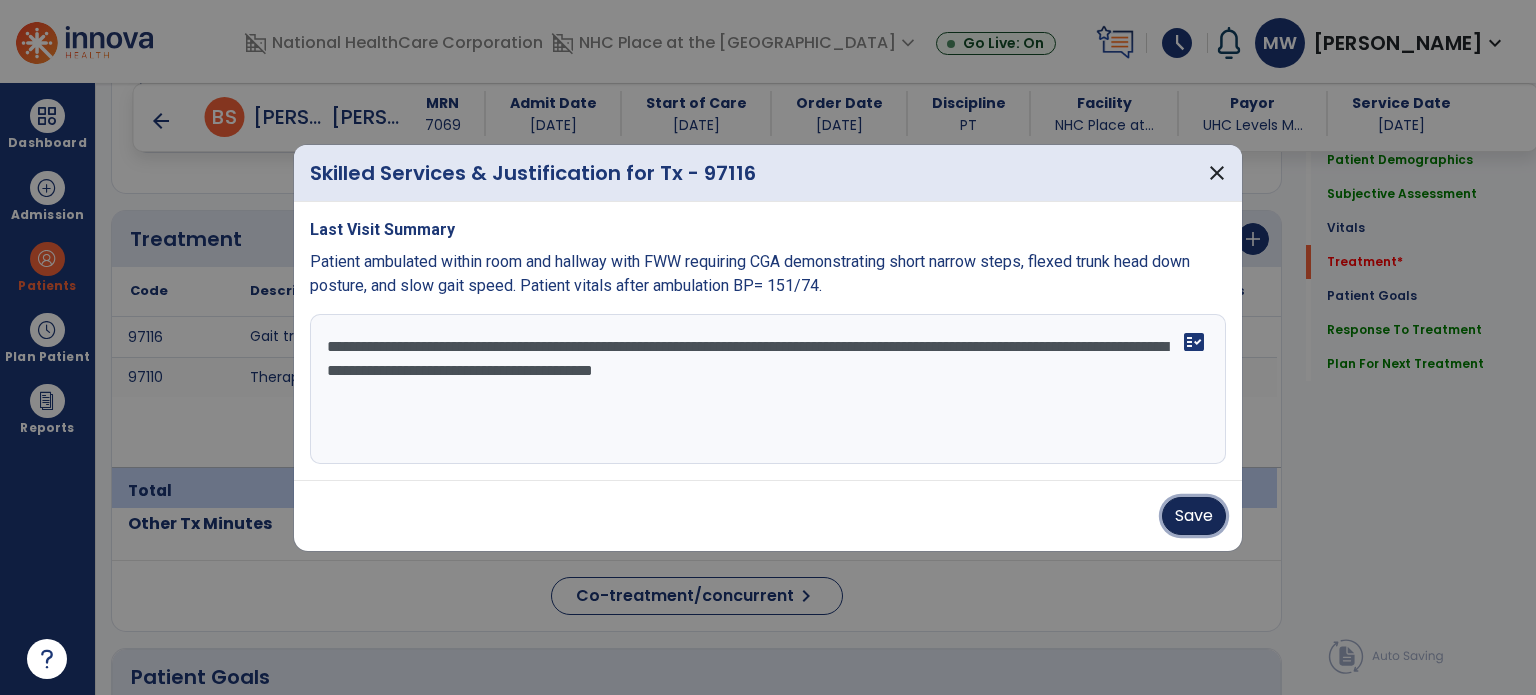 click on "Save" at bounding box center [1194, 516] 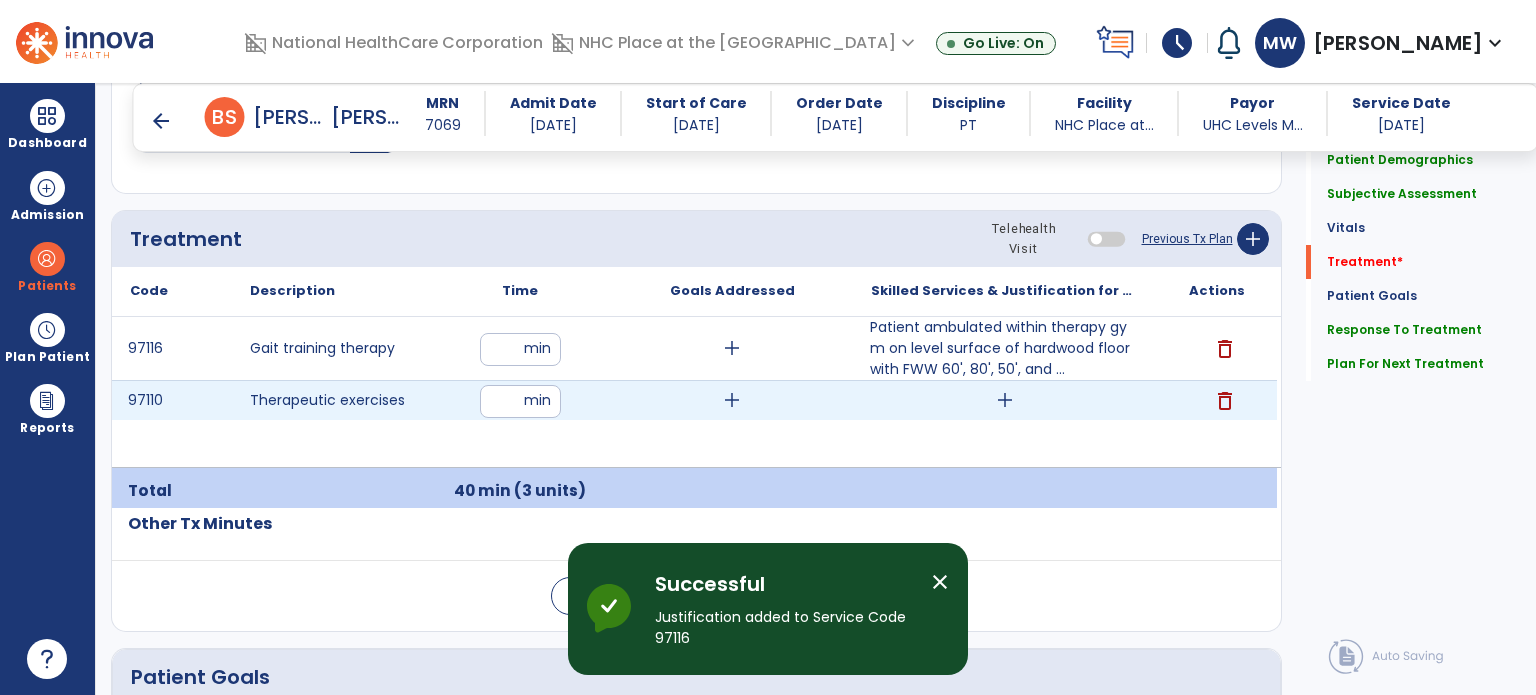 click on "add" at bounding box center (1005, 400) 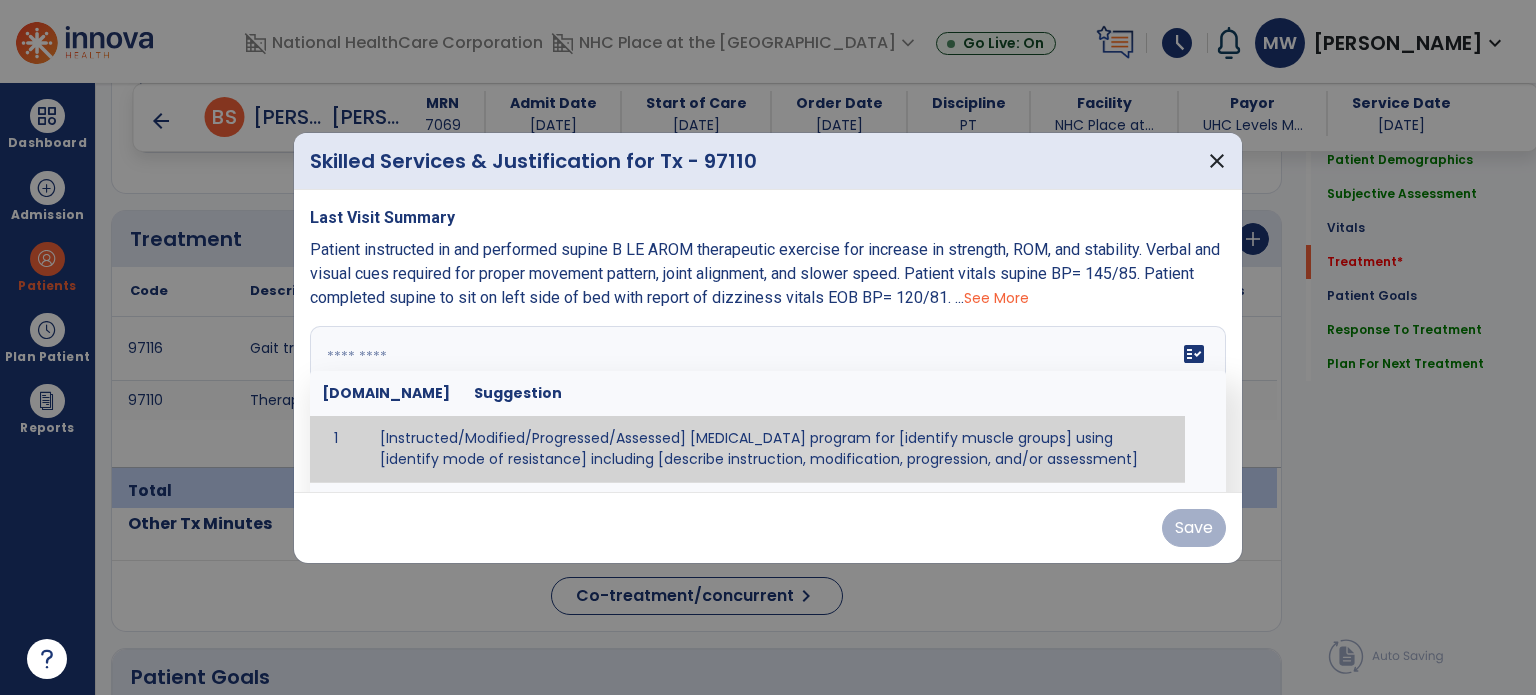 click at bounding box center [766, 401] 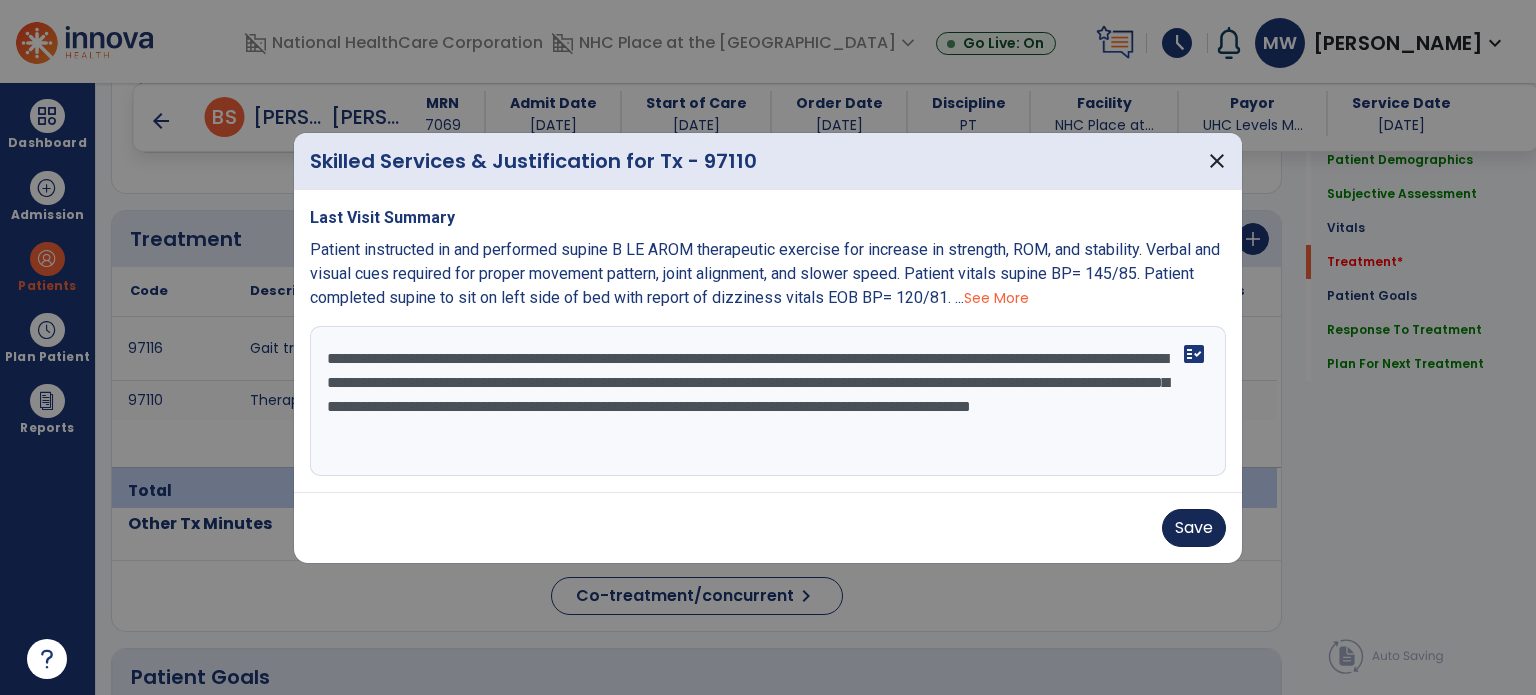 type on "**********" 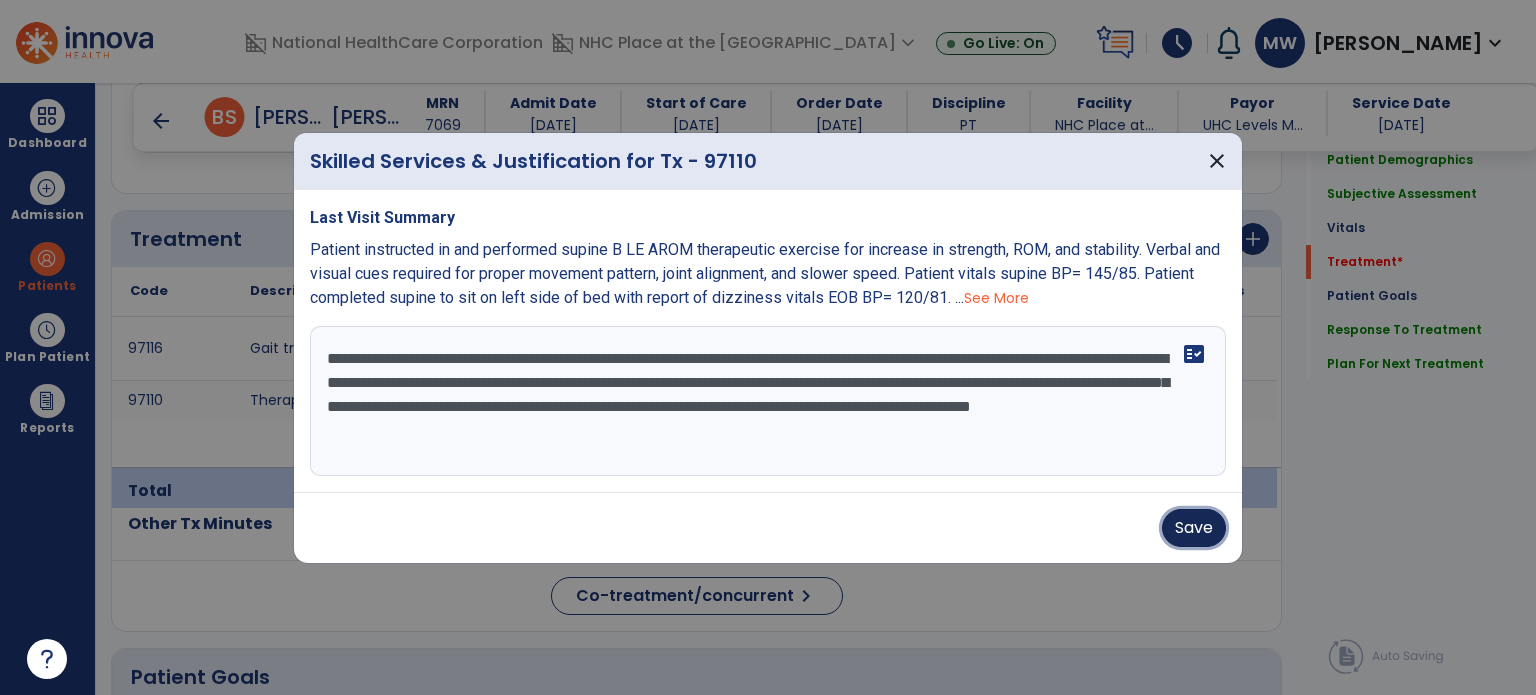 click on "Save" at bounding box center [1194, 528] 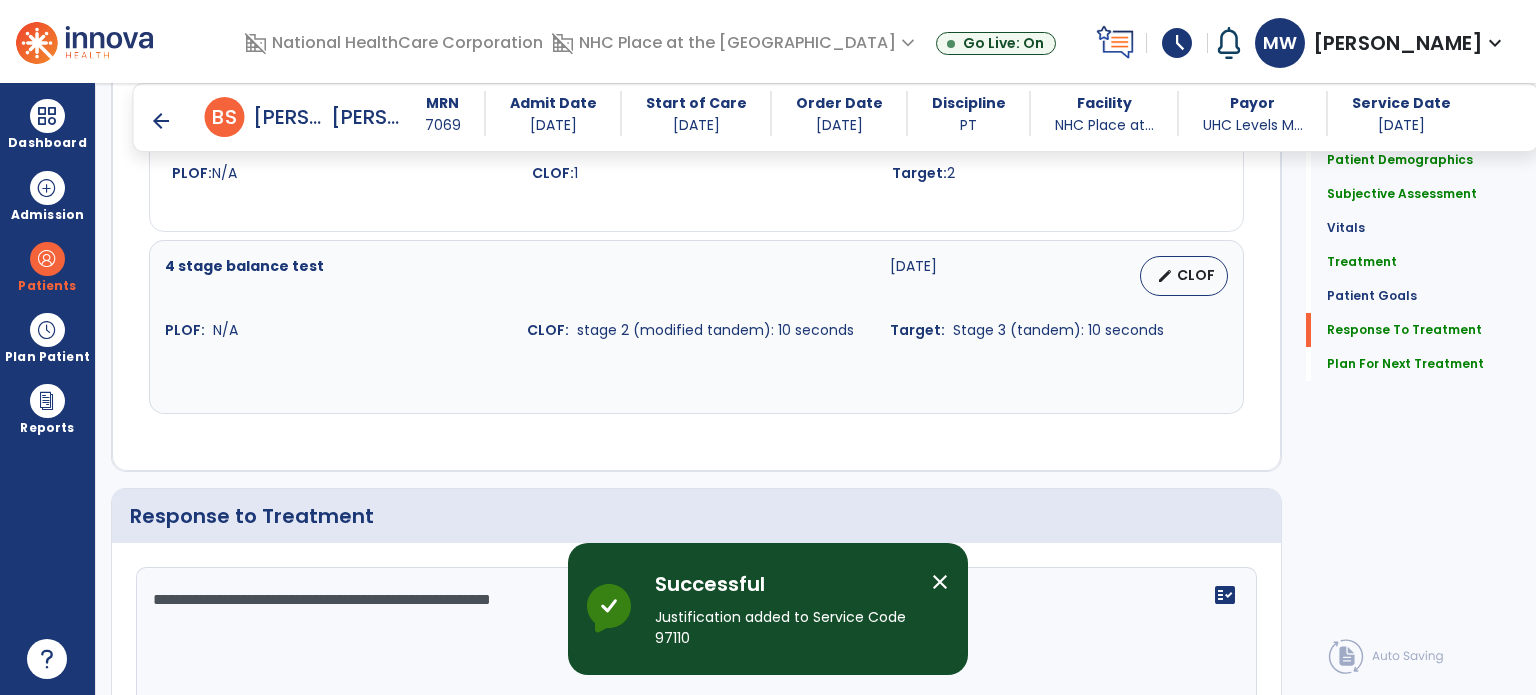 scroll, scrollTop: 2784, scrollLeft: 0, axis: vertical 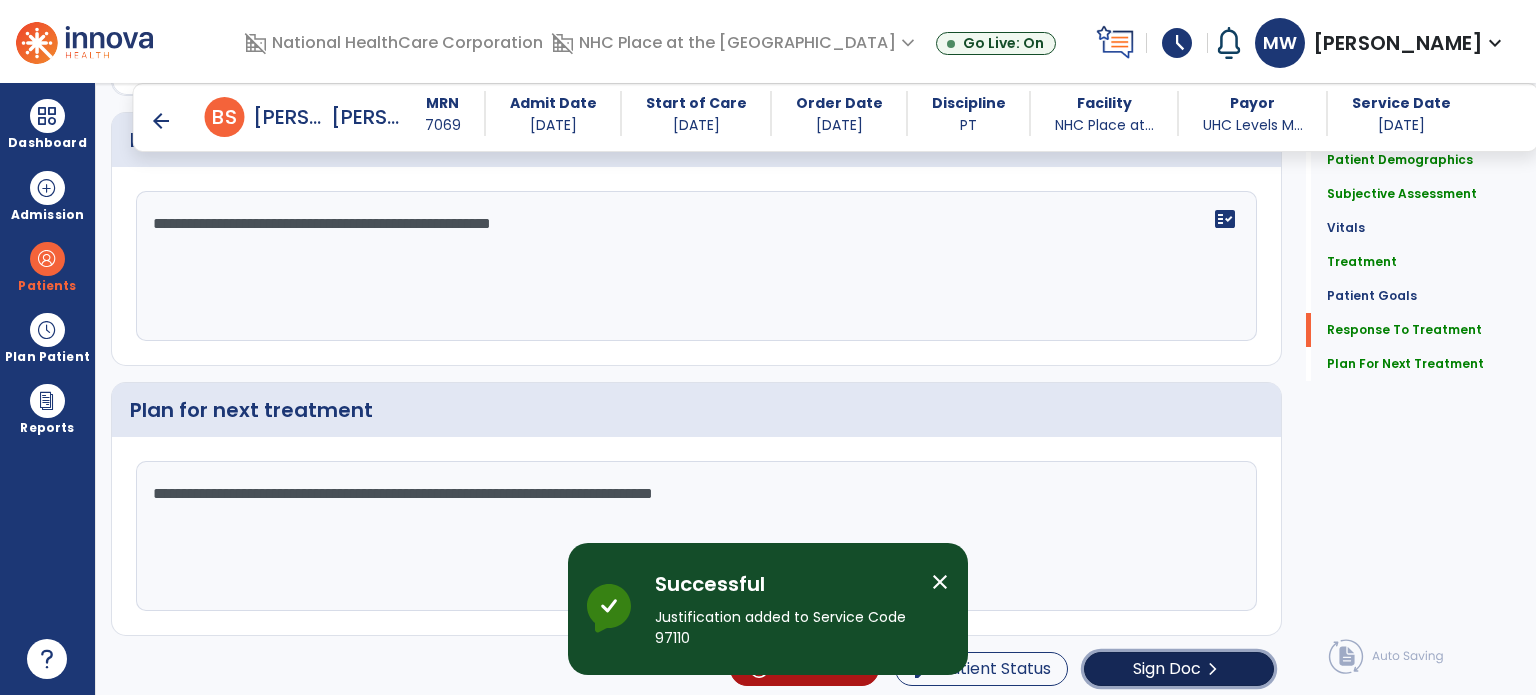 click on "Sign Doc" 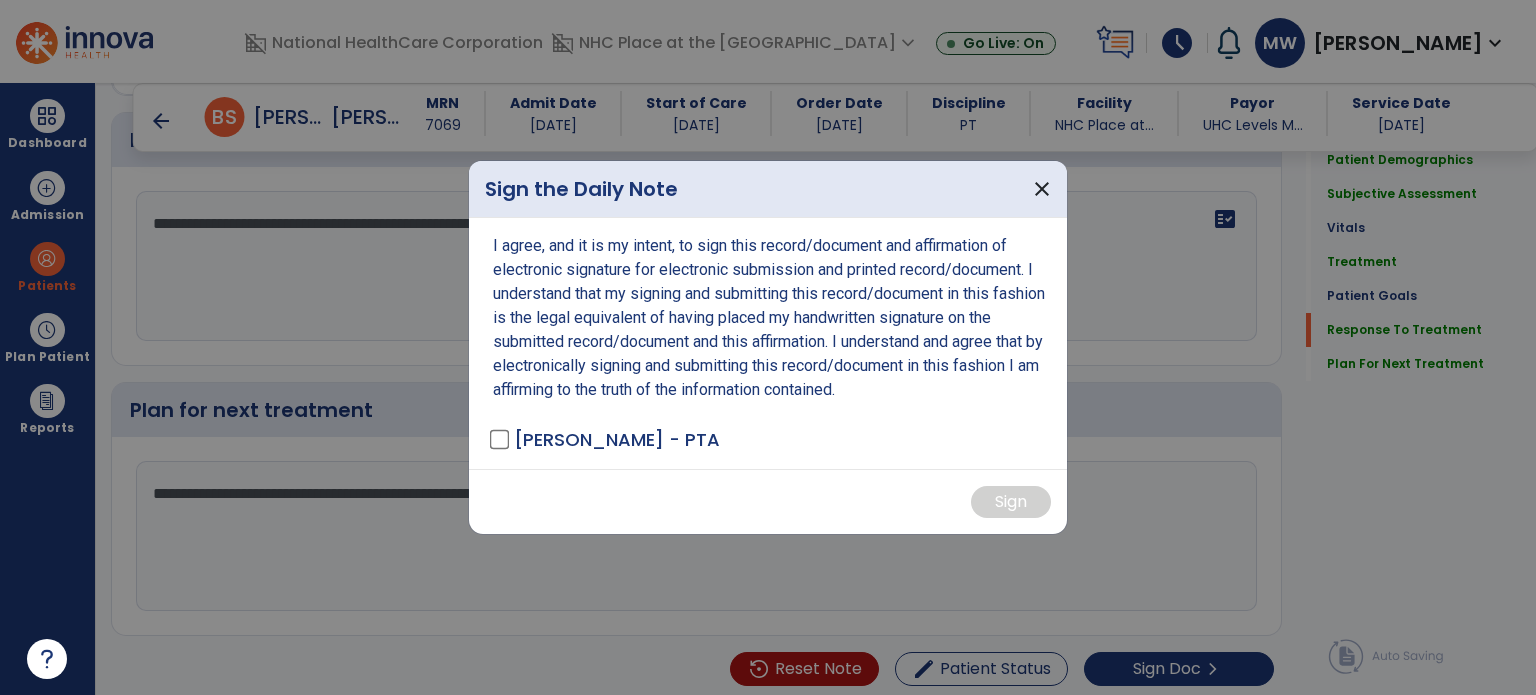 click on "[PERSON_NAME]  - PTA" at bounding box center (606, 439) 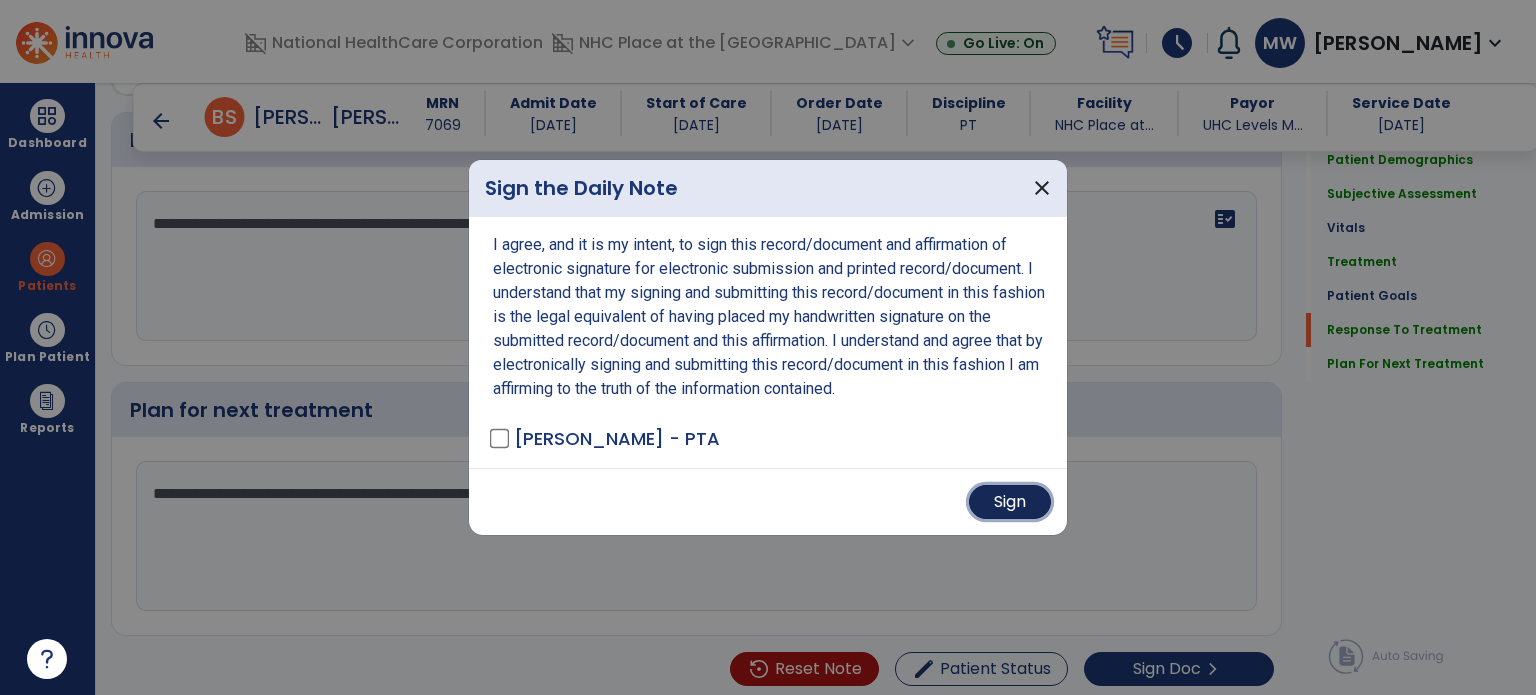 click on "Sign" at bounding box center [1010, 502] 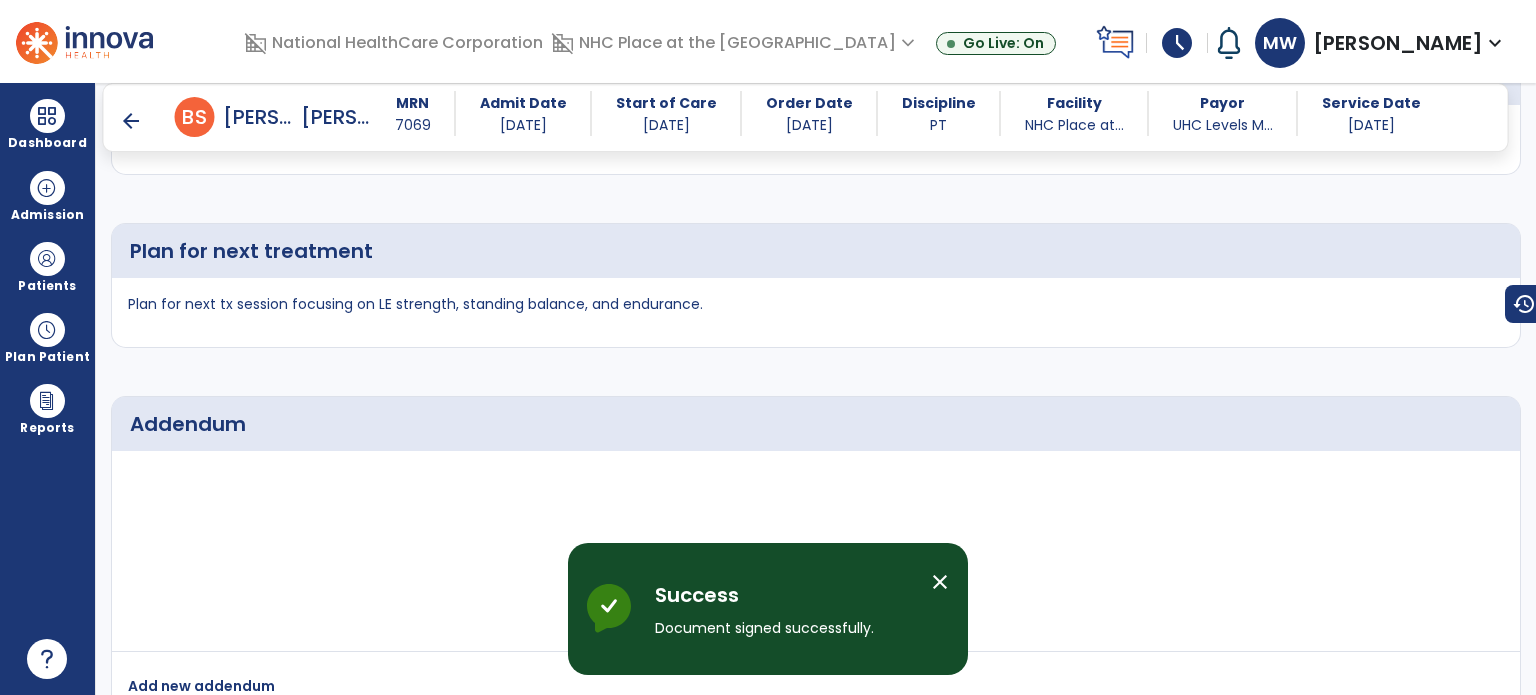scroll, scrollTop: 3833, scrollLeft: 0, axis: vertical 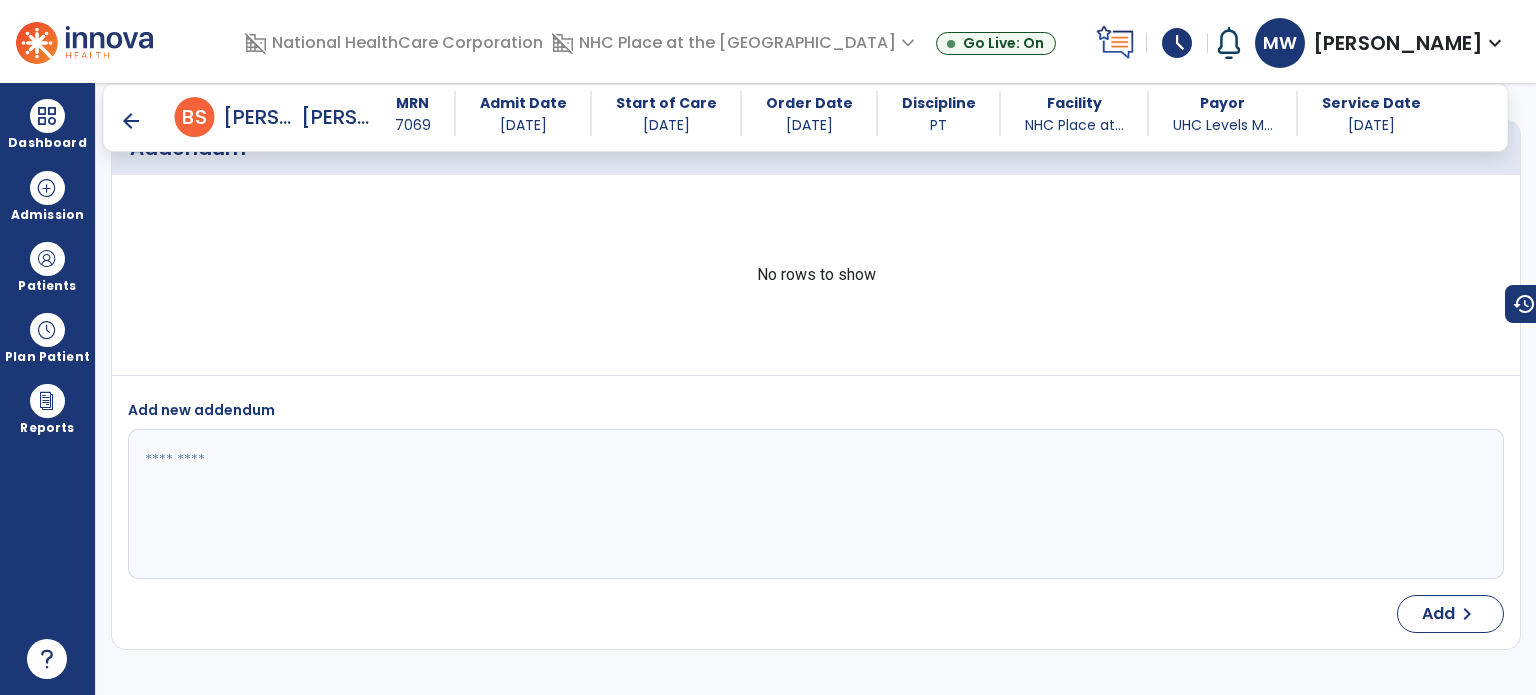 click on "arrow_back" at bounding box center [131, 121] 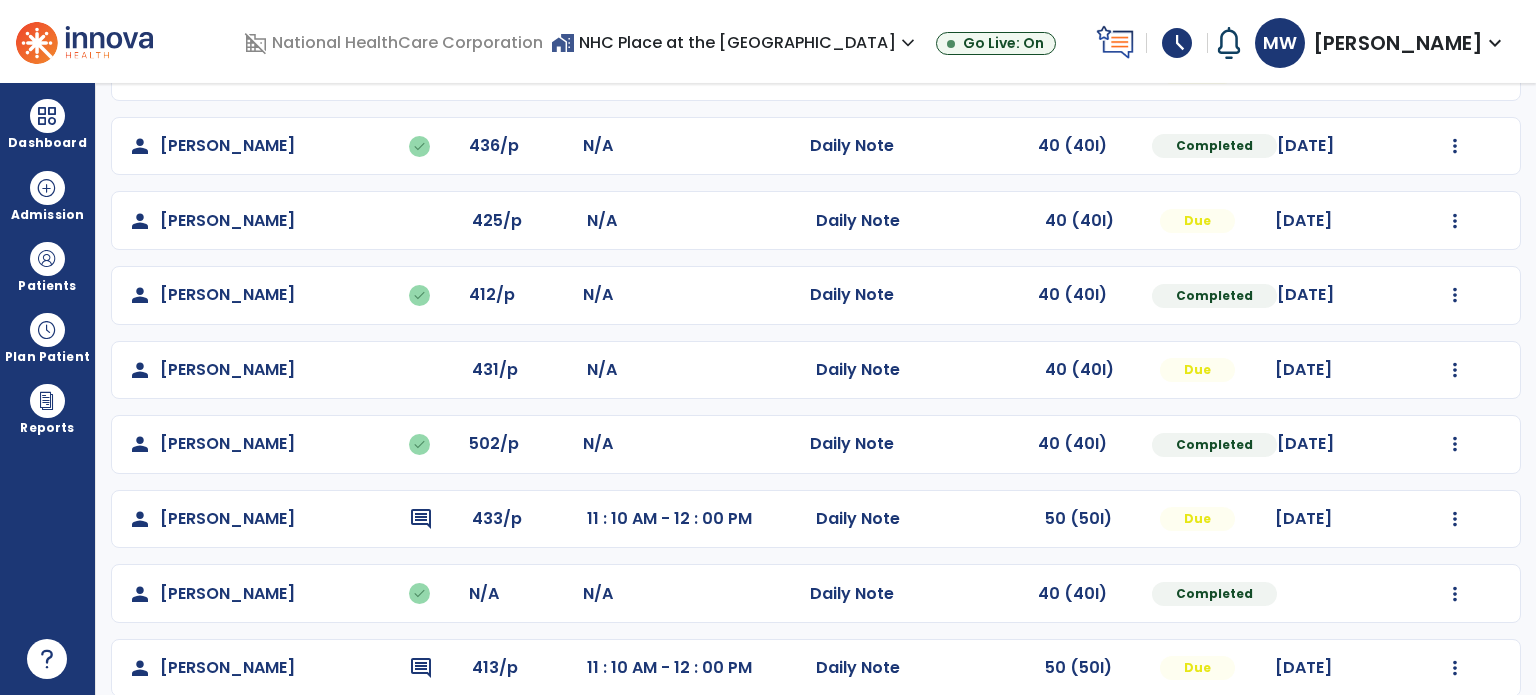 scroll, scrollTop: 319, scrollLeft: 0, axis: vertical 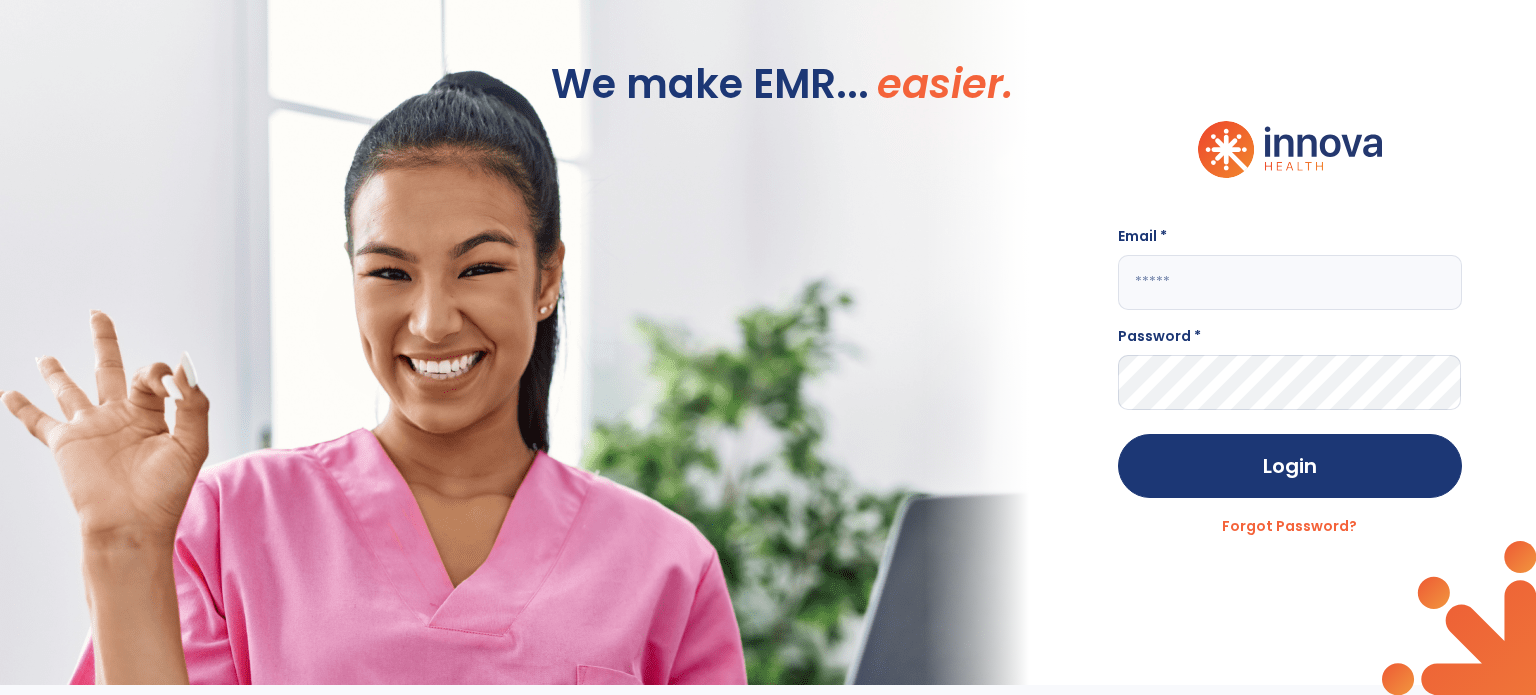 click 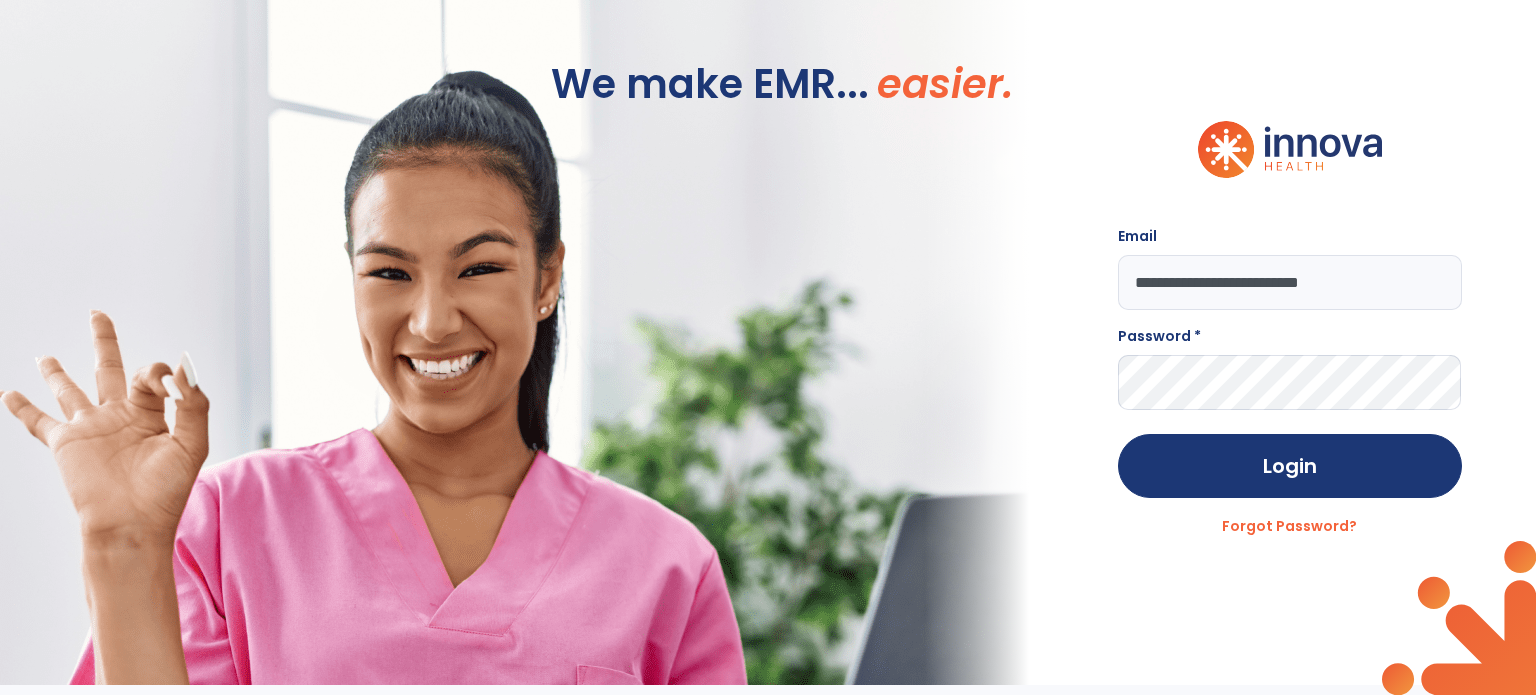 type on "**********" 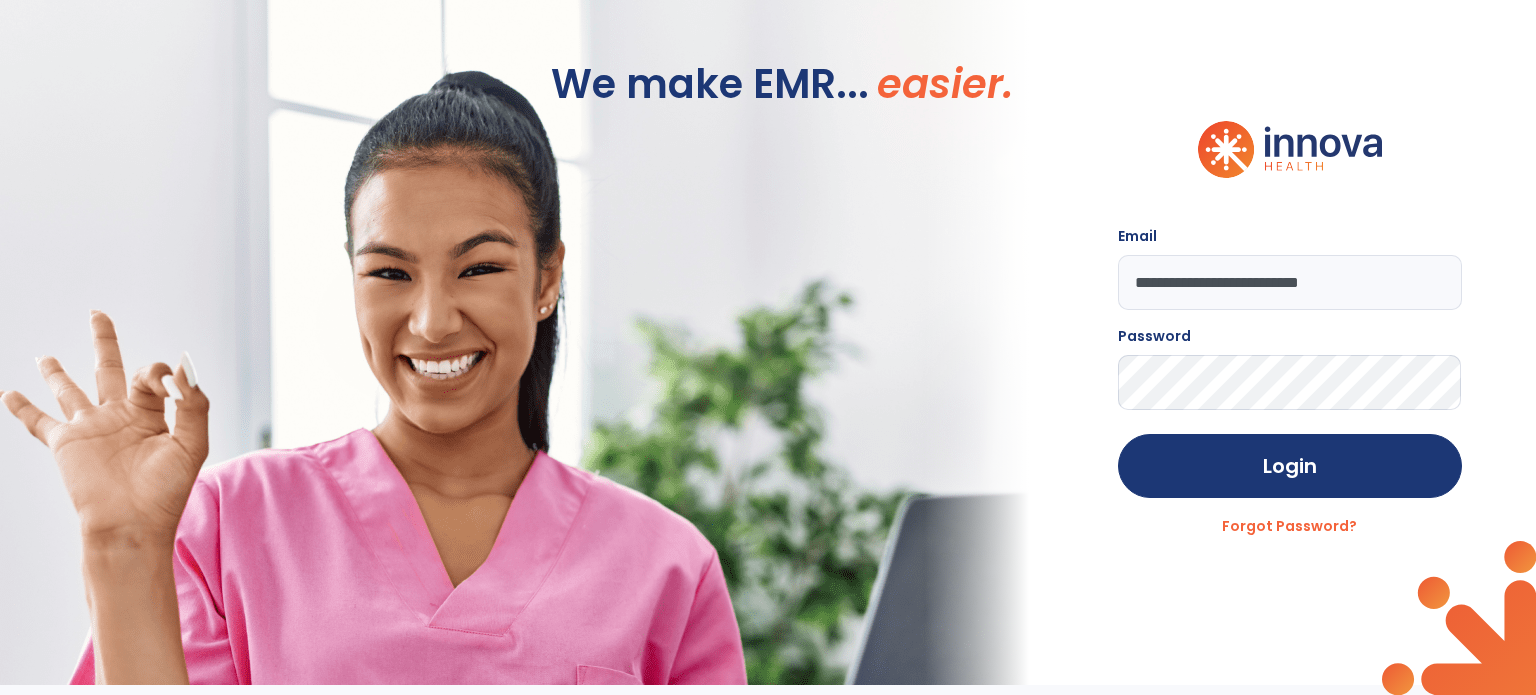 click on "Login" 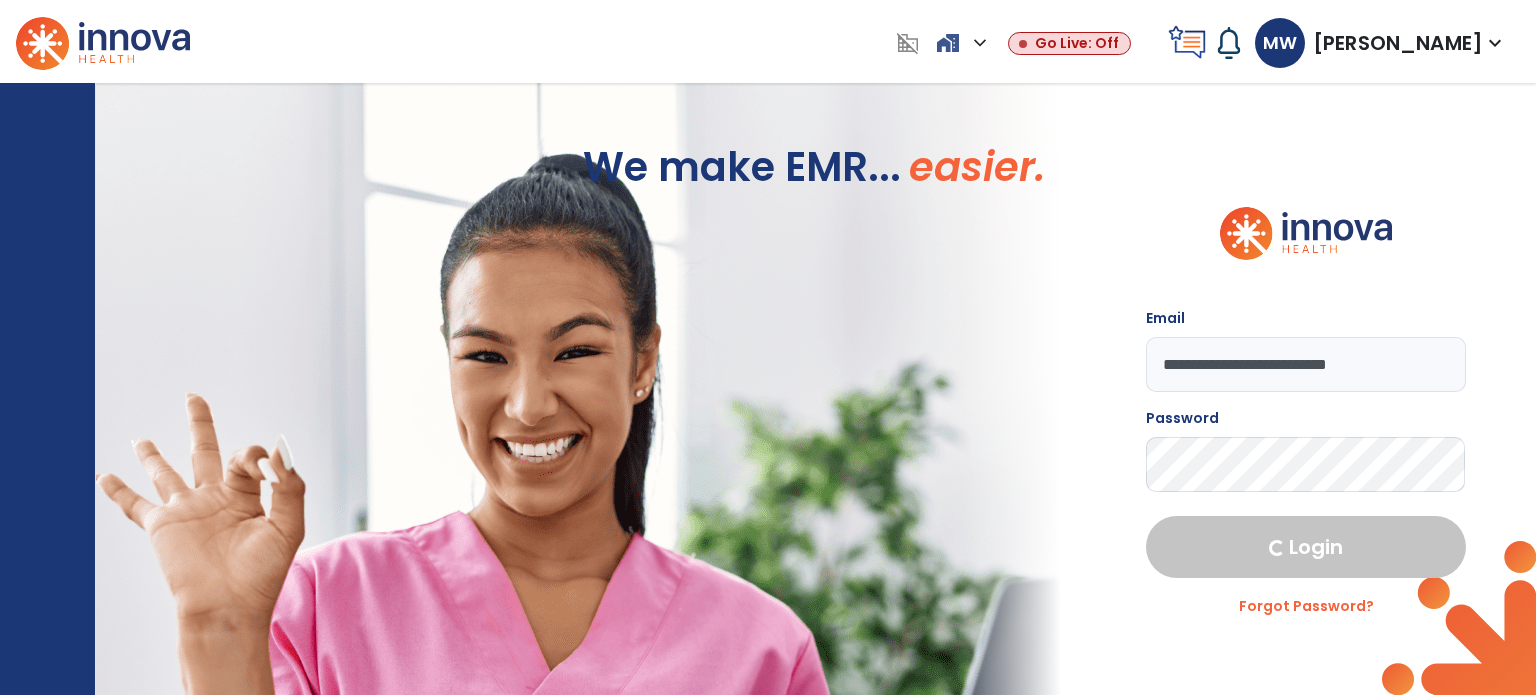 select on "****" 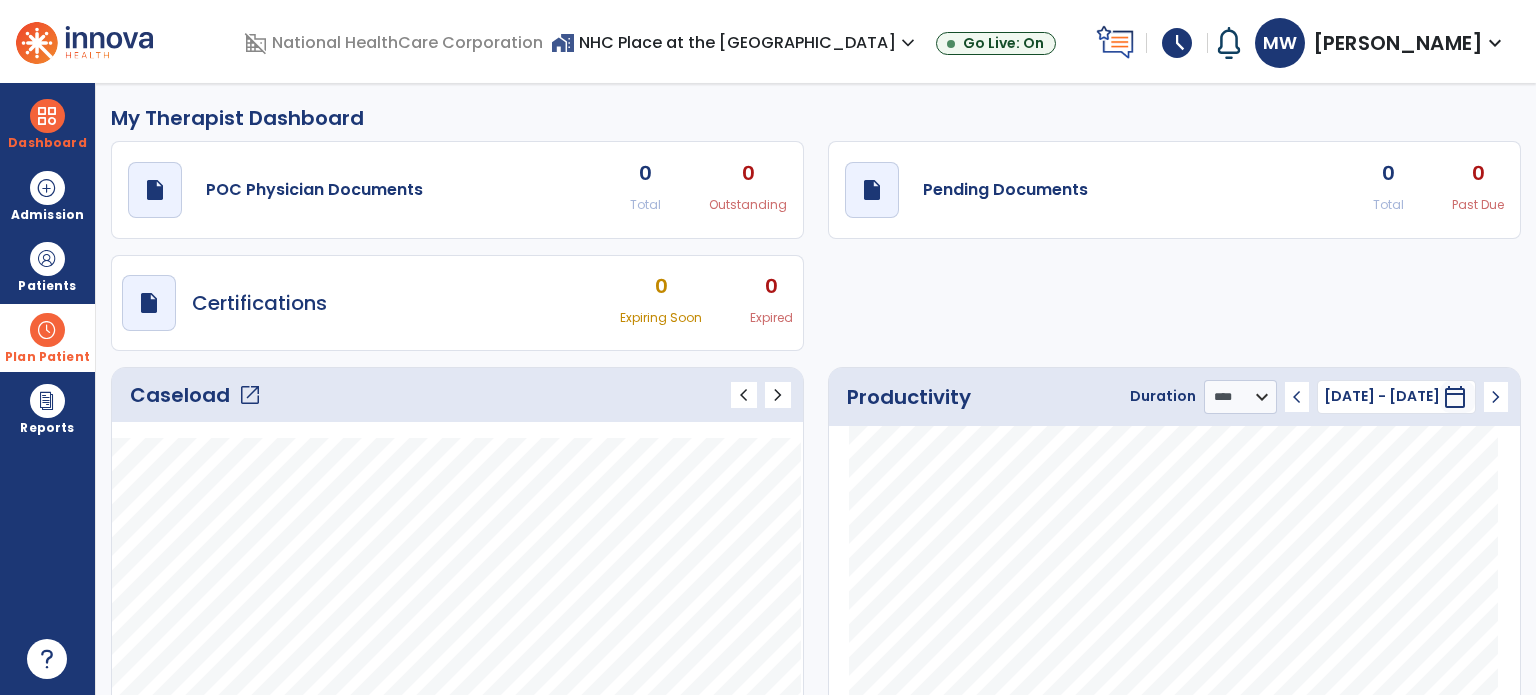click on "Plan Patient  event_note  Planner  content_paste_go  Scheduler  content_paste_go  Whiteboard" at bounding box center [47, 337] 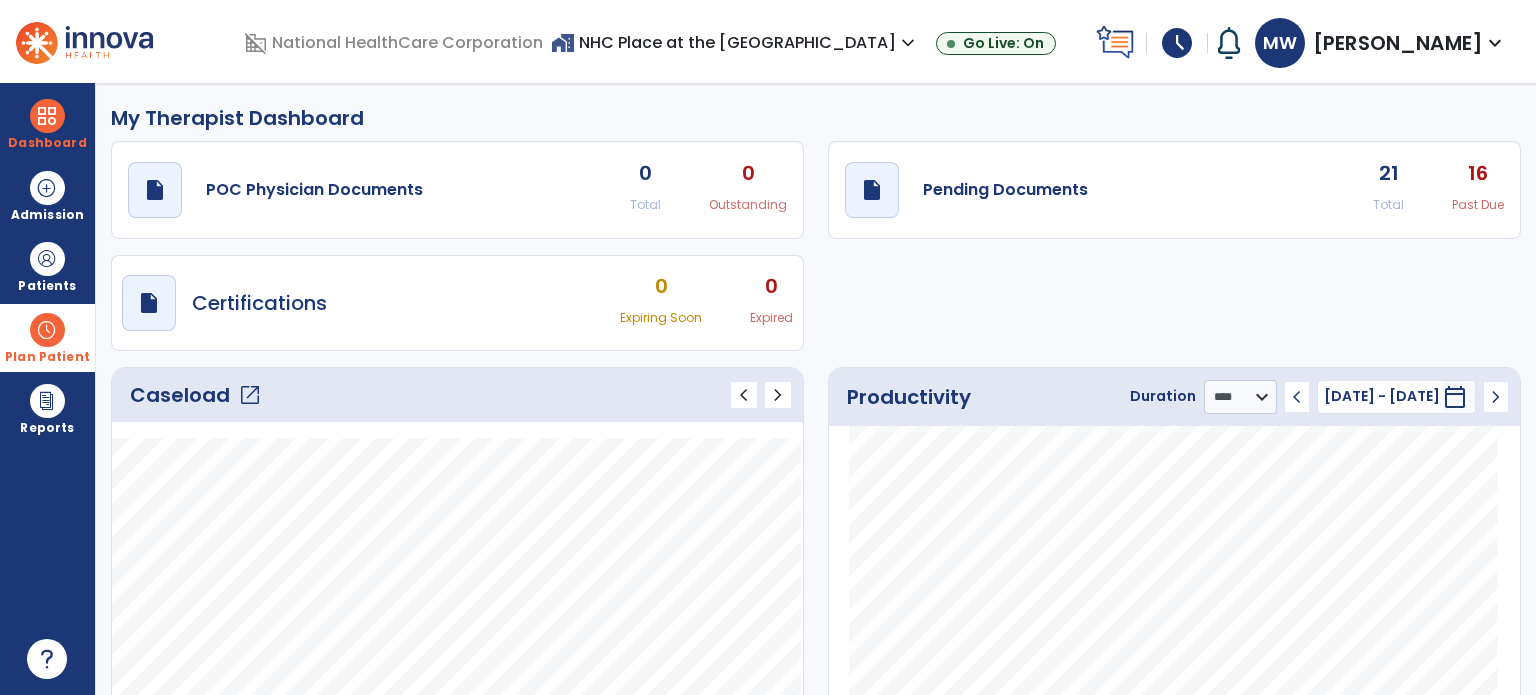 click on "Plan Patient" at bounding box center (47, 286) 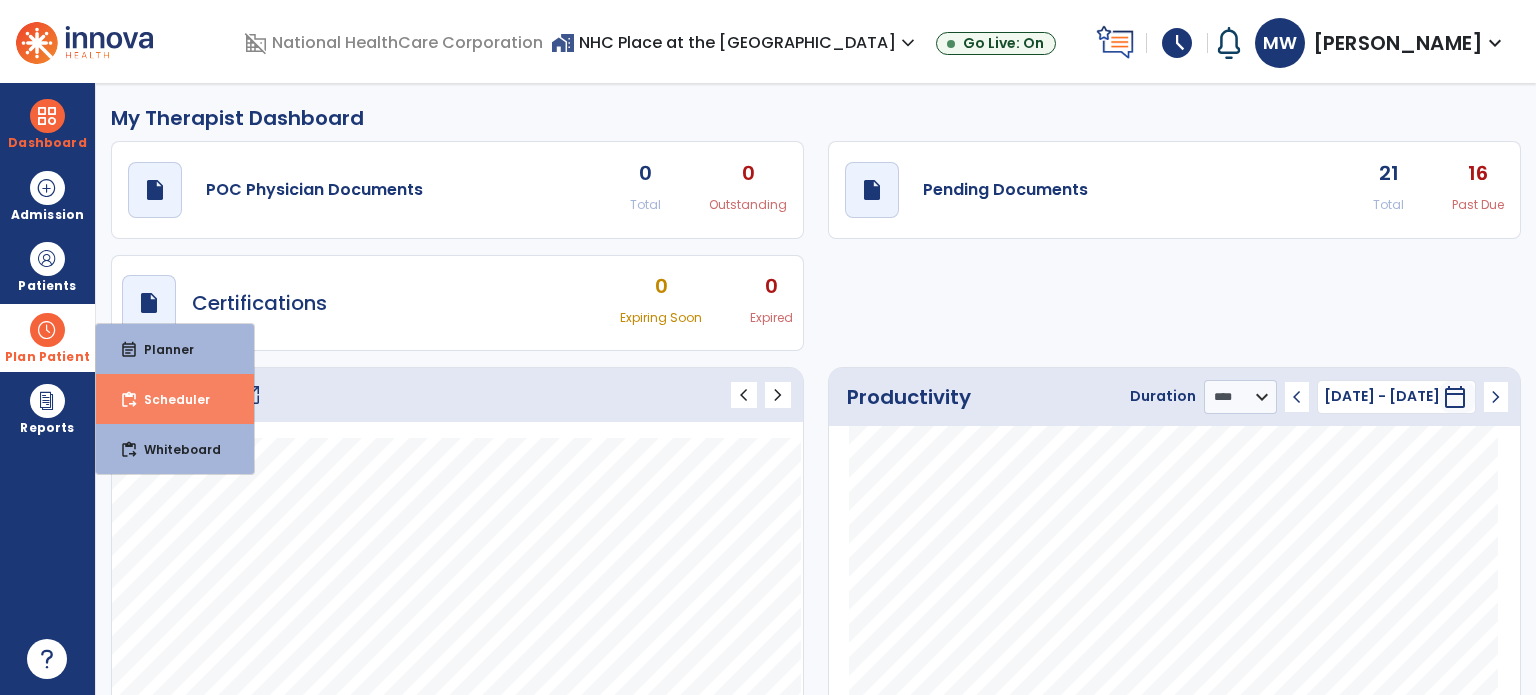 click on "Scheduler" at bounding box center (169, 399) 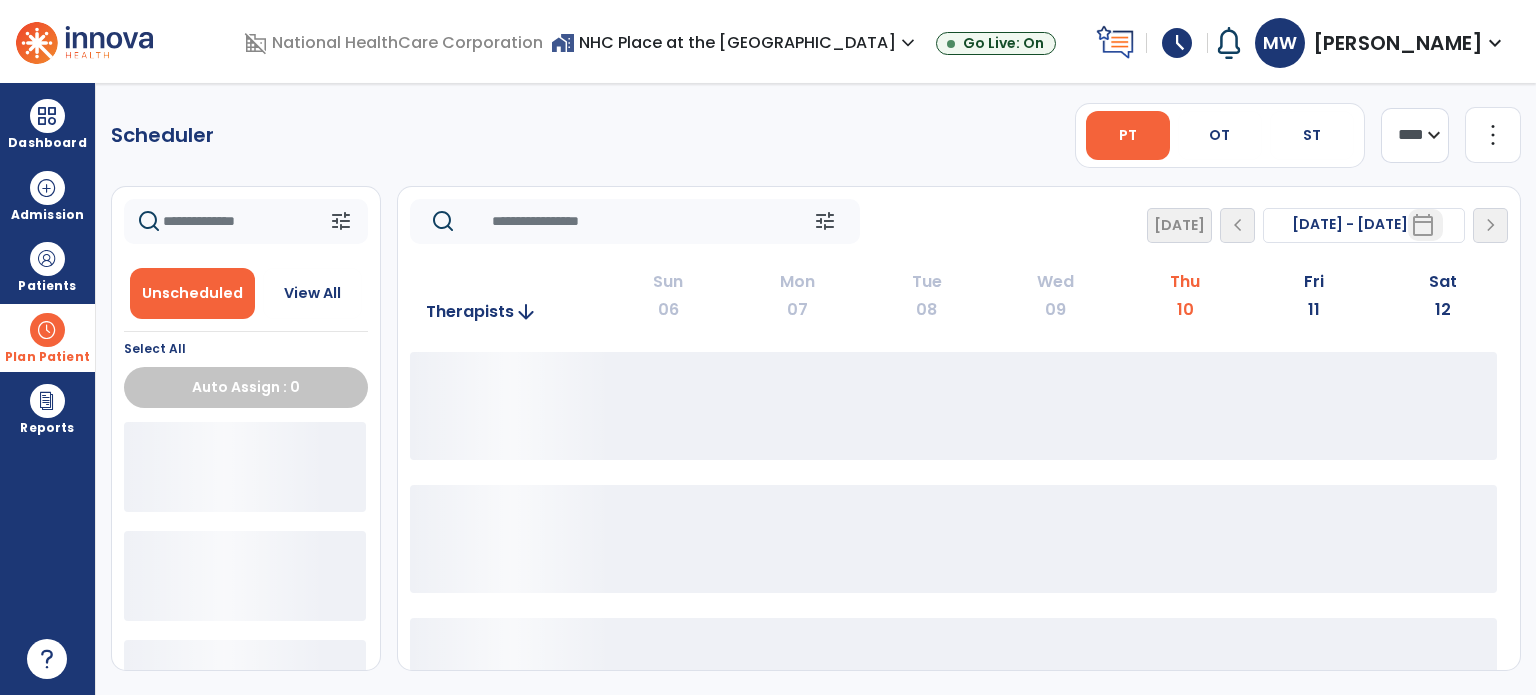 click on "**** ***" 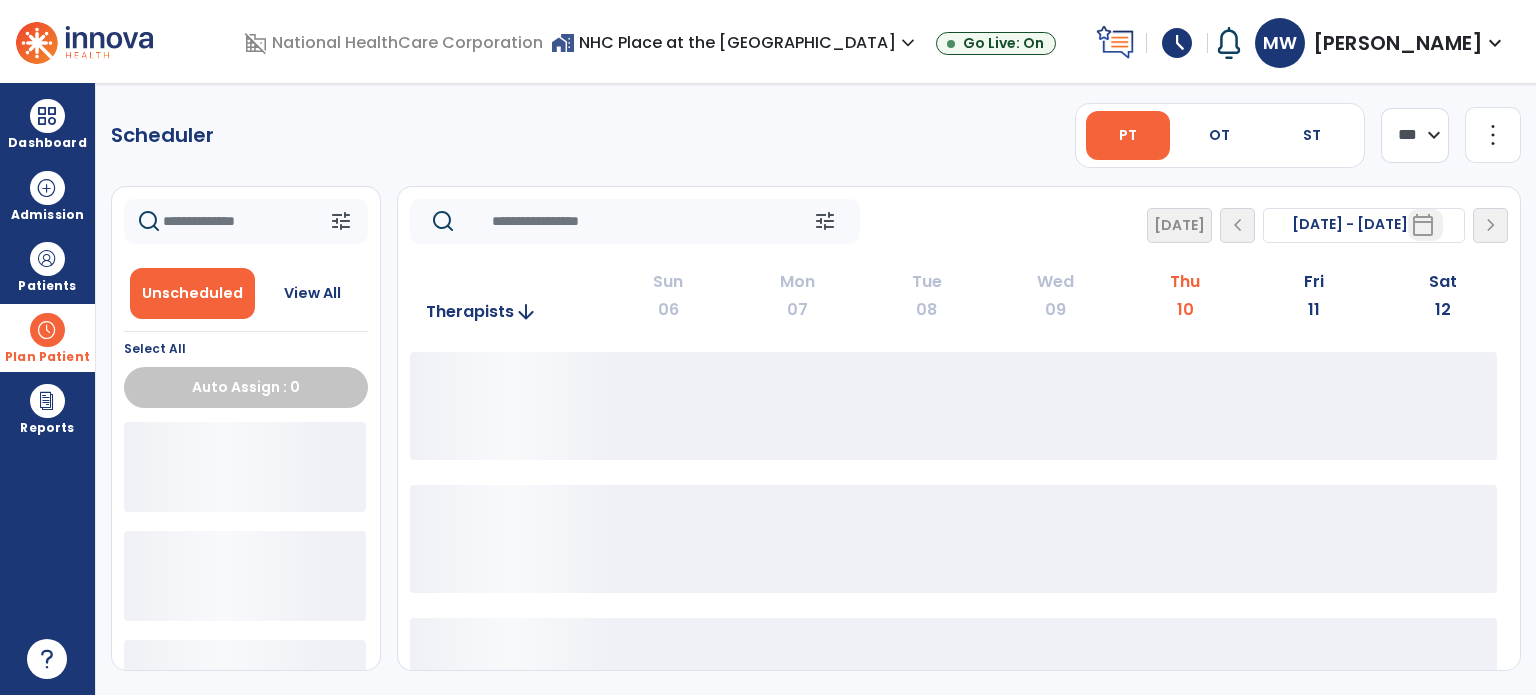 click on "**** ***" 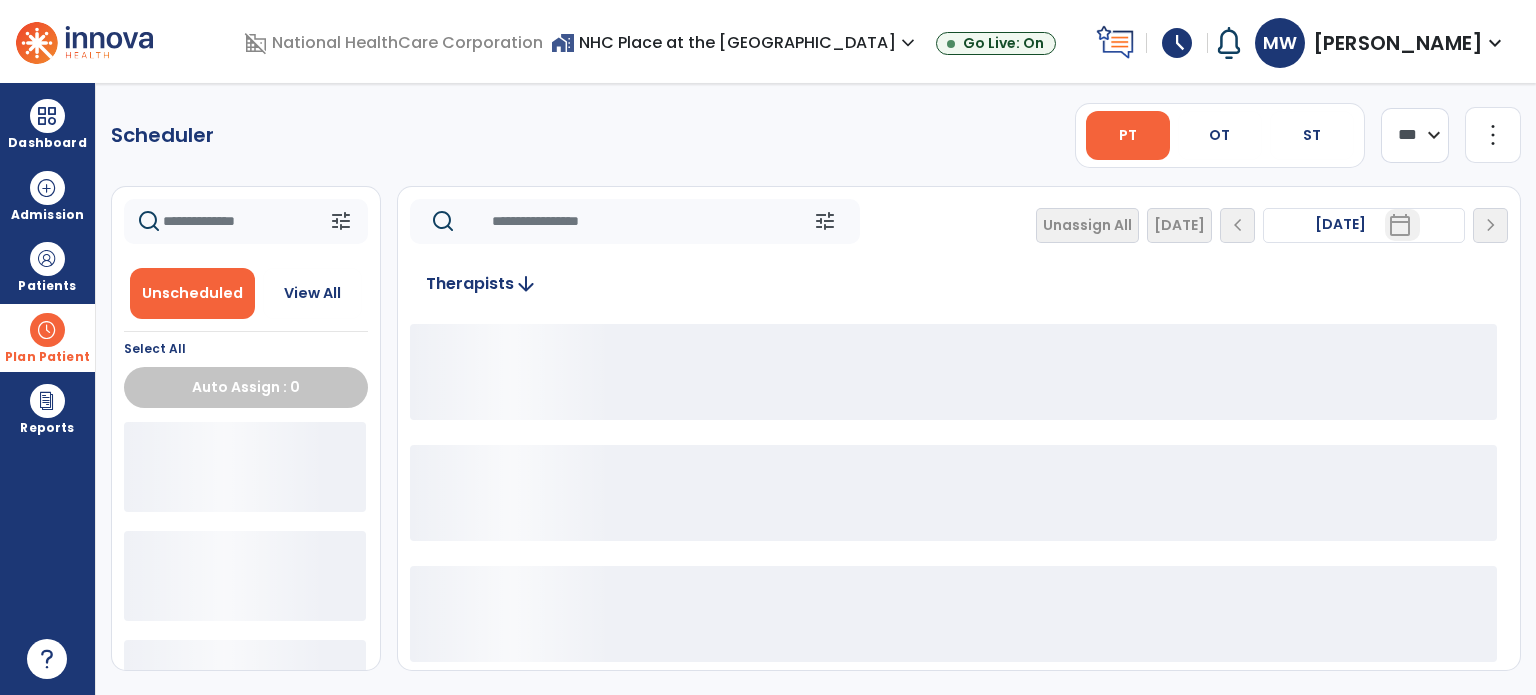 click on "Unassign All   [DATE]  chevron_left [DATE]  *********  calendar_today  chevron_right" 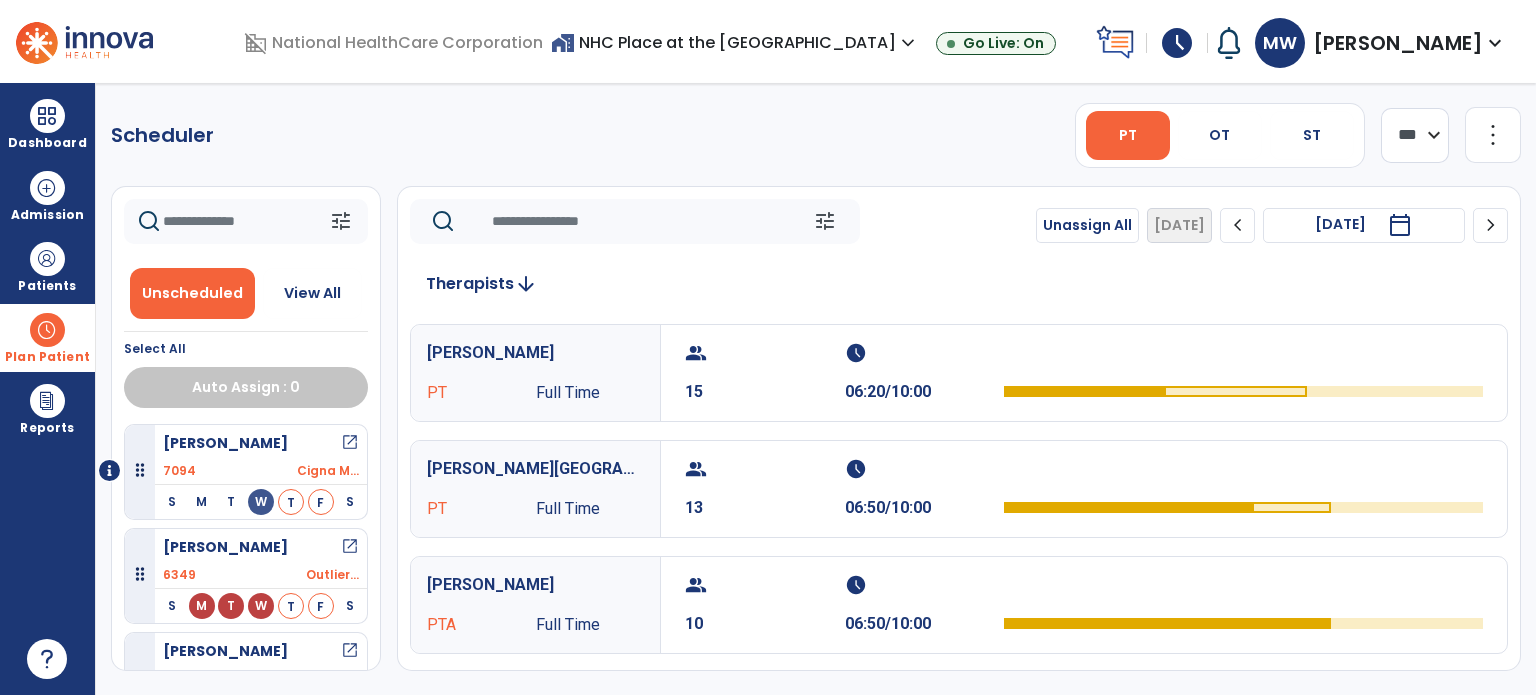 click on "chevron_right" 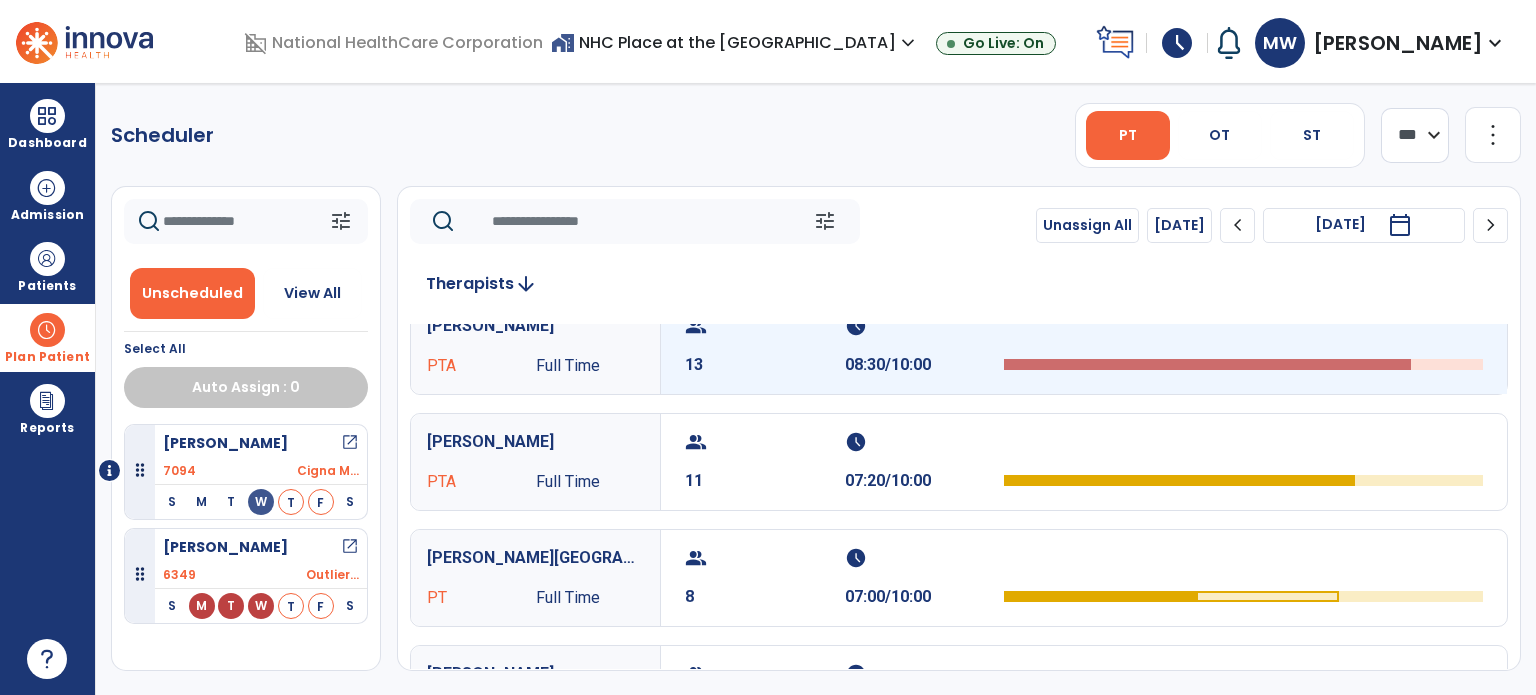 scroll, scrollTop: 0, scrollLeft: 0, axis: both 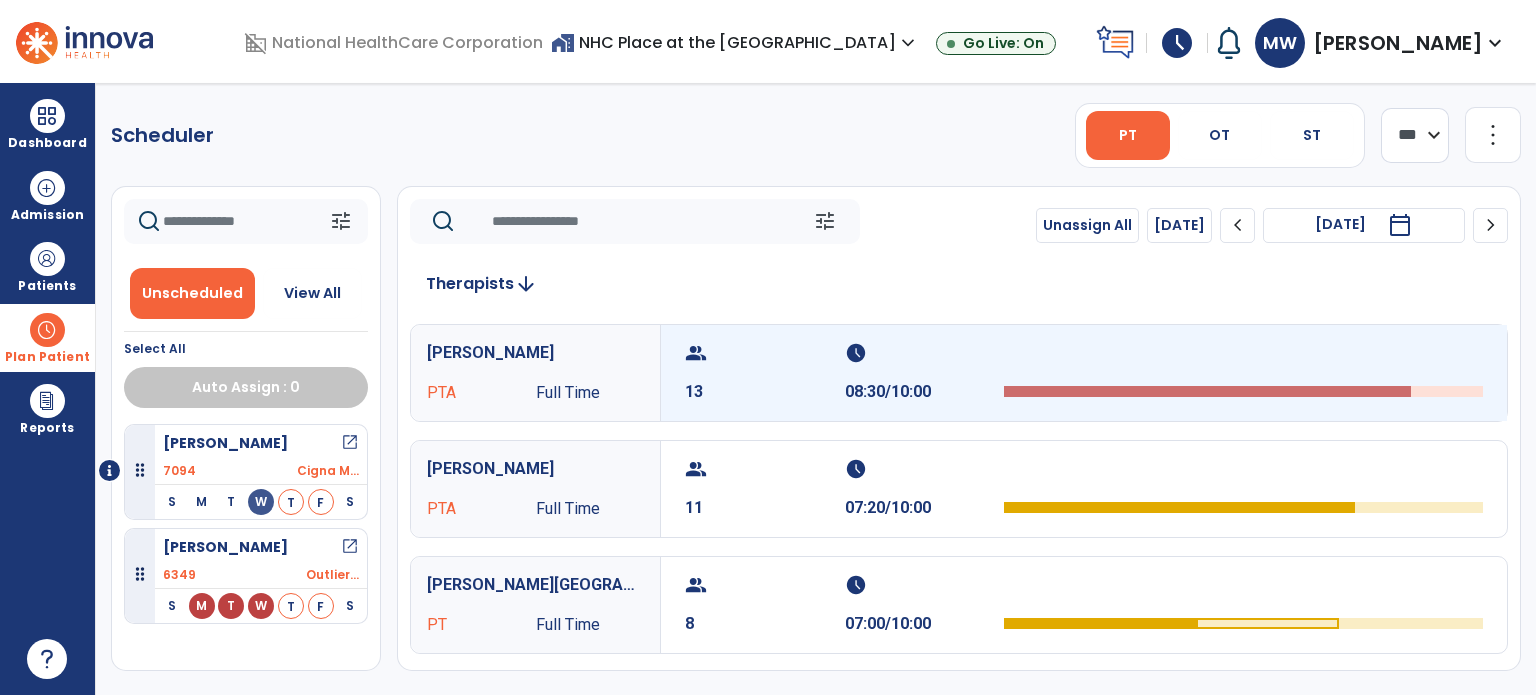 click on "schedule" at bounding box center [922, 353] 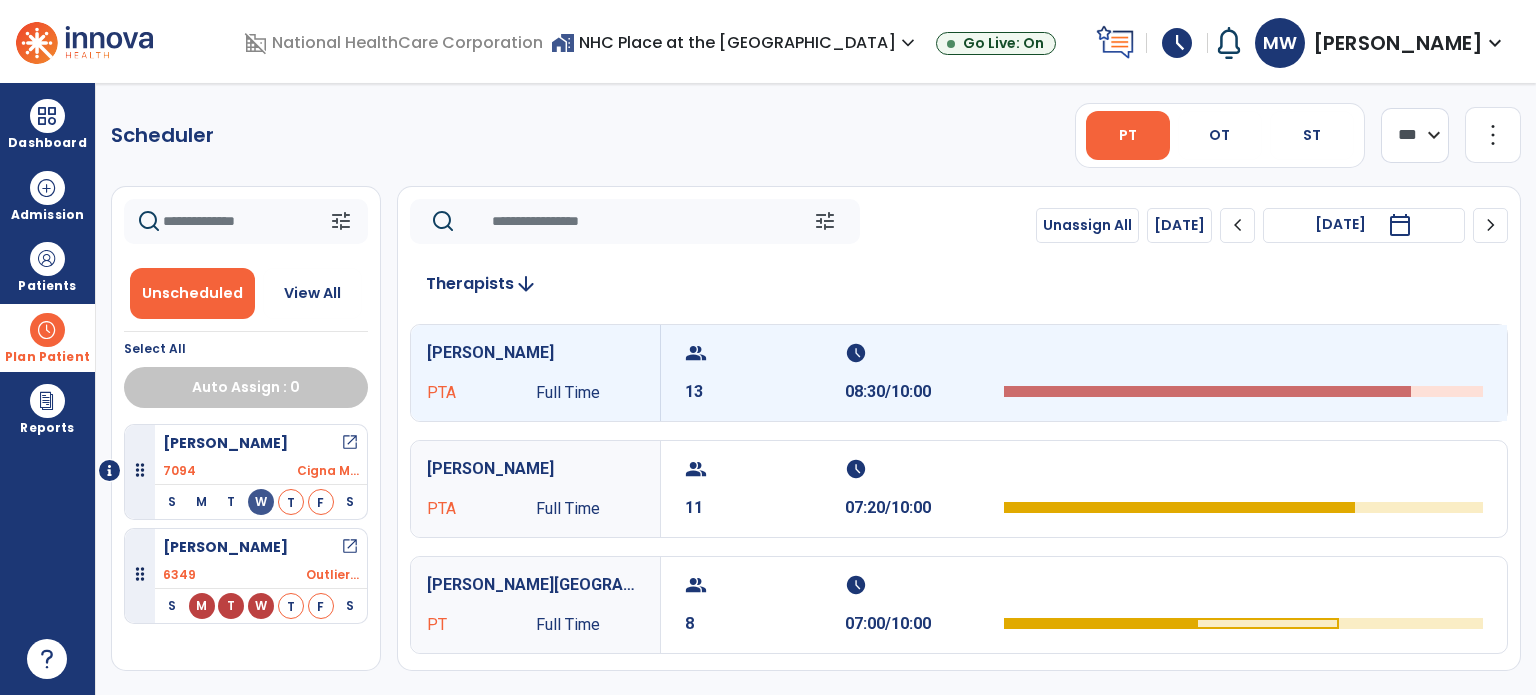 click on "schedule  08:30/10:00" at bounding box center [925, 373] 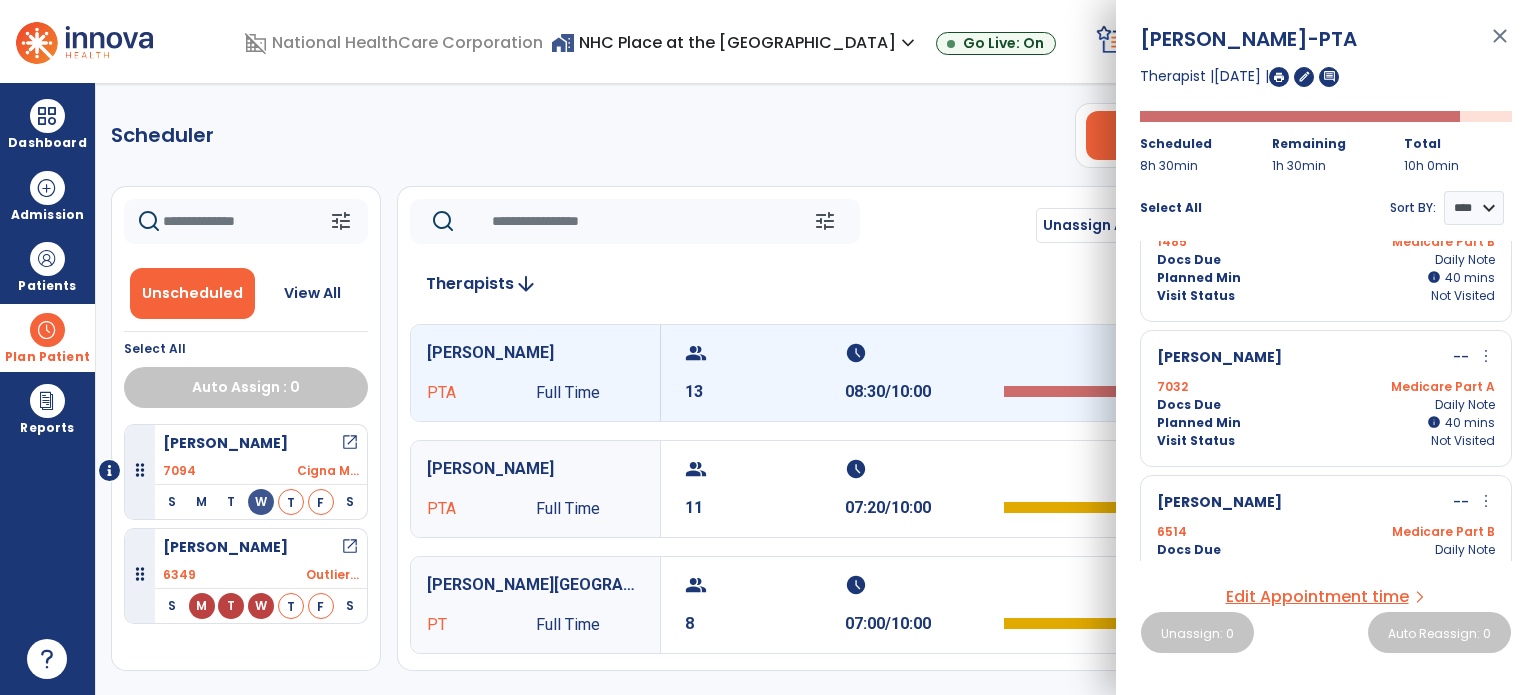 scroll, scrollTop: 1222, scrollLeft: 0, axis: vertical 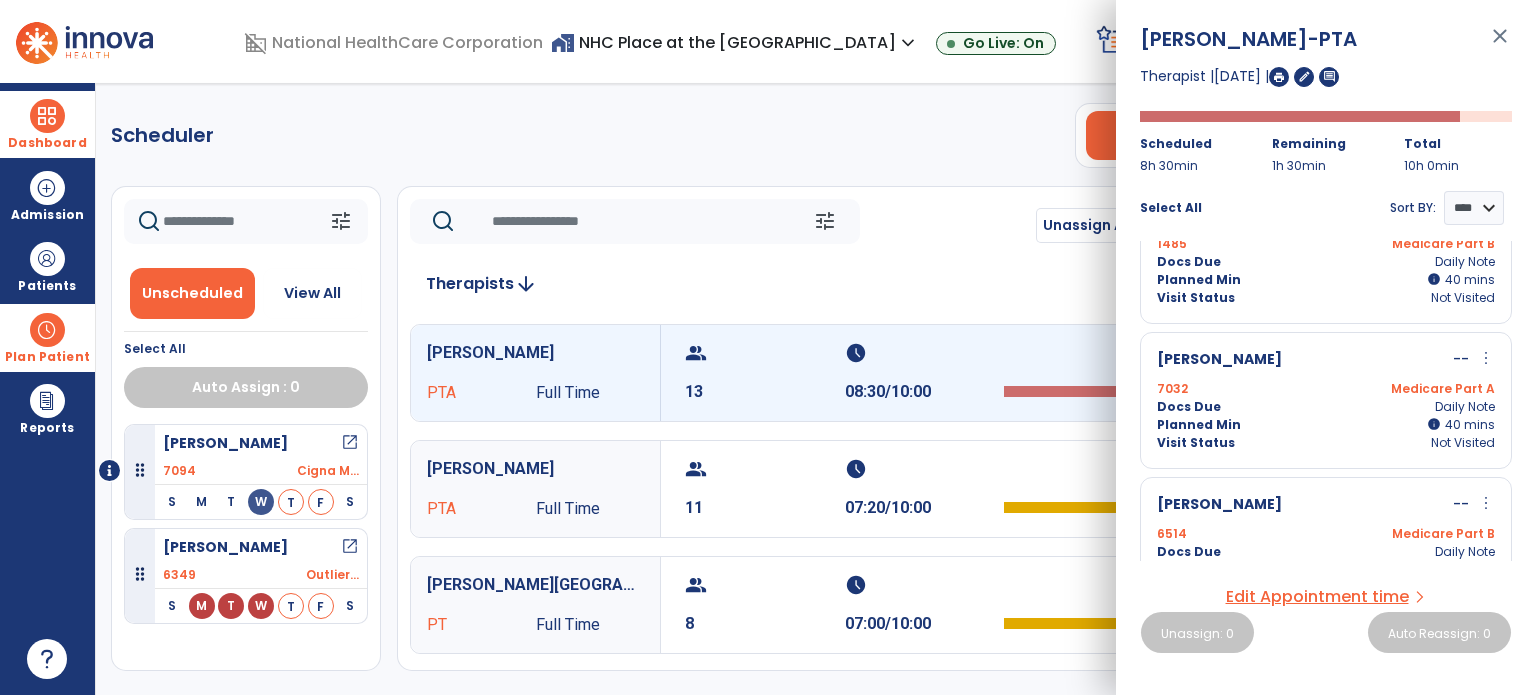 click on "Dashboard" at bounding box center (47, 143) 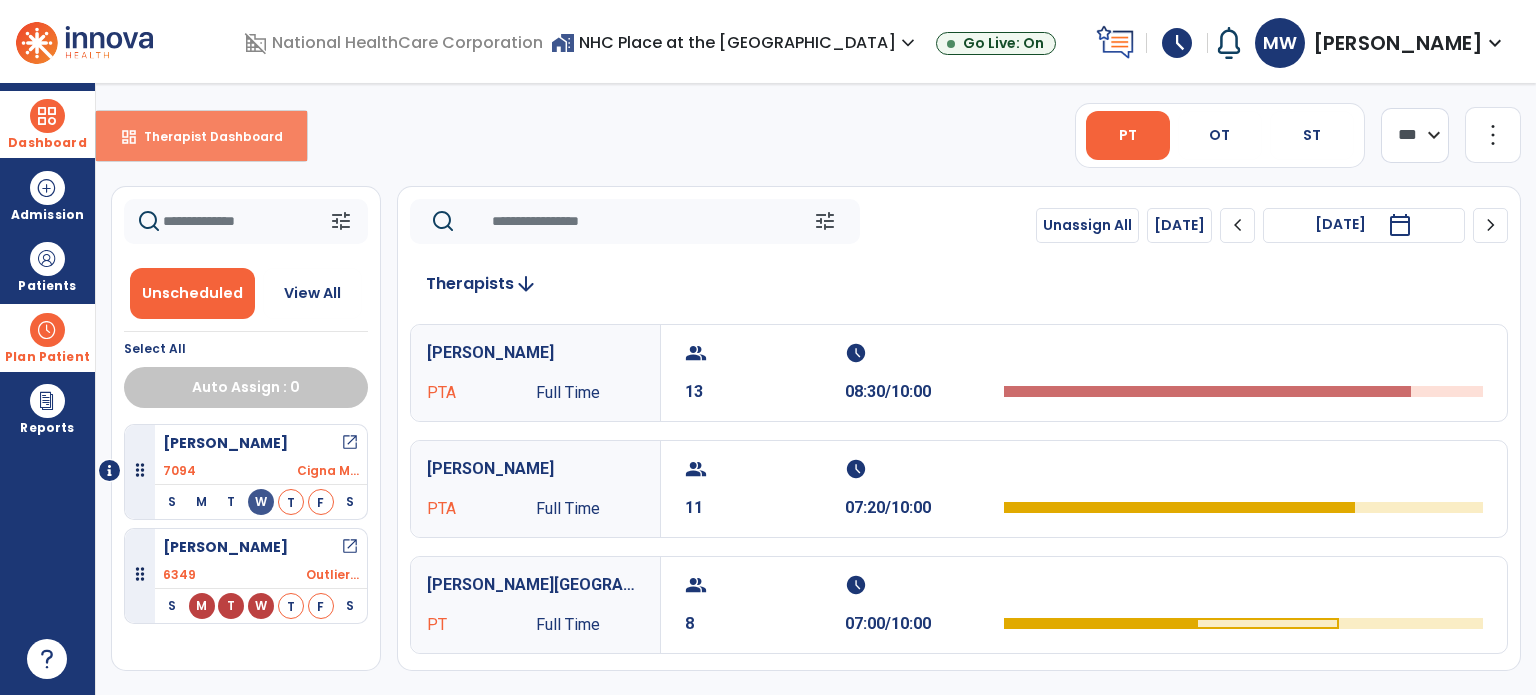 click on "Therapist Dashboard" at bounding box center (205, 136) 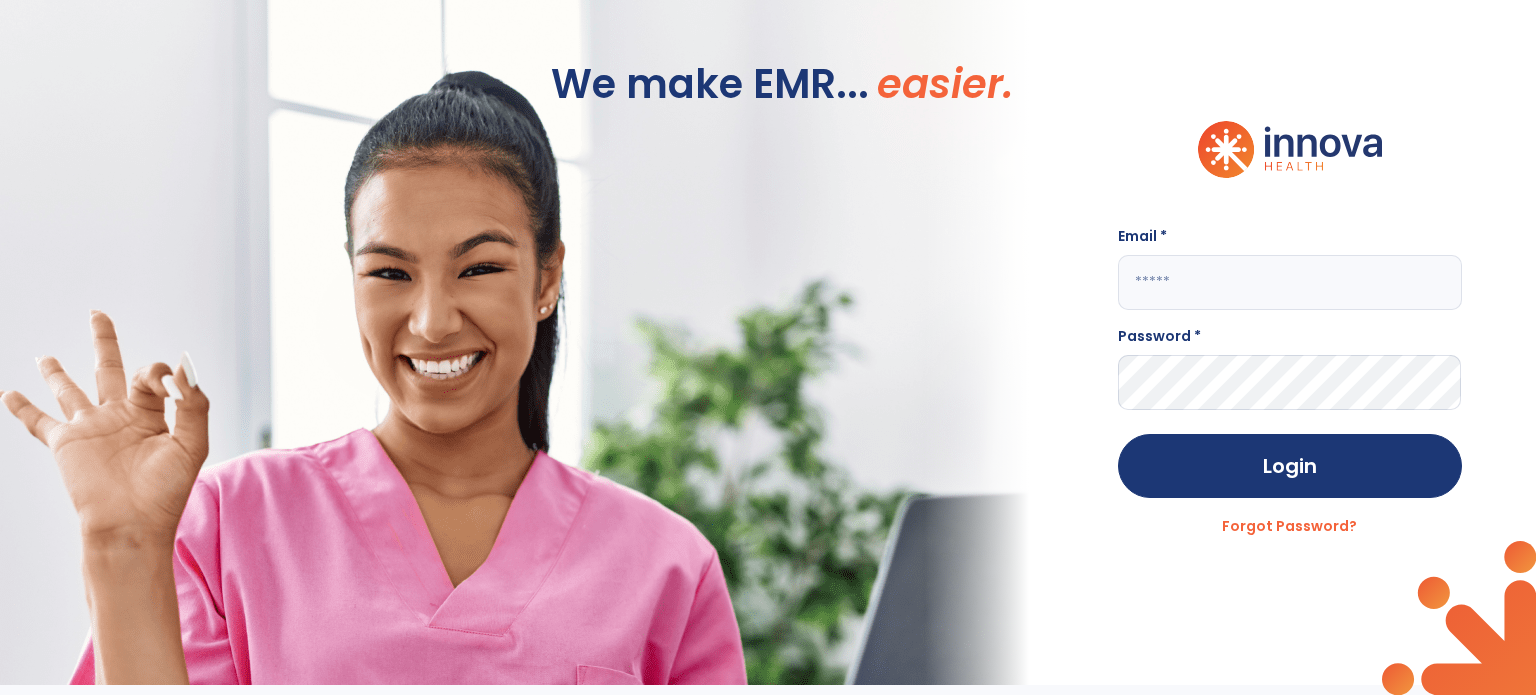 click 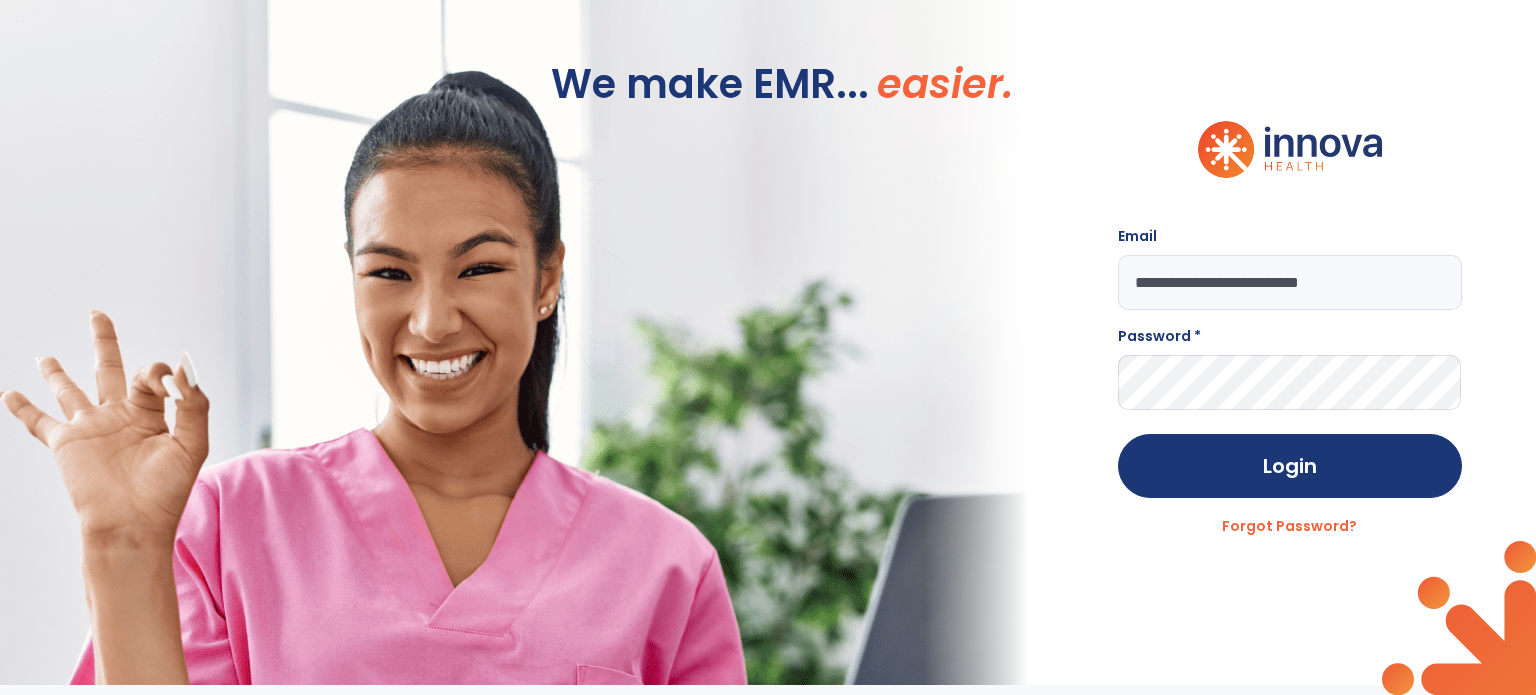 type on "**********" 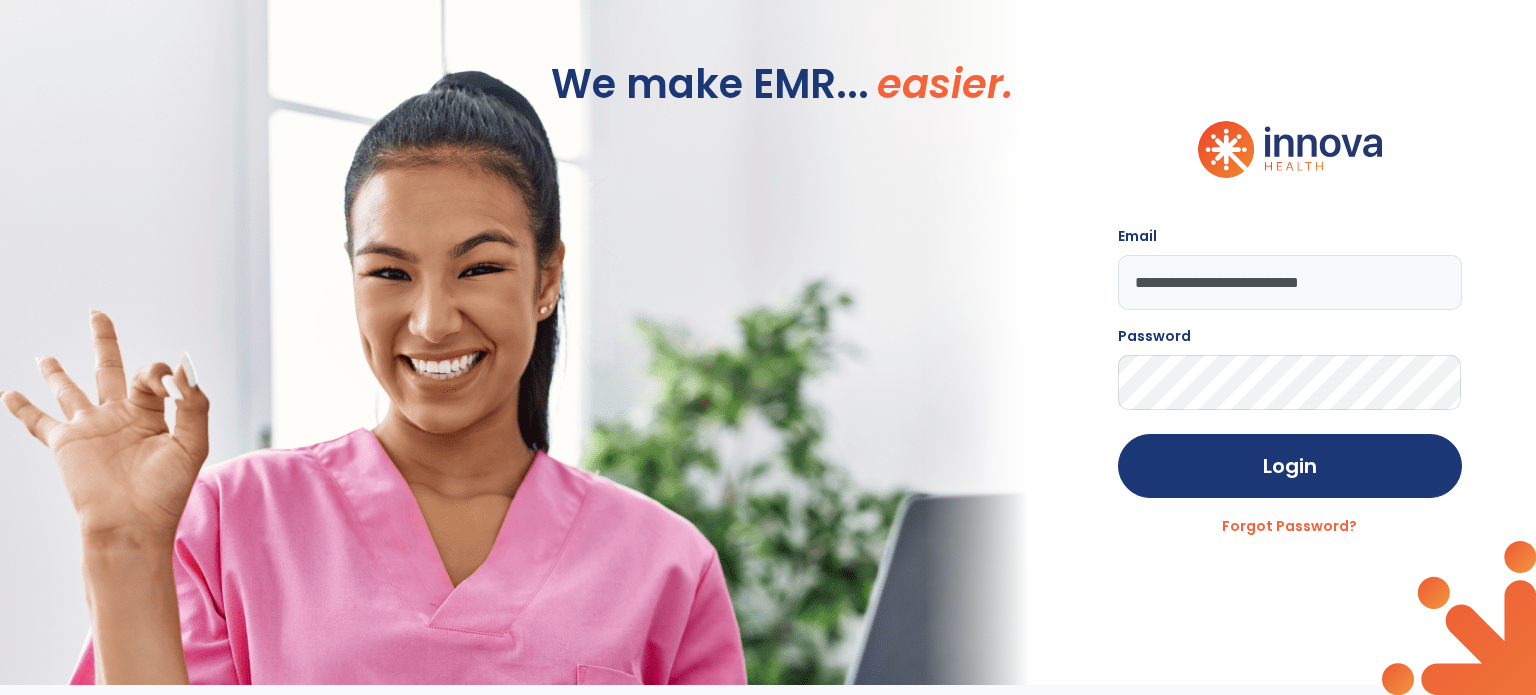 click on "Login" 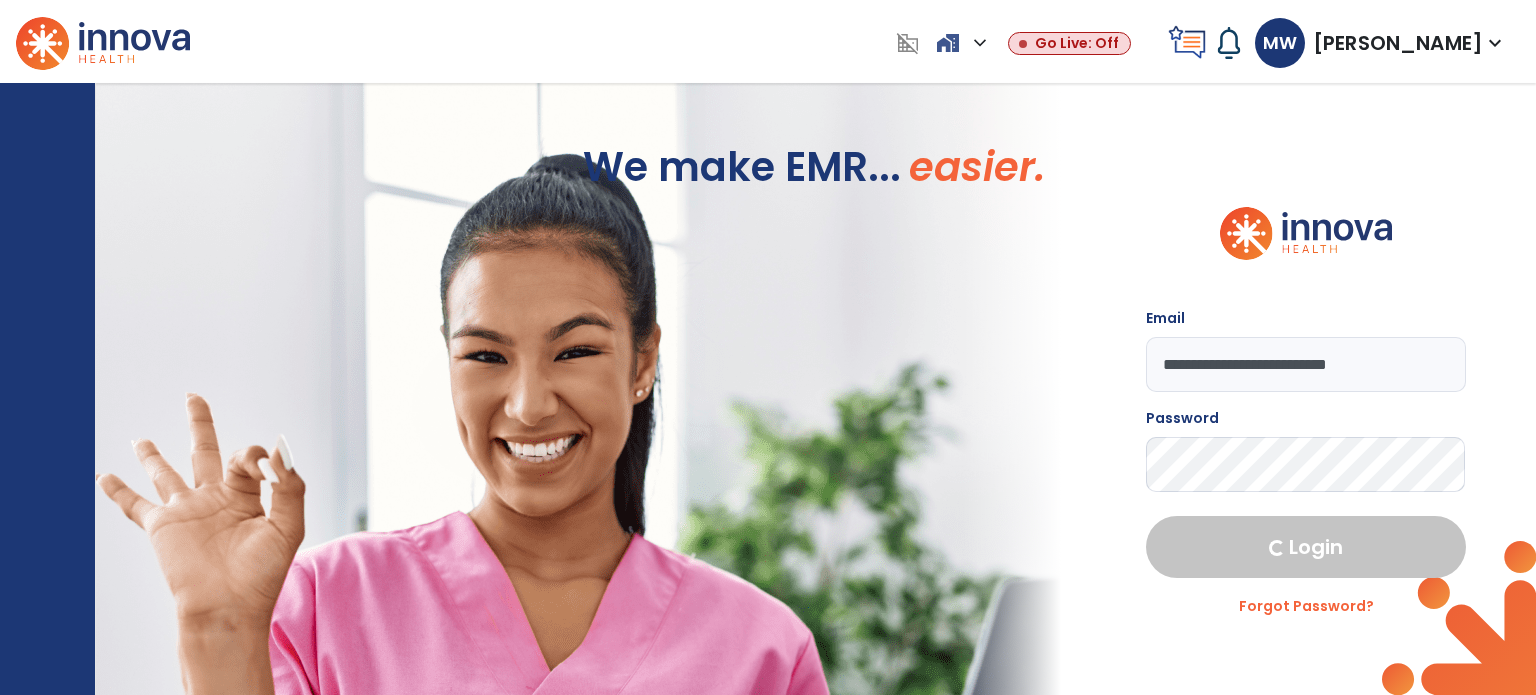 select on "****" 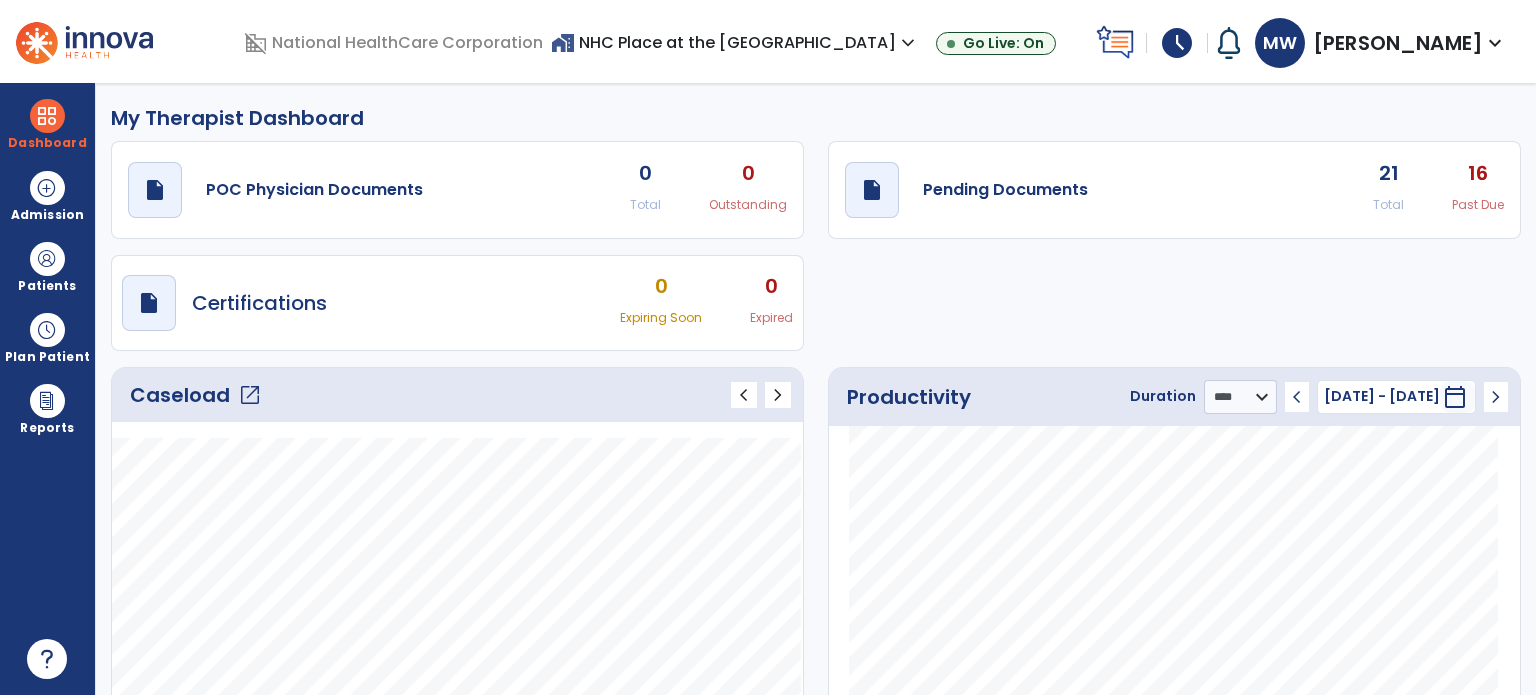 click on "open_in_new" 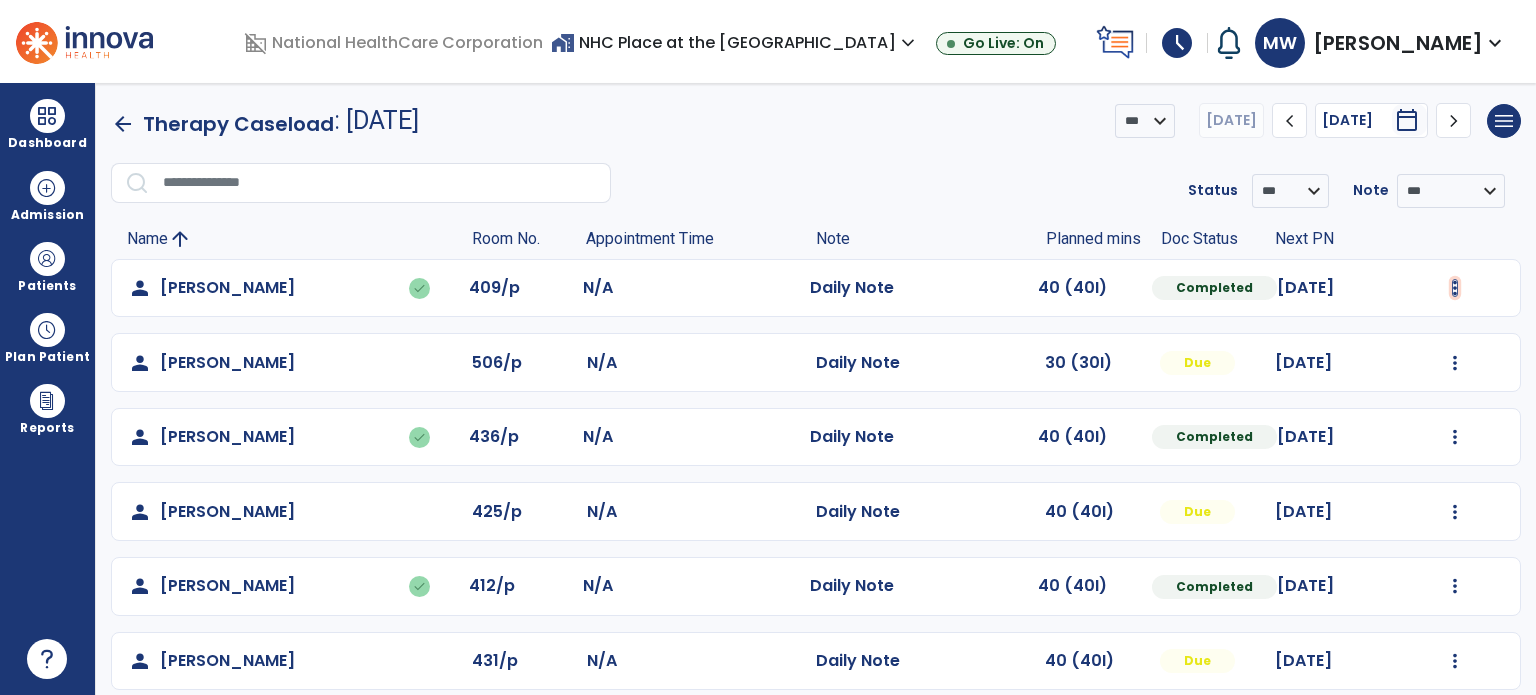 click at bounding box center [1455, 288] 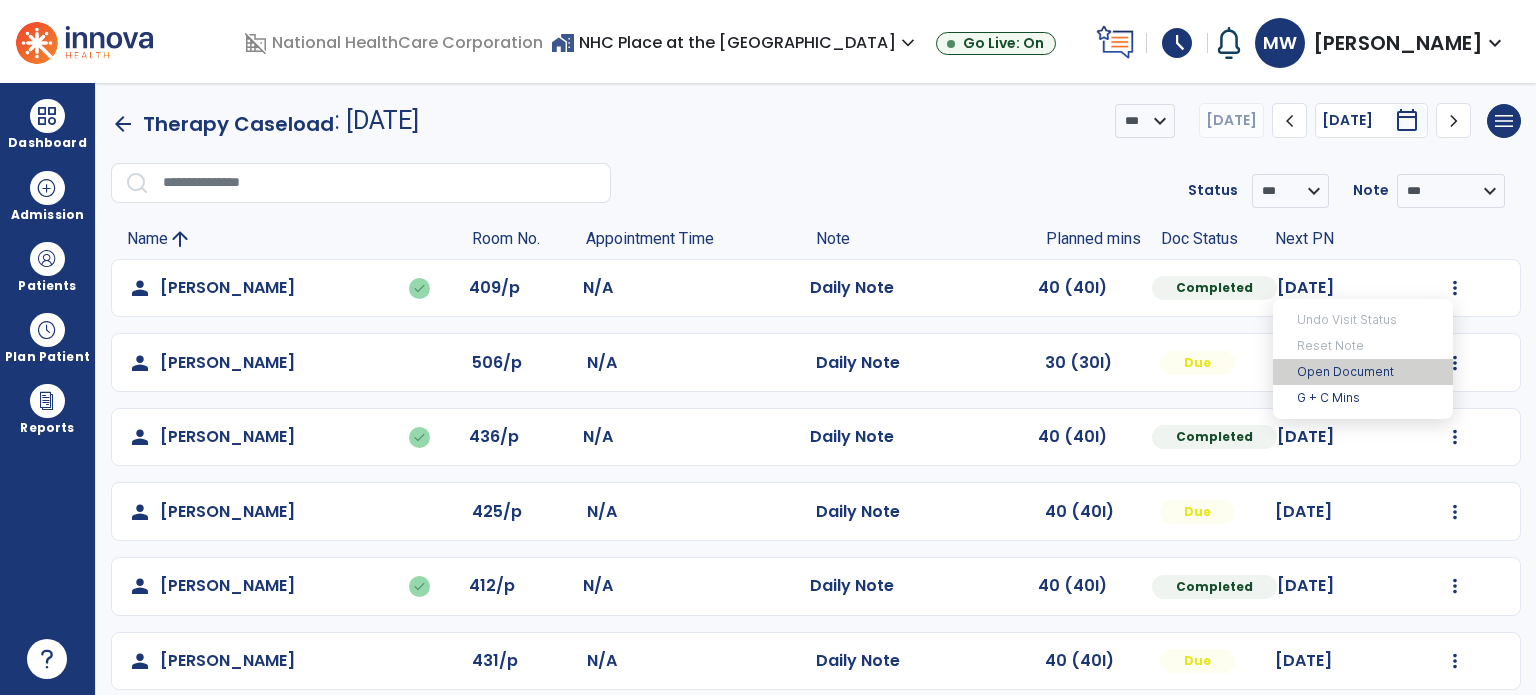 click on "Open Document" at bounding box center [1363, 372] 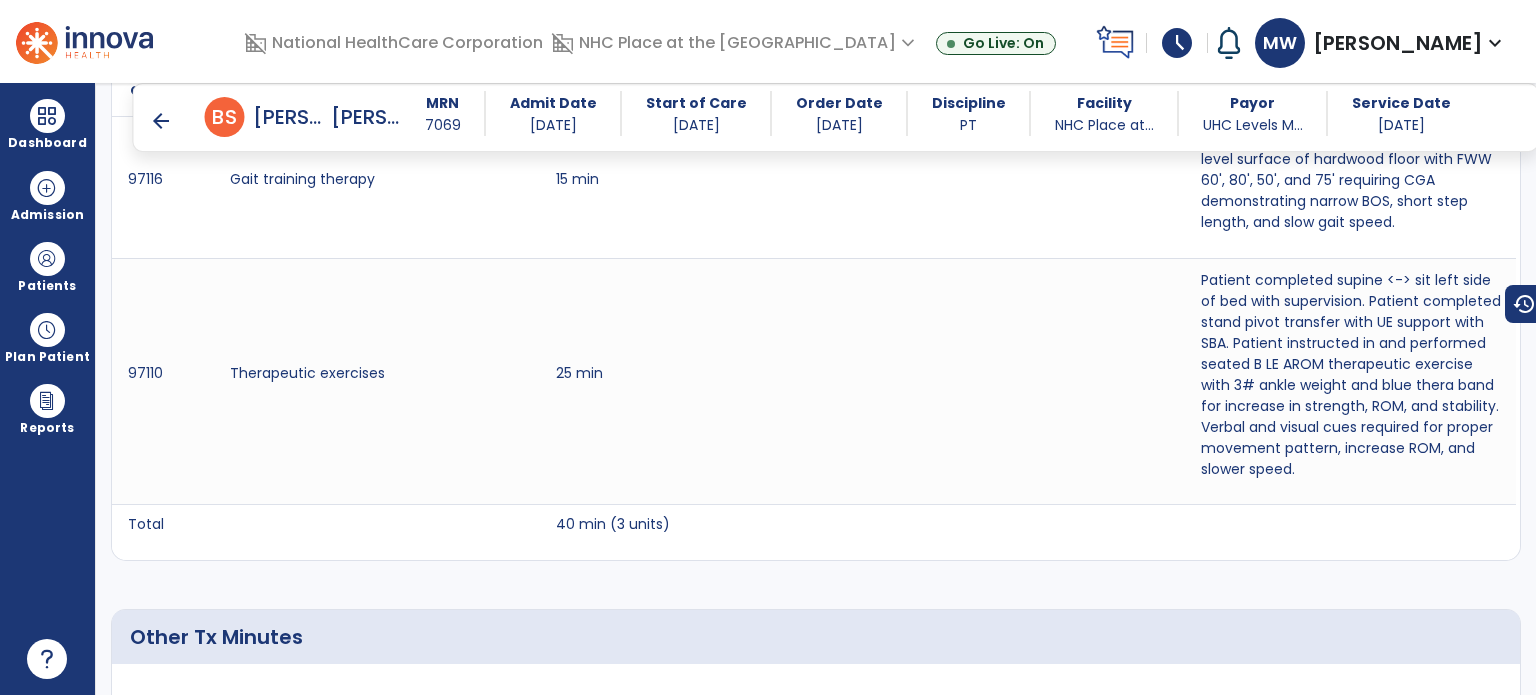 scroll, scrollTop: 1416, scrollLeft: 0, axis: vertical 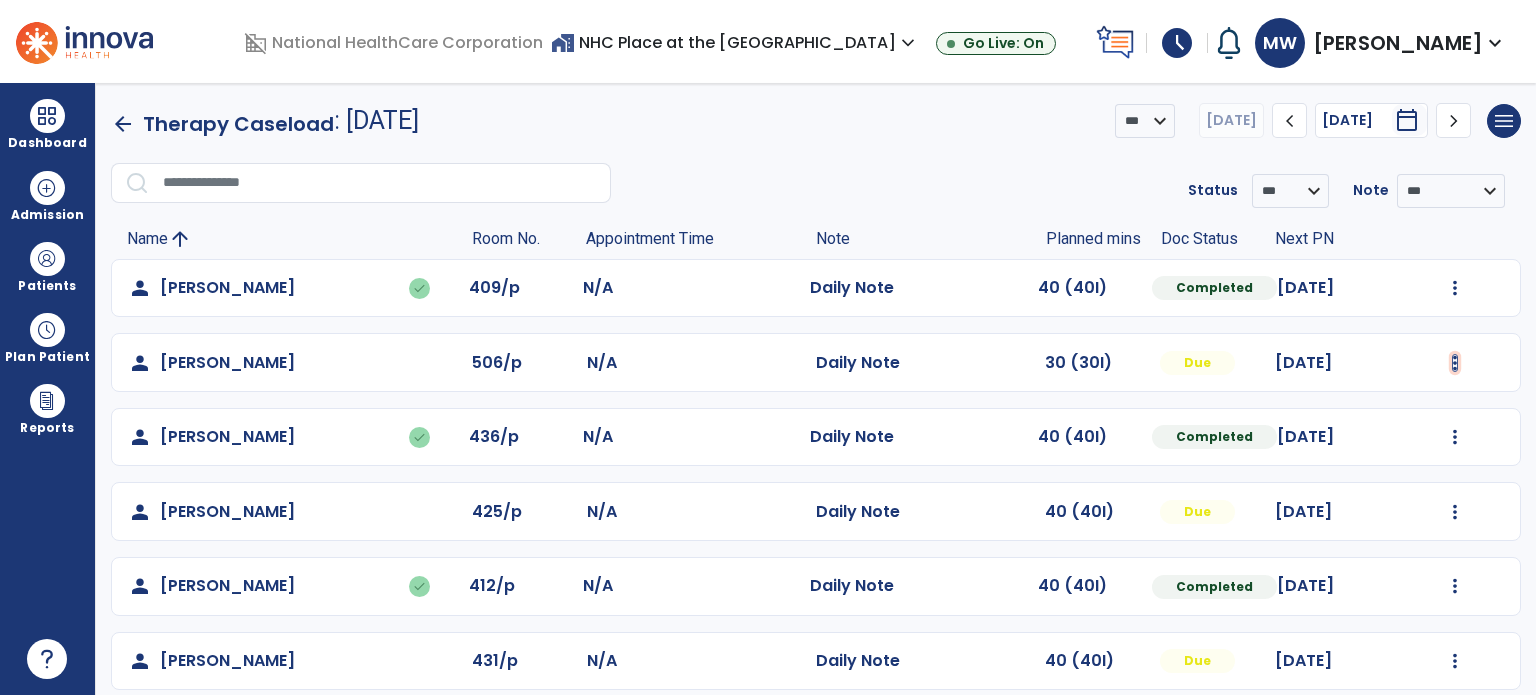 click at bounding box center [1455, 288] 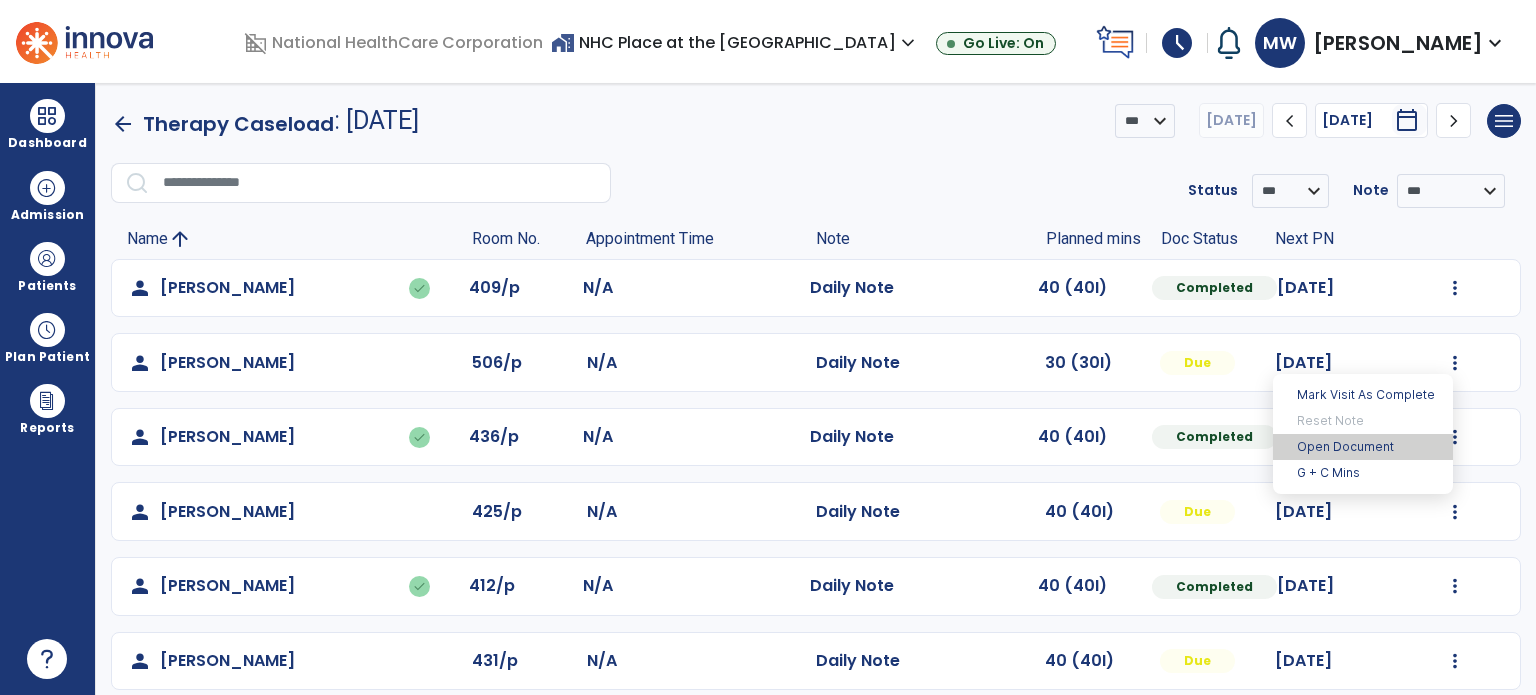 click on "Open Document" at bounding box center [1363, 447] 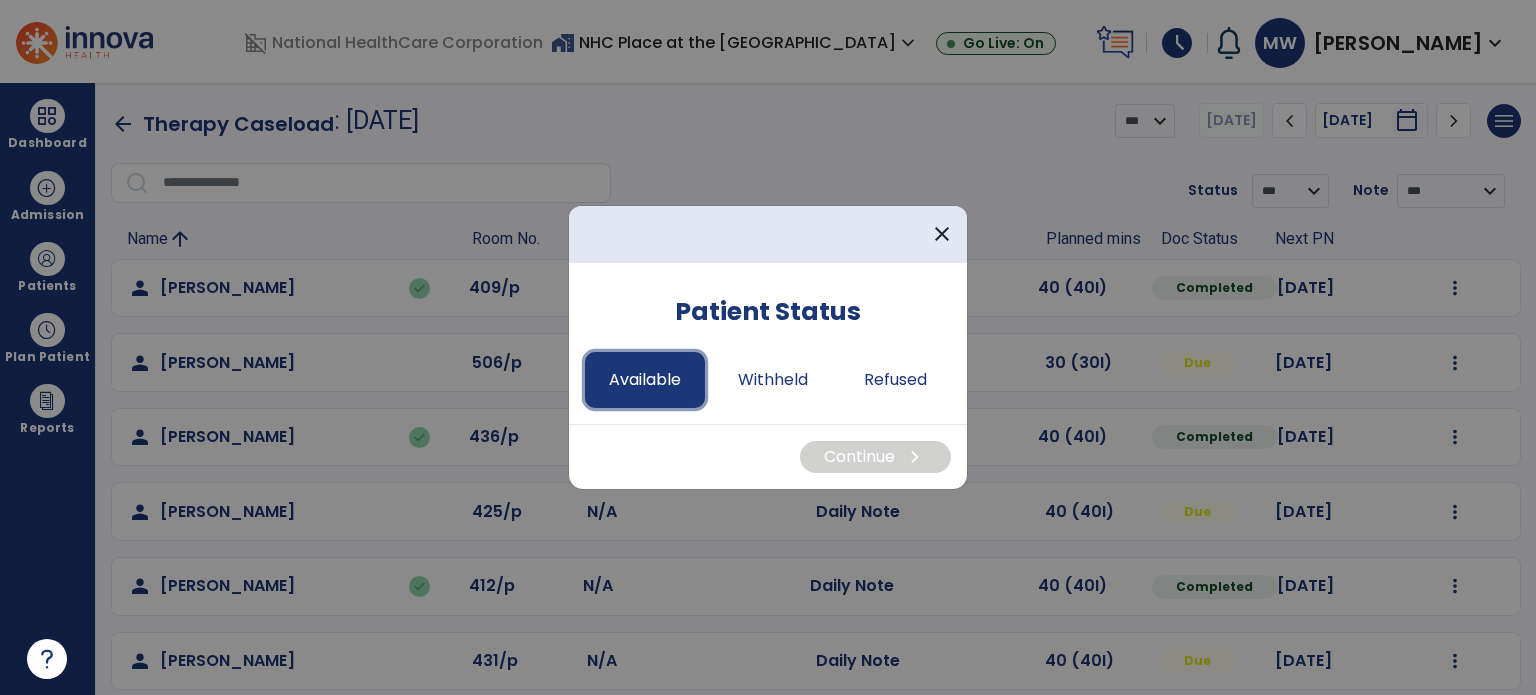 click on "Available" at bounding box center [645, 380] 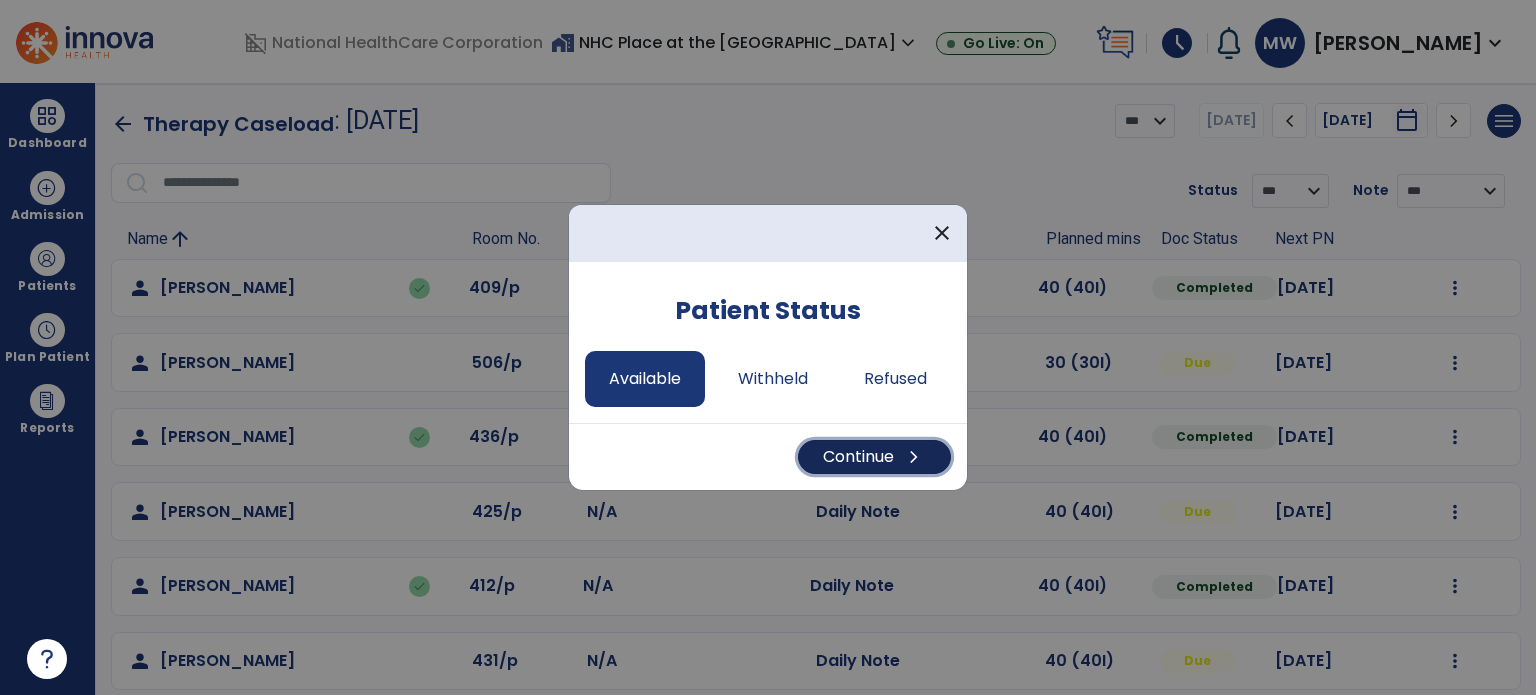 click on "Continue   chevron_right" at bounding box center [874, 457] 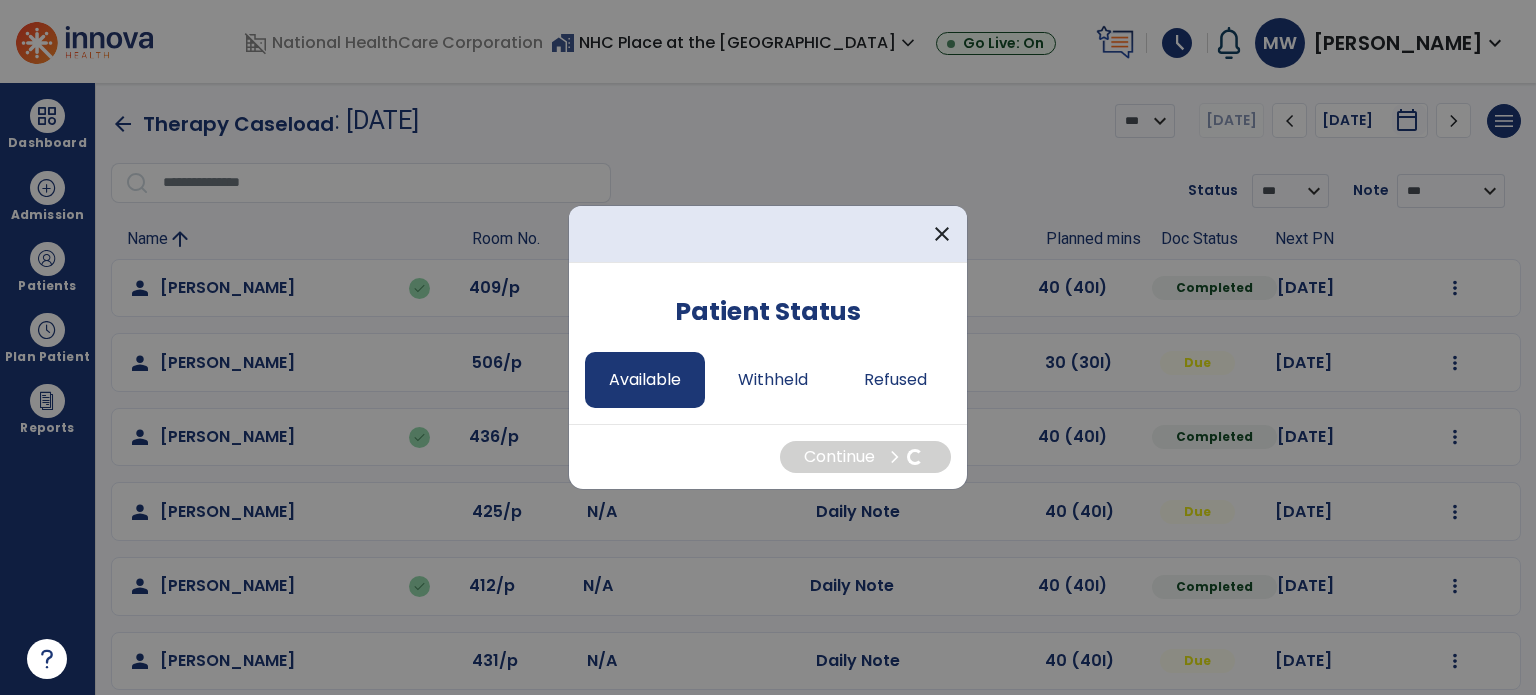 select on "*" 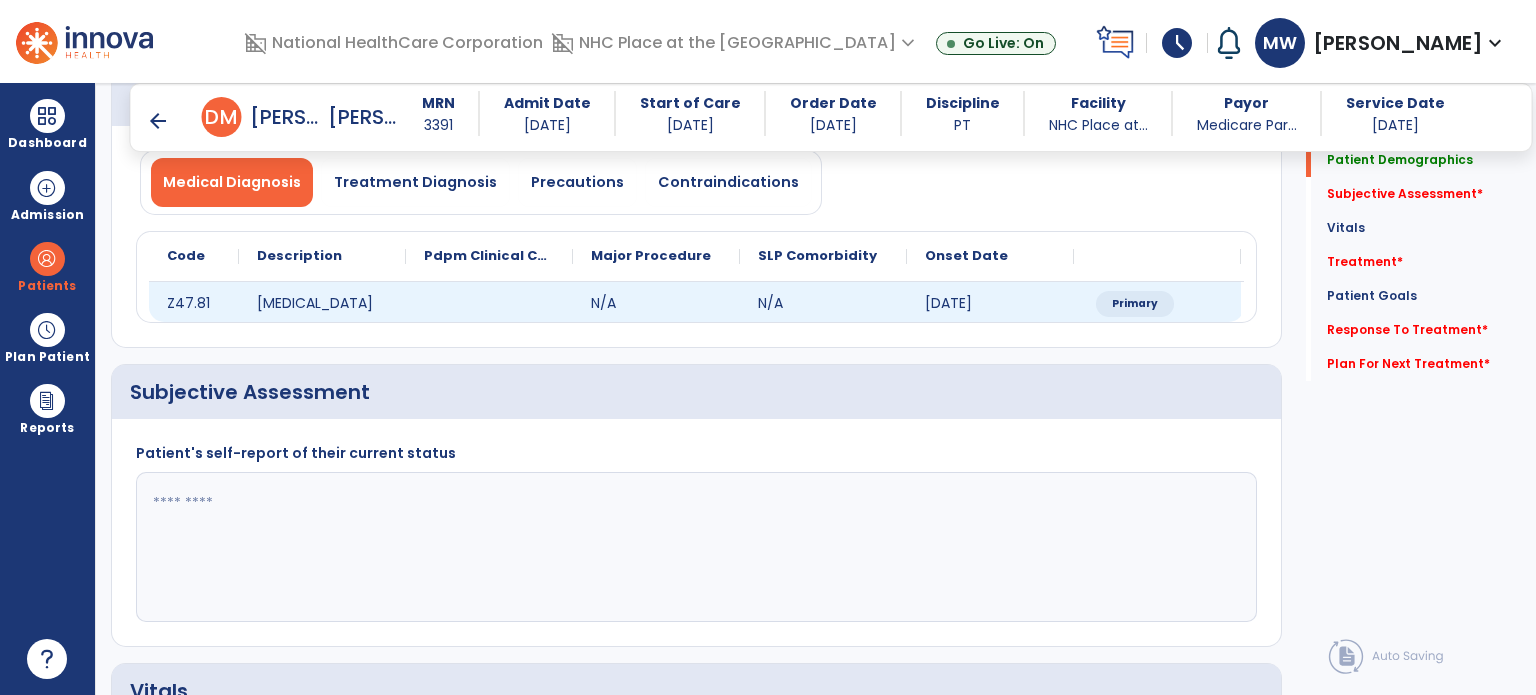 scroll, scrollTop: 166, scrollLeft: 0, axis: vertical 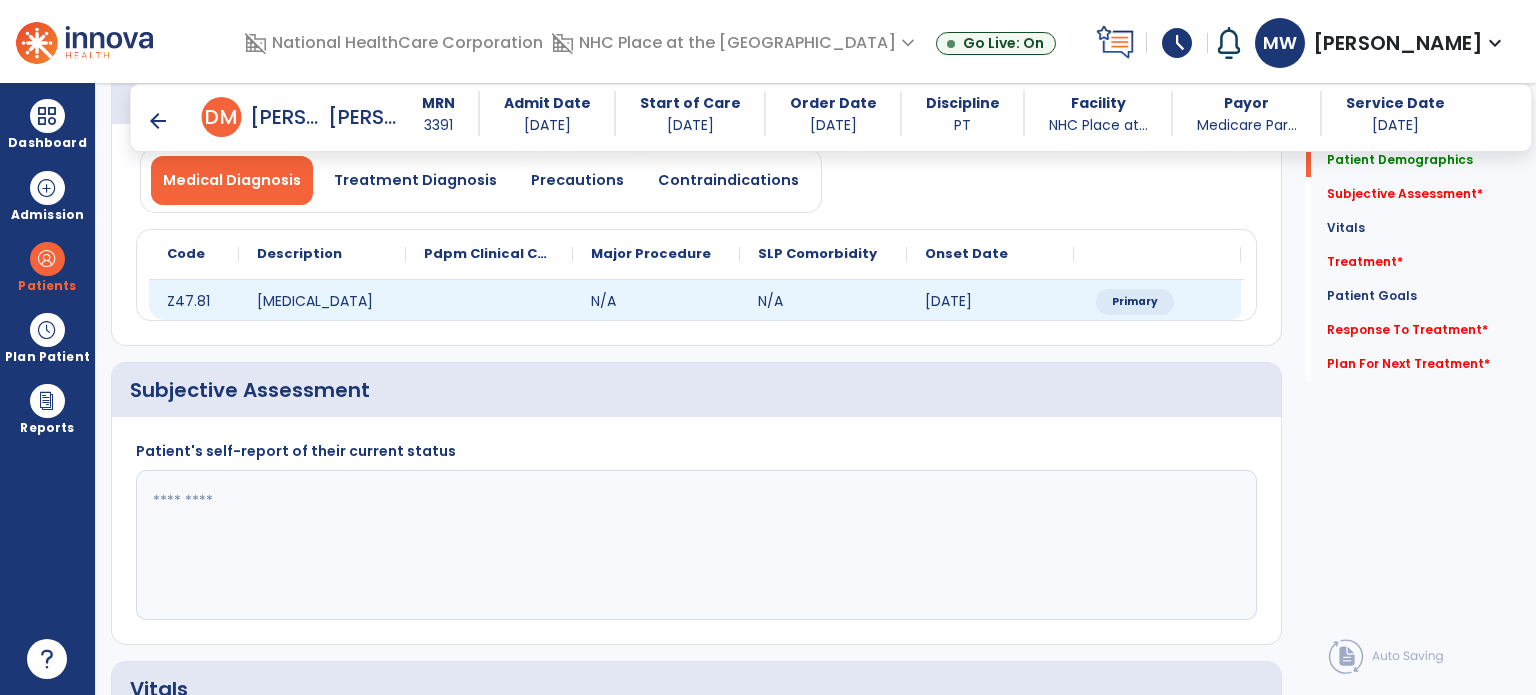 click 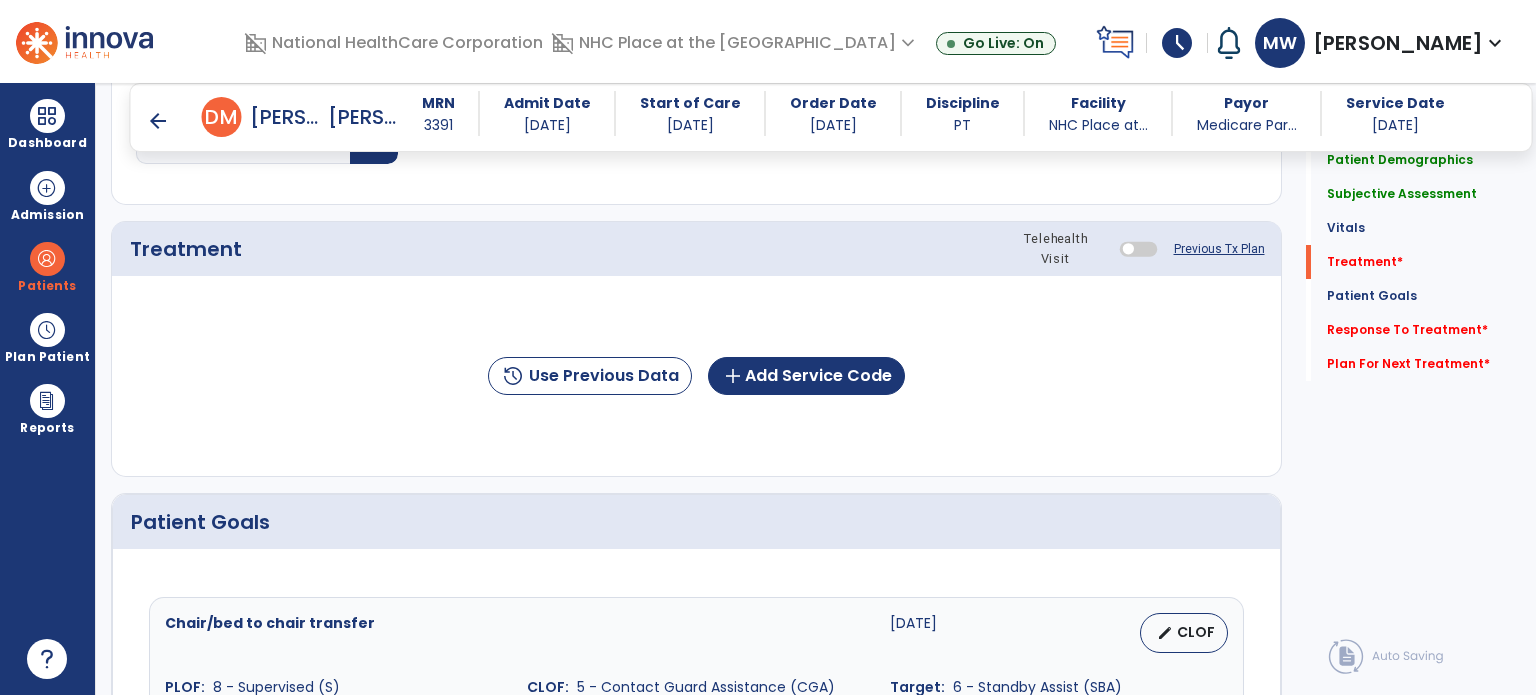 scroll, scrollTop: 1024, scrollLeft: 0, axis: vertical 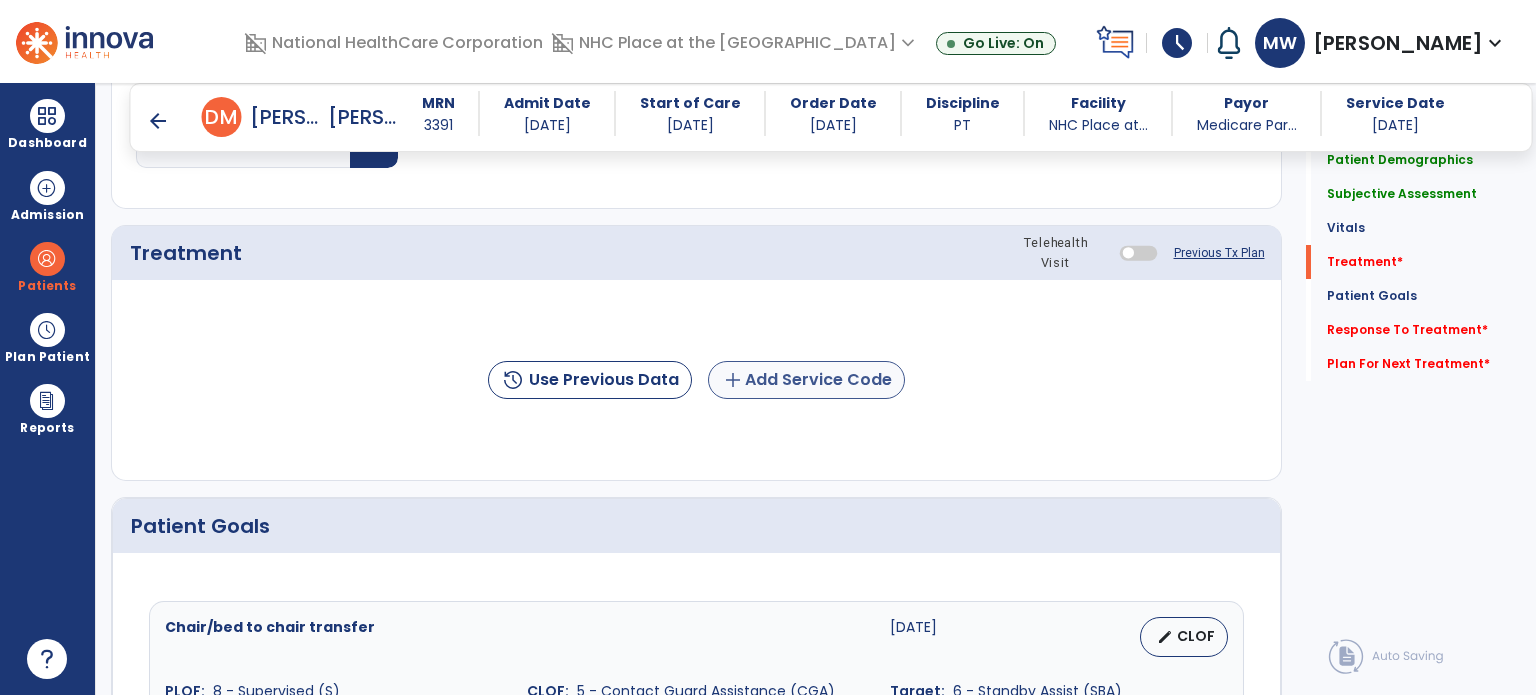 type on "**********" 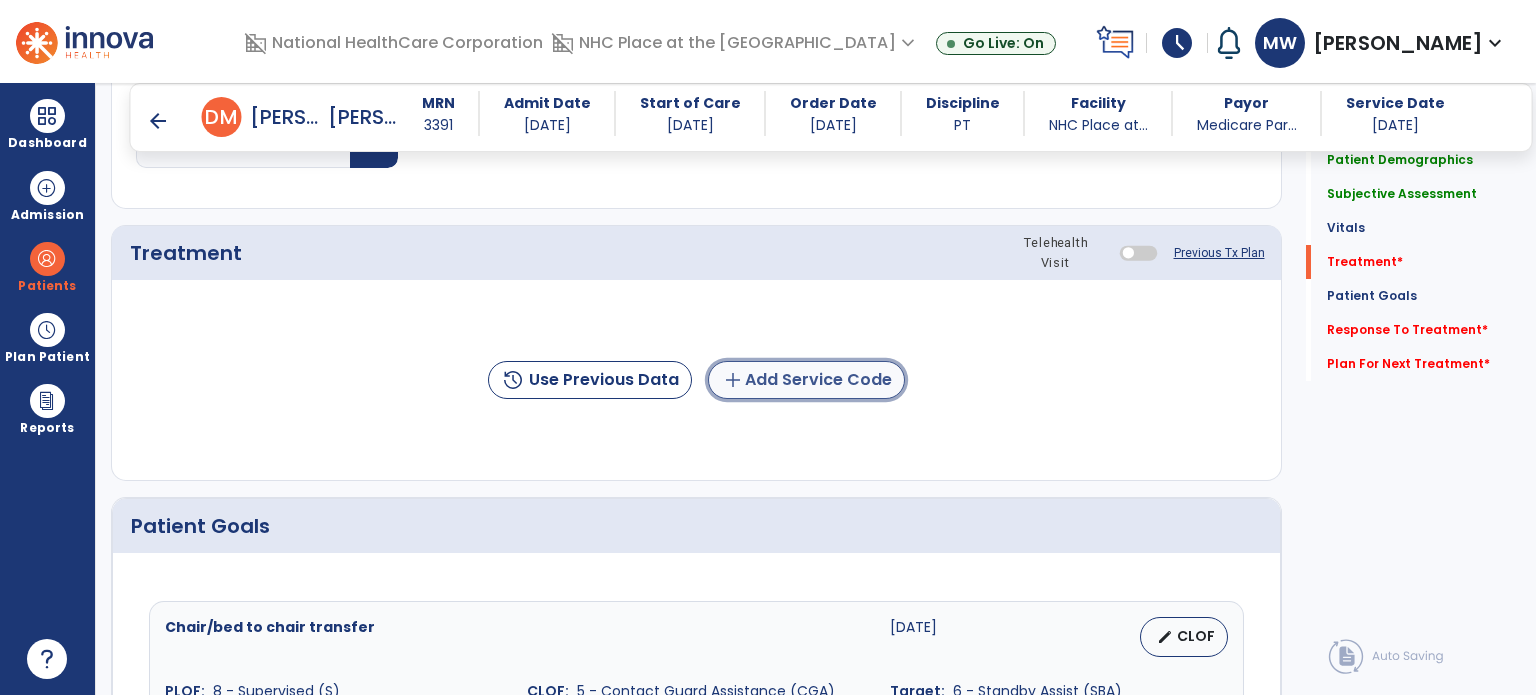 click on "add  Add Service Code" 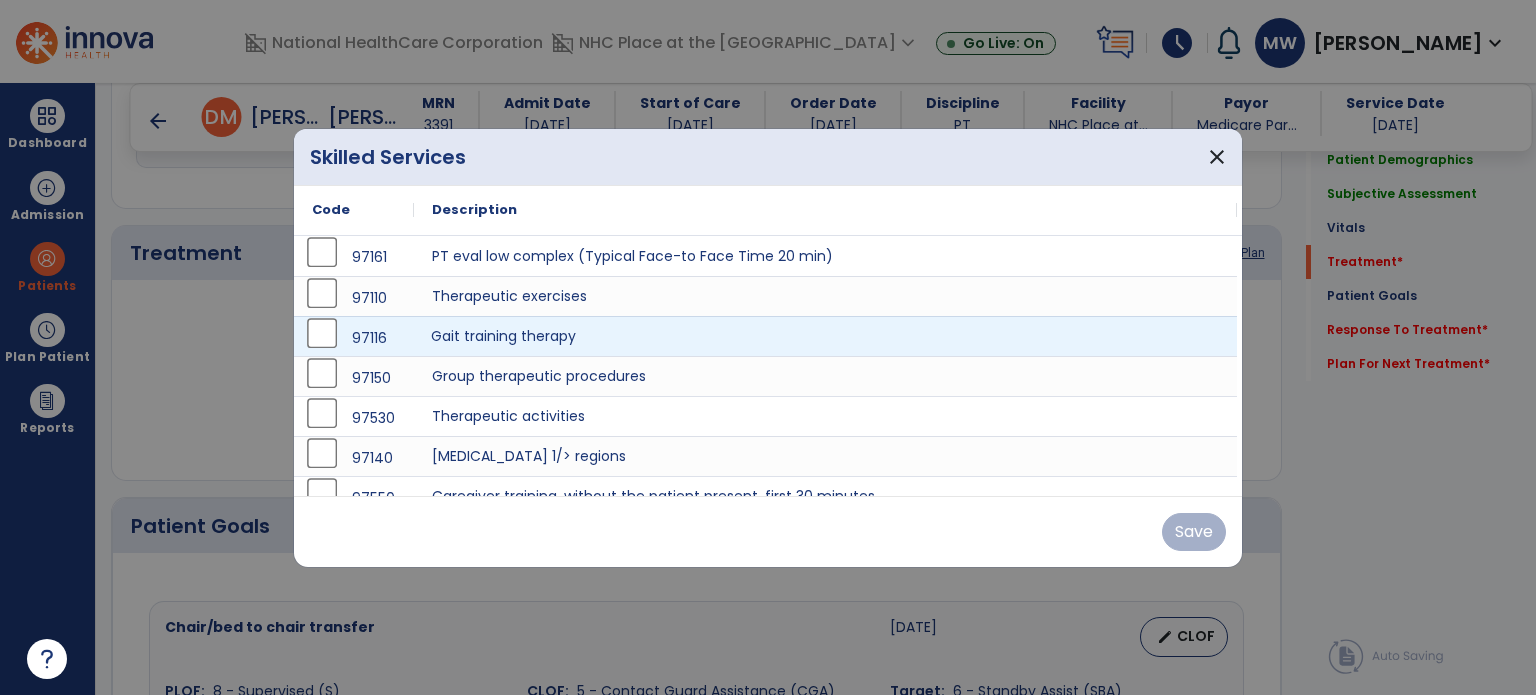 click on "Gait training therapy" at bounding box center (825, 336) 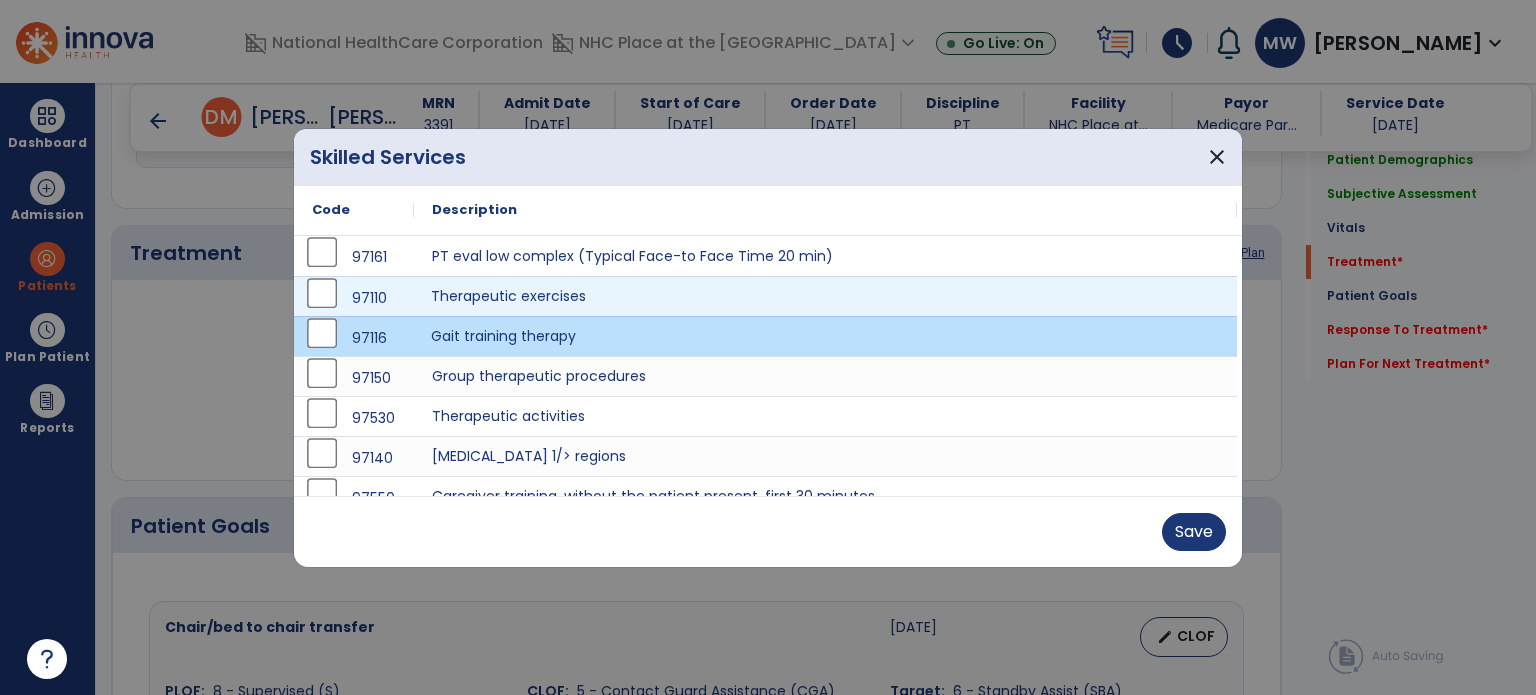 click on "Therapeutic exercises" at bounding box center (825, 296) 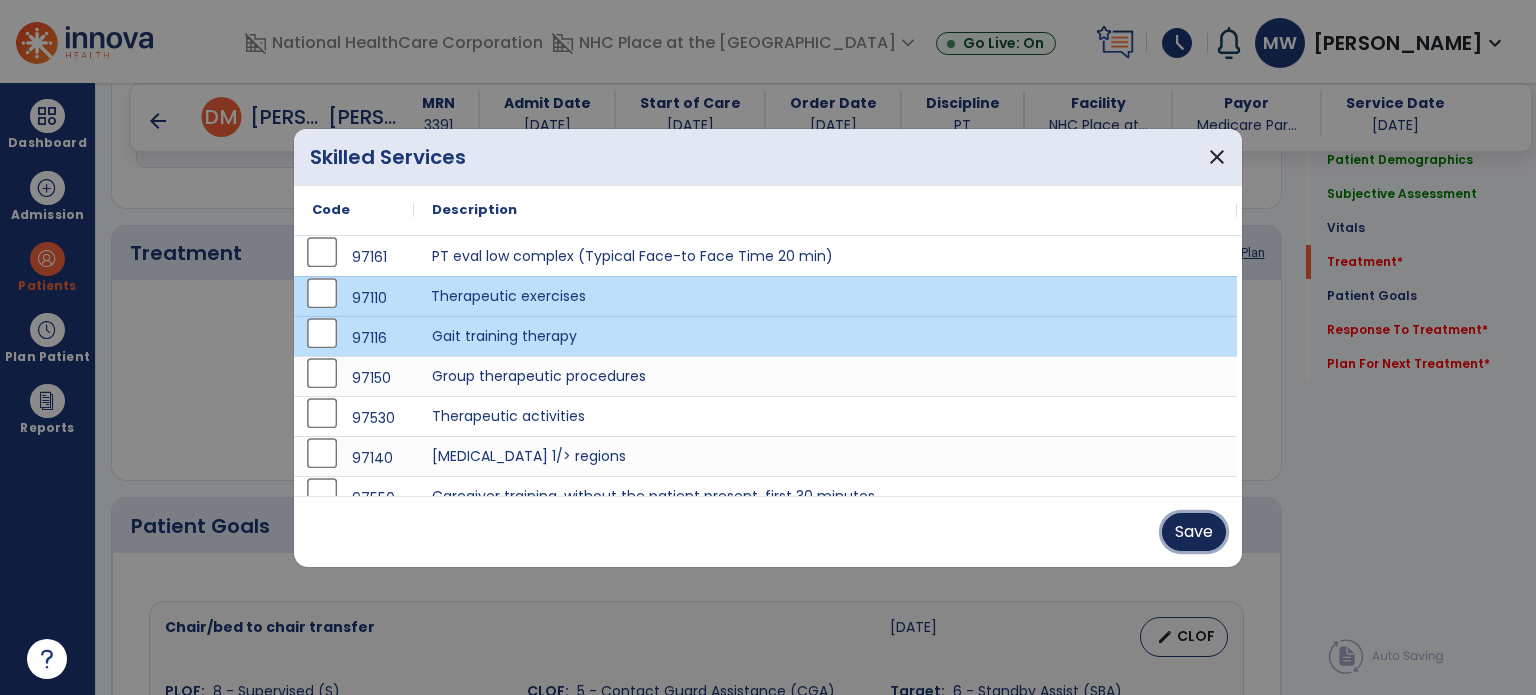 click on "Save" at bounding box center (1194, 532) 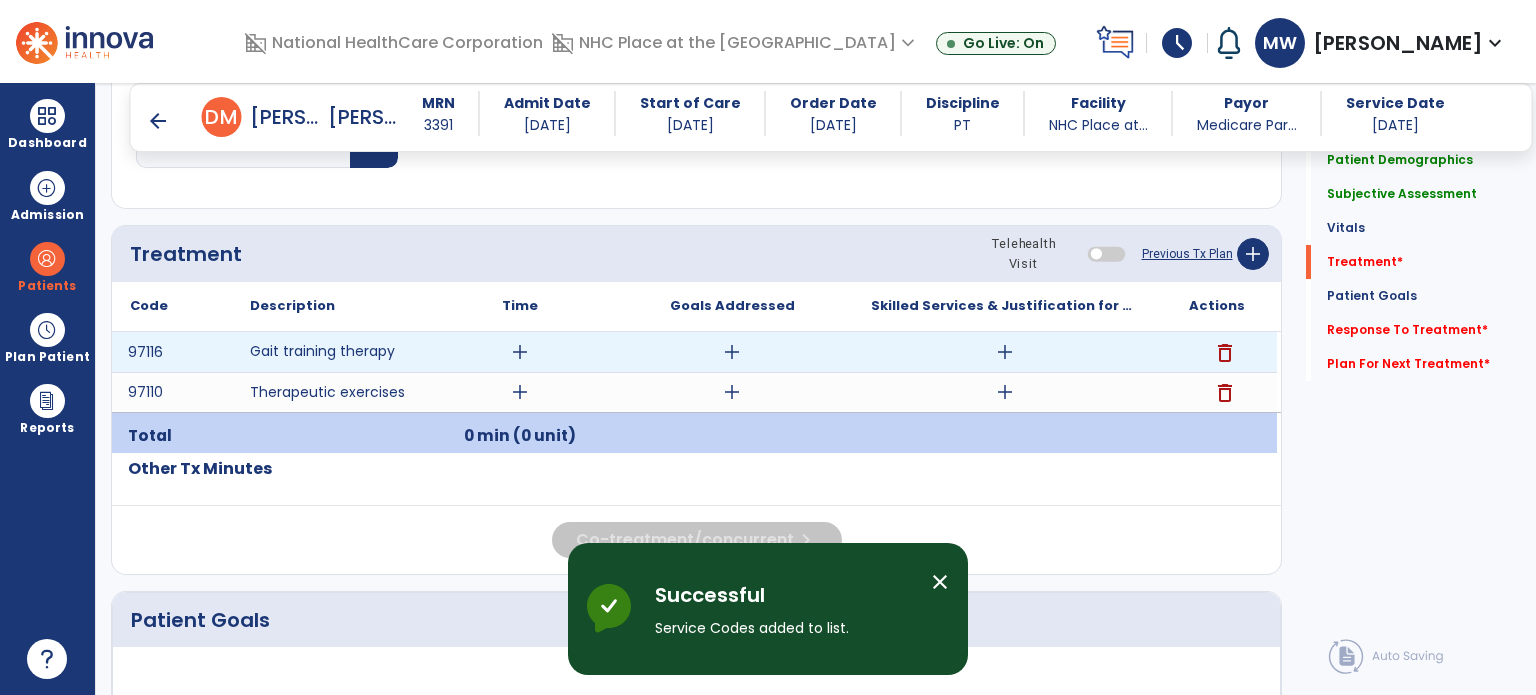 click on "add" at bounding box center [520, 352] 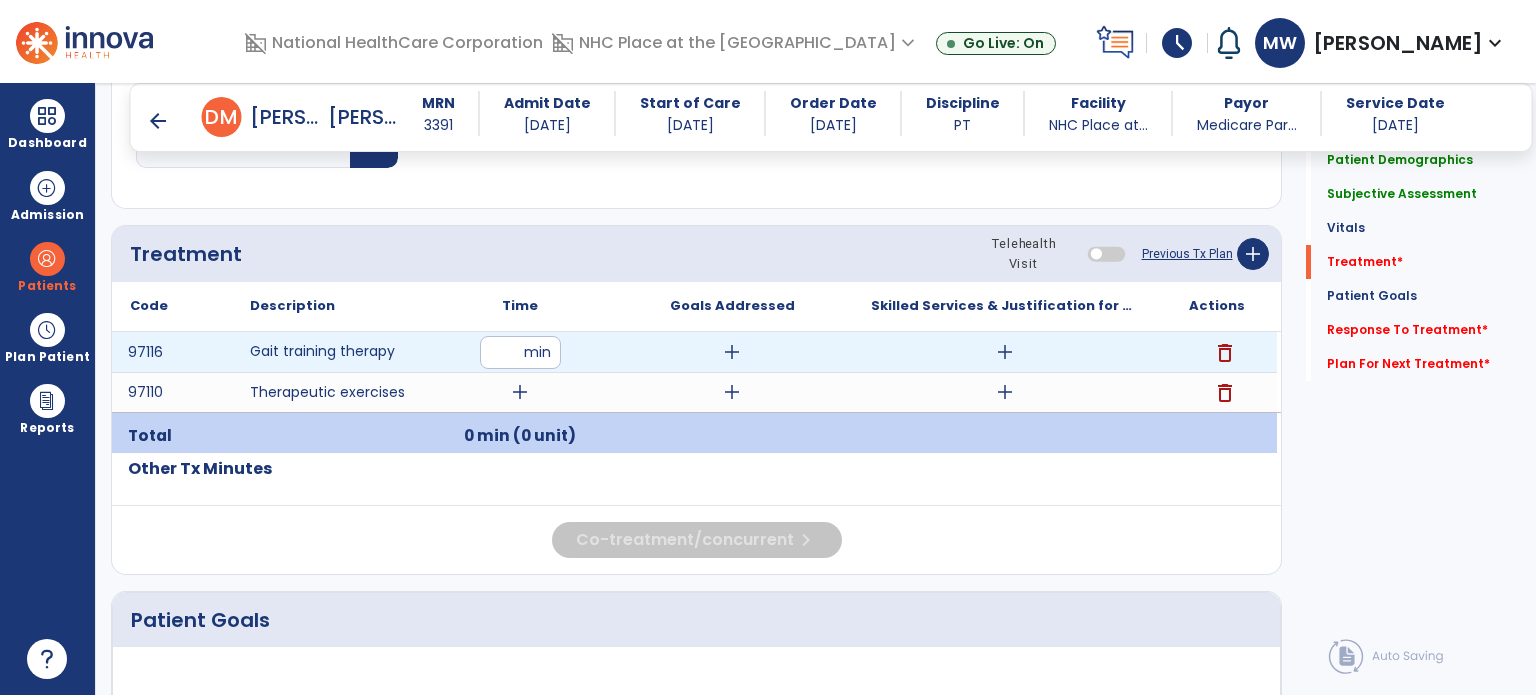 type on "**" 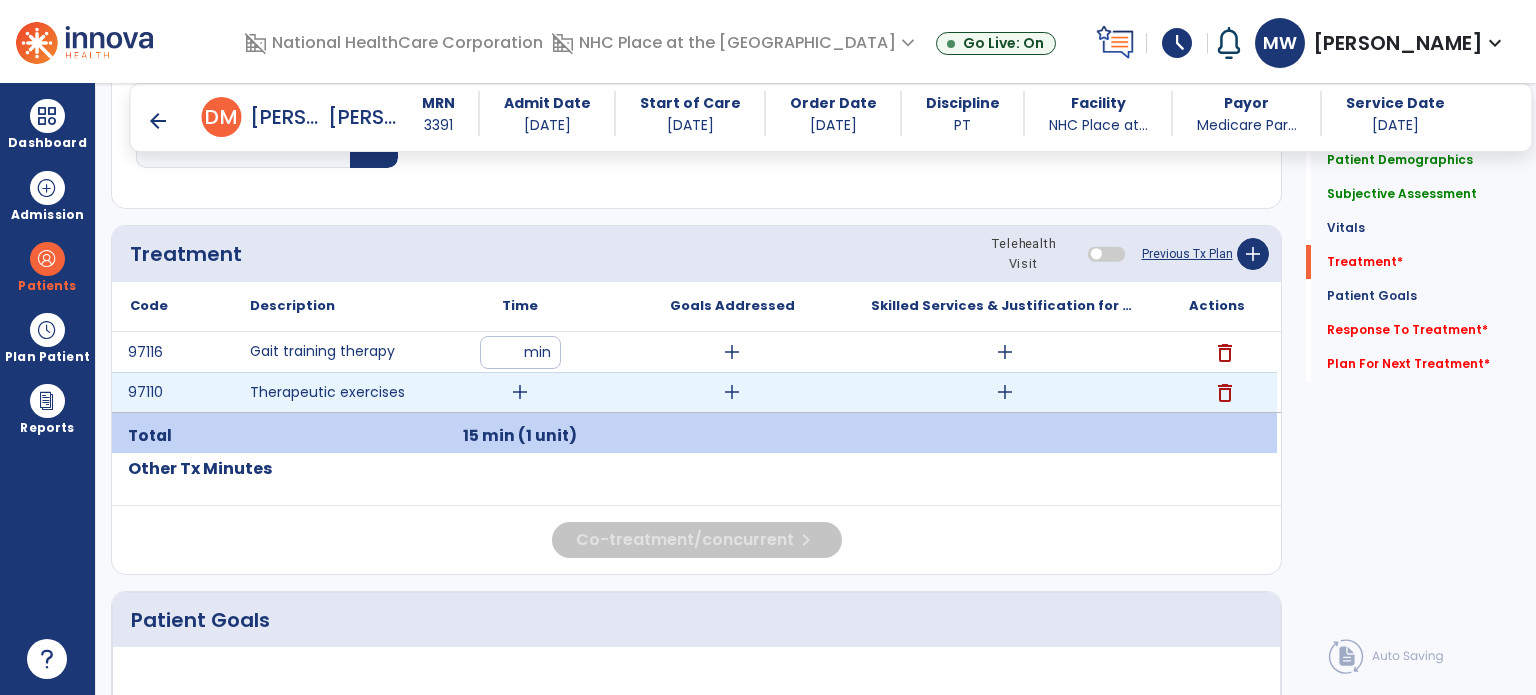 click on "add" at bounding box center (520, 392) 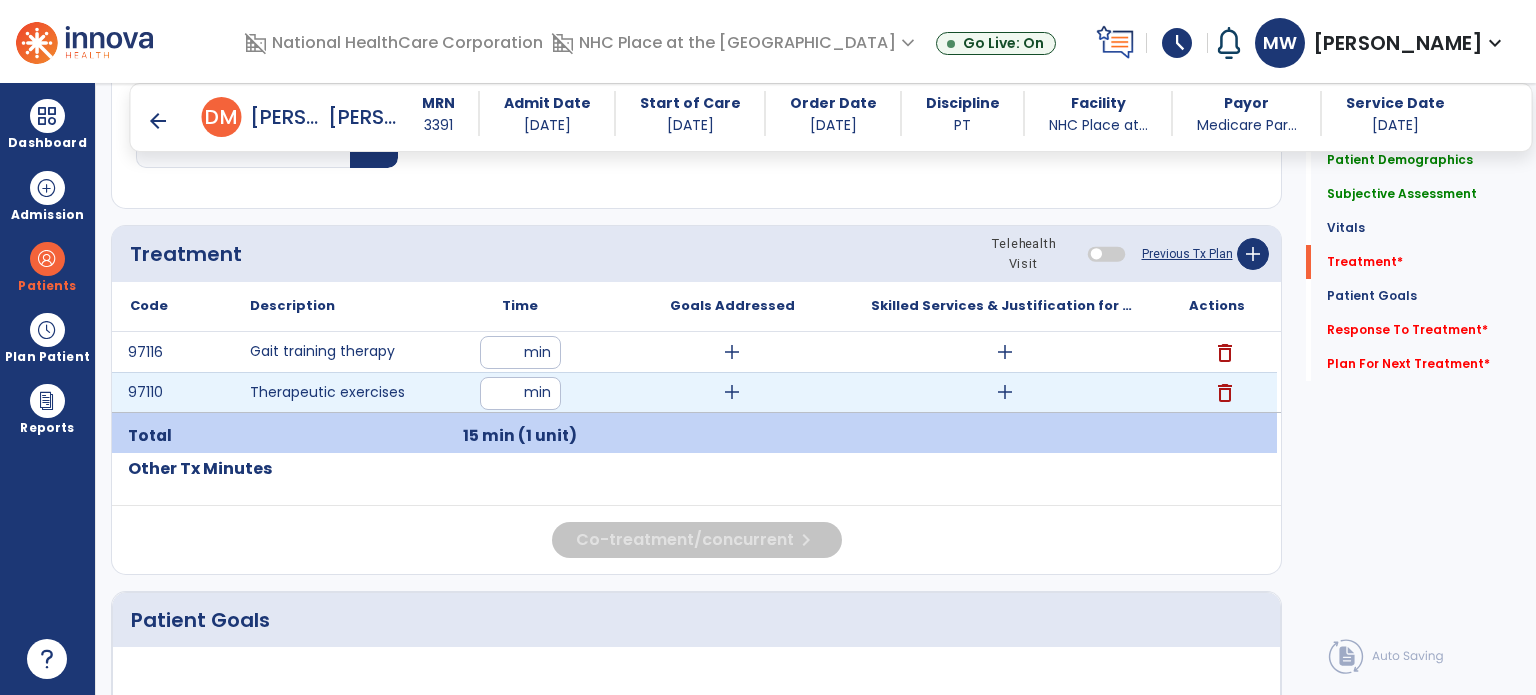 type on "**" 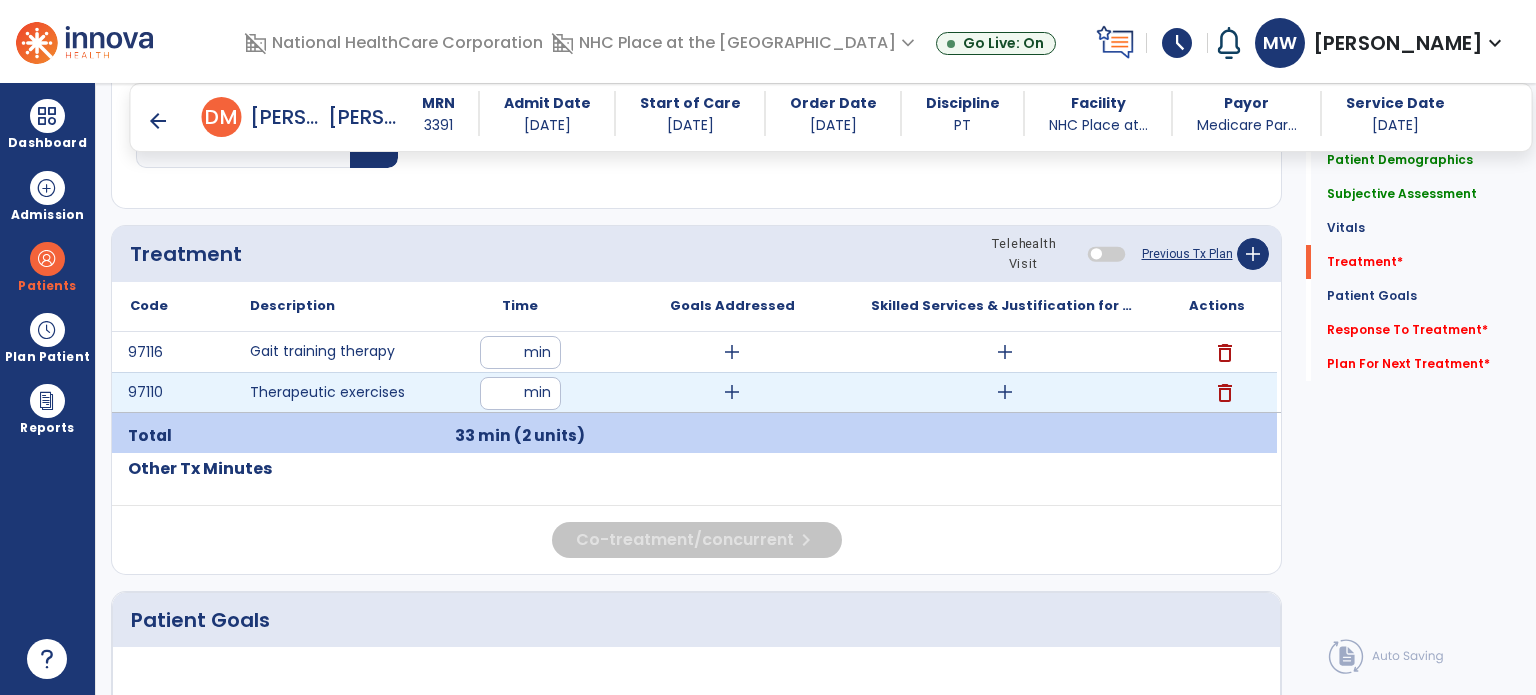 click on "add" at bounding box center (1005, 392) 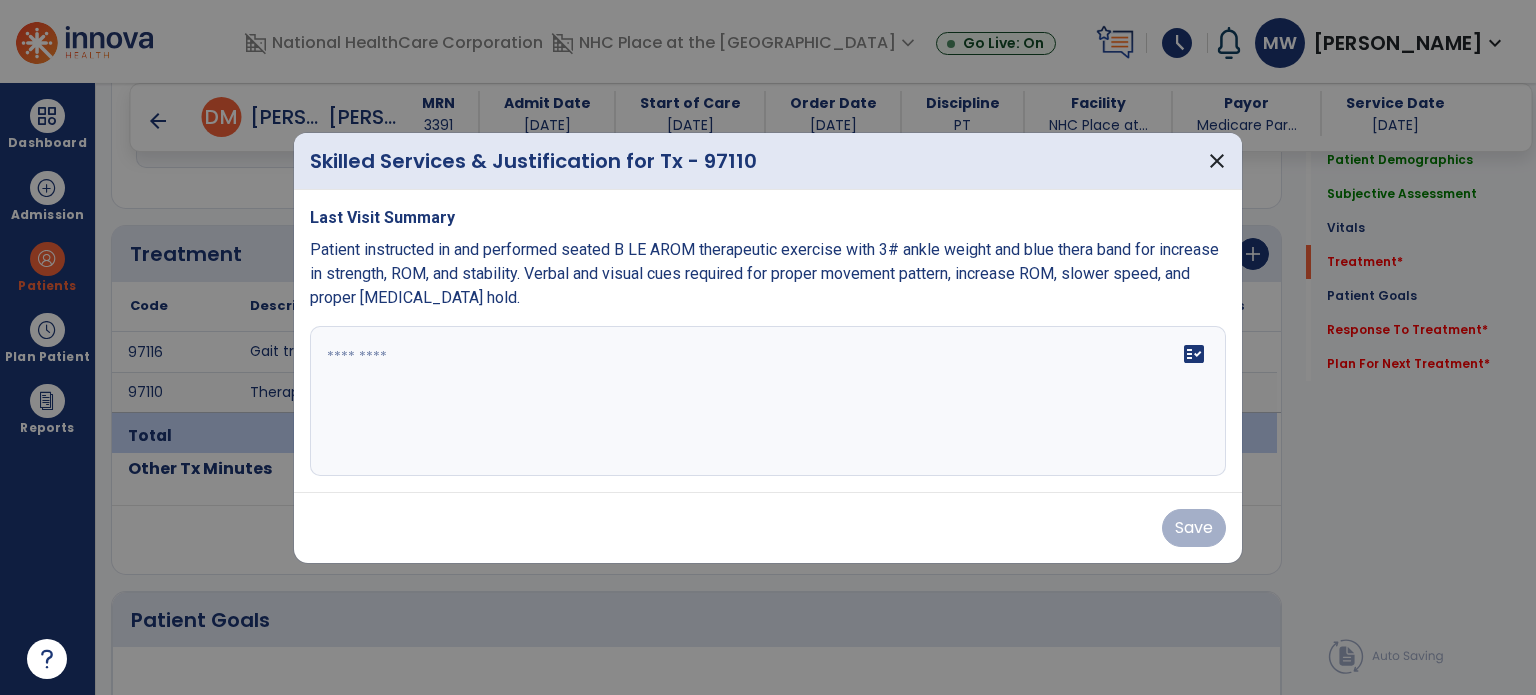 click on "Patient instructed in and performed seated B LE AROM therapeutic exercise with 3# ankle weight and blue thera band for increase in strength, ROM, and stability. Verbal and visual cues required for proper movement pattern, increase ROM, slower speed, and proper [MEDICAL_DATA] hold." at bounding box center (764, 273) 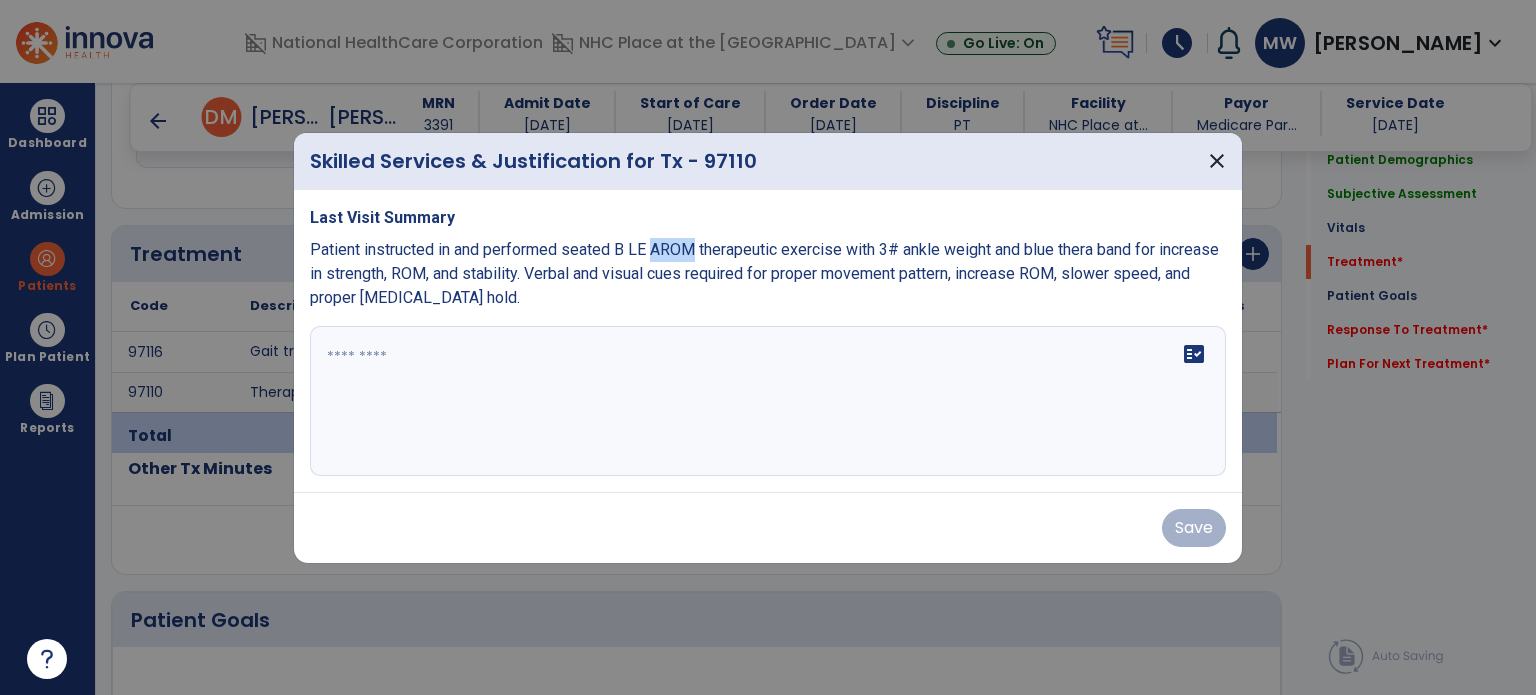 click on "Patient instructed in and performed seated B LE AROM therapeutic exercise with 3# ankle weight and blue thera band for increase in strength, ROM, and stability. Verbal and visual cues required for proper movement pattern, increase ROM, slower speed, and proper [MEDICAL_DATA] hold." at bounding box center [764, 273] 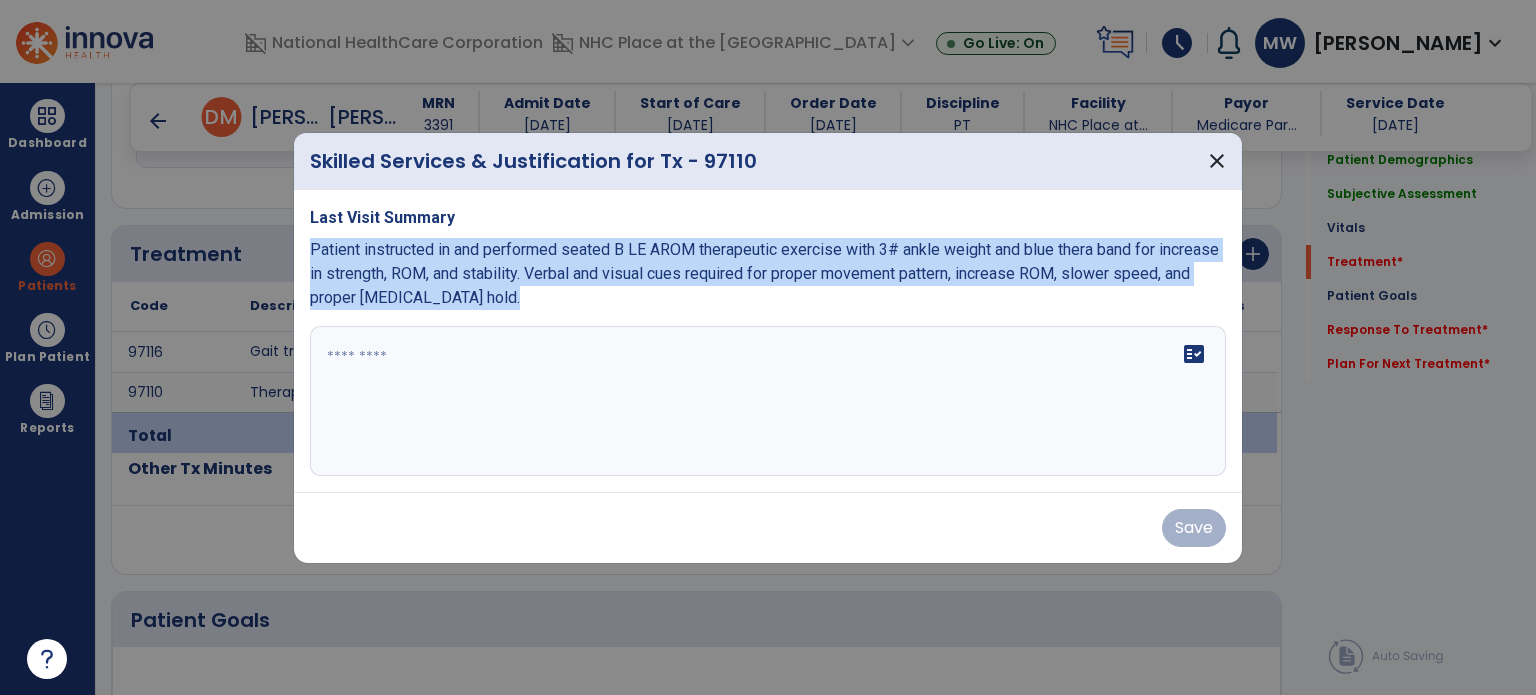 click on "Patient instructed in and performed seated B LE AROM therapeutic exercise with 3# ankle weight and blue thera band for increase in strength, ROM, and stability. Verbal and visual cues required for proper movement pattern, increase ROM, slower speed, and proper [MEDICAL_DATA] hold." at bounding box center (764, 273) 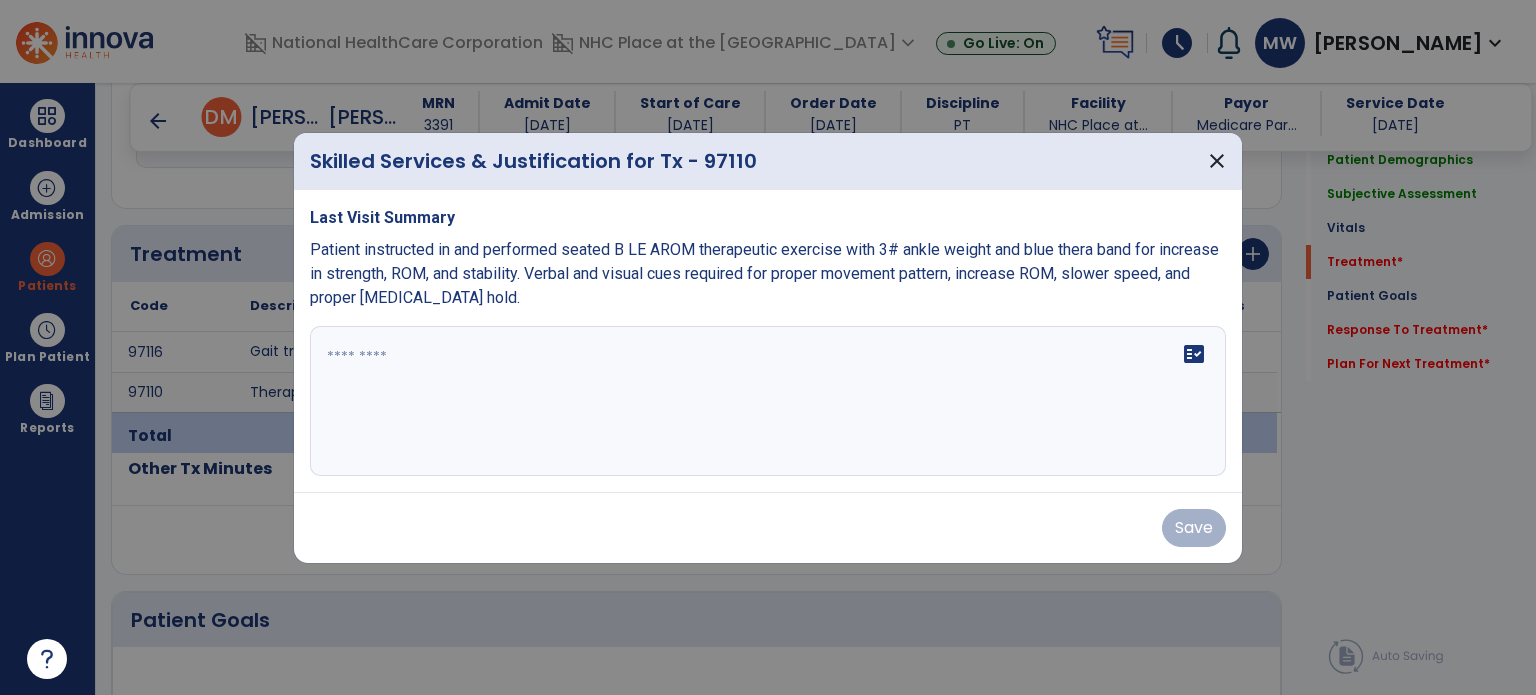 click on "Patient instructed in and performed seated B LE AROM therapeutic exercise with 3# ankle weight and blue thera band for increase in strength, ROM, and stability. Verbal and visual cues required for proper movement pattern, increase ROM, slower speed, and proper [MEDICAL_DATA] hold." at bounding box center (764, 273) 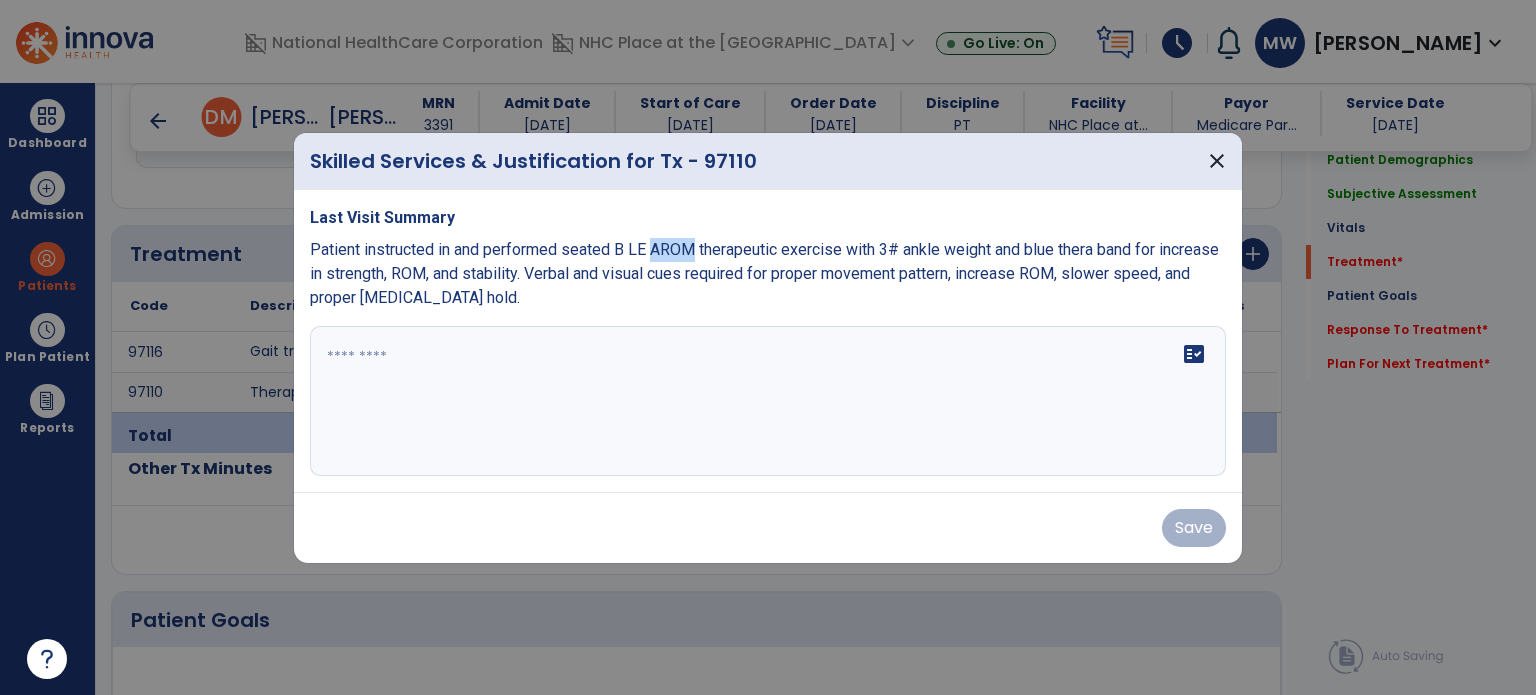 click on "Patient instructed in and performed seated B LE AROM therapeutic exercise with 3# ankle weight and blue thera band for increase in strength, ROM, and stability. Verbal and visual cues required for proper movement pattern, increase ROM, slower speed, and proper [MEDICAL_DATA] hold." at bounding box center (764, 273) 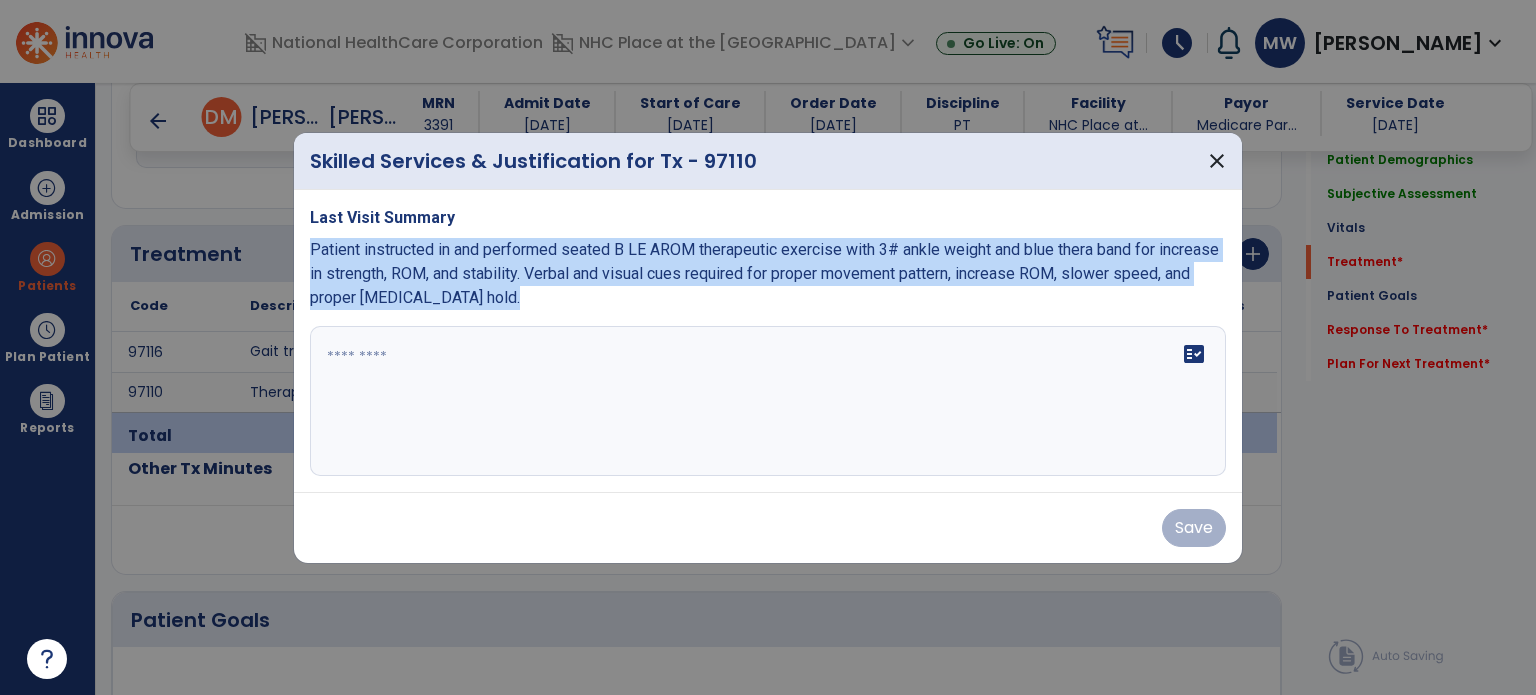 click on "Patient instructed in and performed seated B LE AROM therapeutic exercise with 3# ankle weight and blue thera band for increase in strength, ROM, and stability. Verbal and visual cues required for proper movement pattern, increase ROM, slower speed, and proper [MEDICAL_DATA] hold." at bounding box center [764, 273] 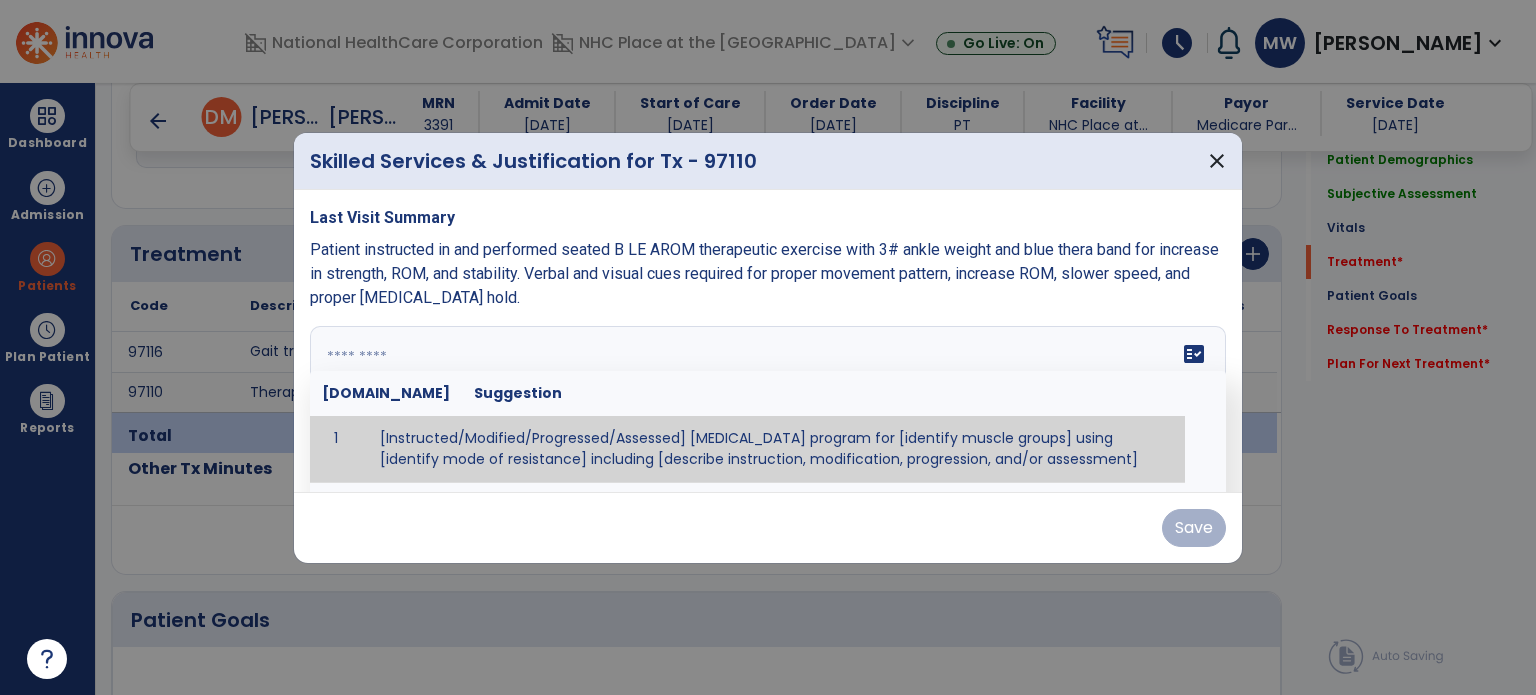 click at bounding box center [768, 401] 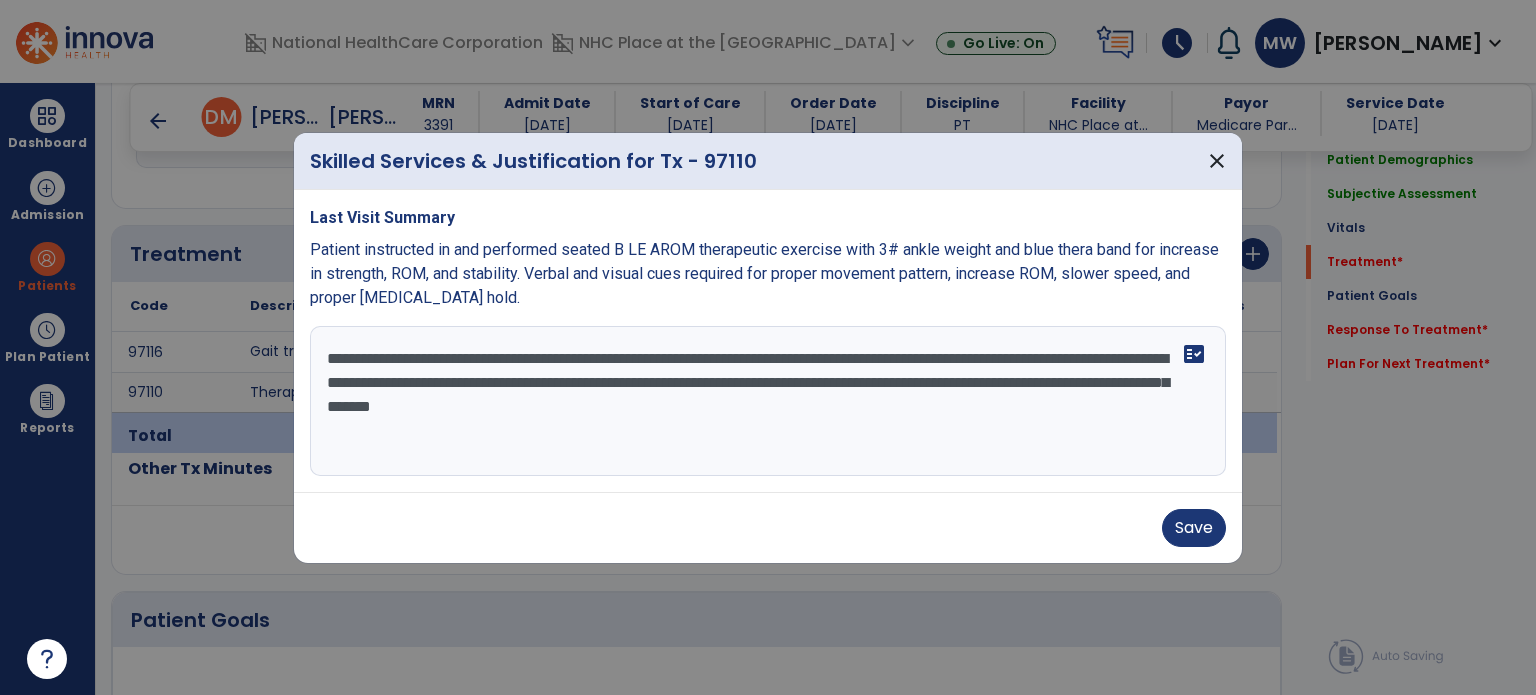 click on "**********" at bounding box center [768, 401] 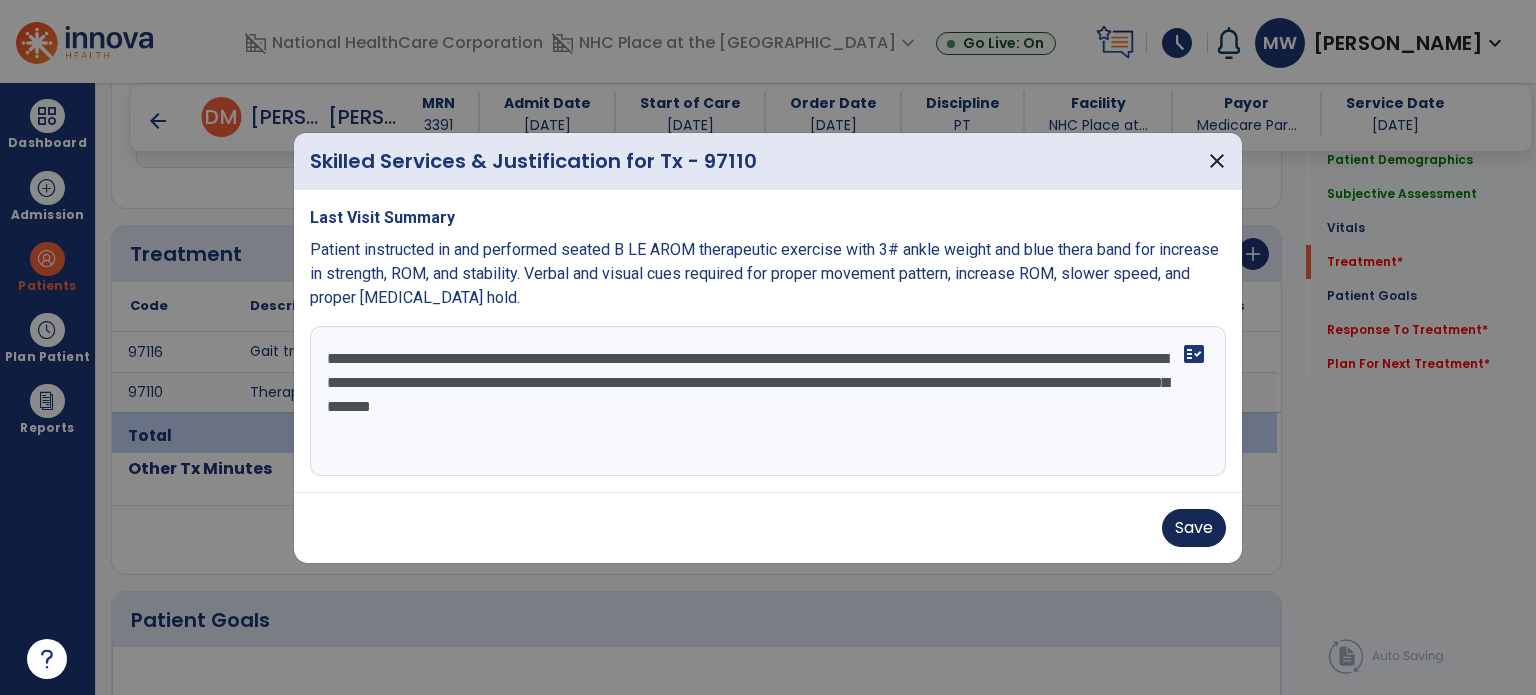 type on "**********" 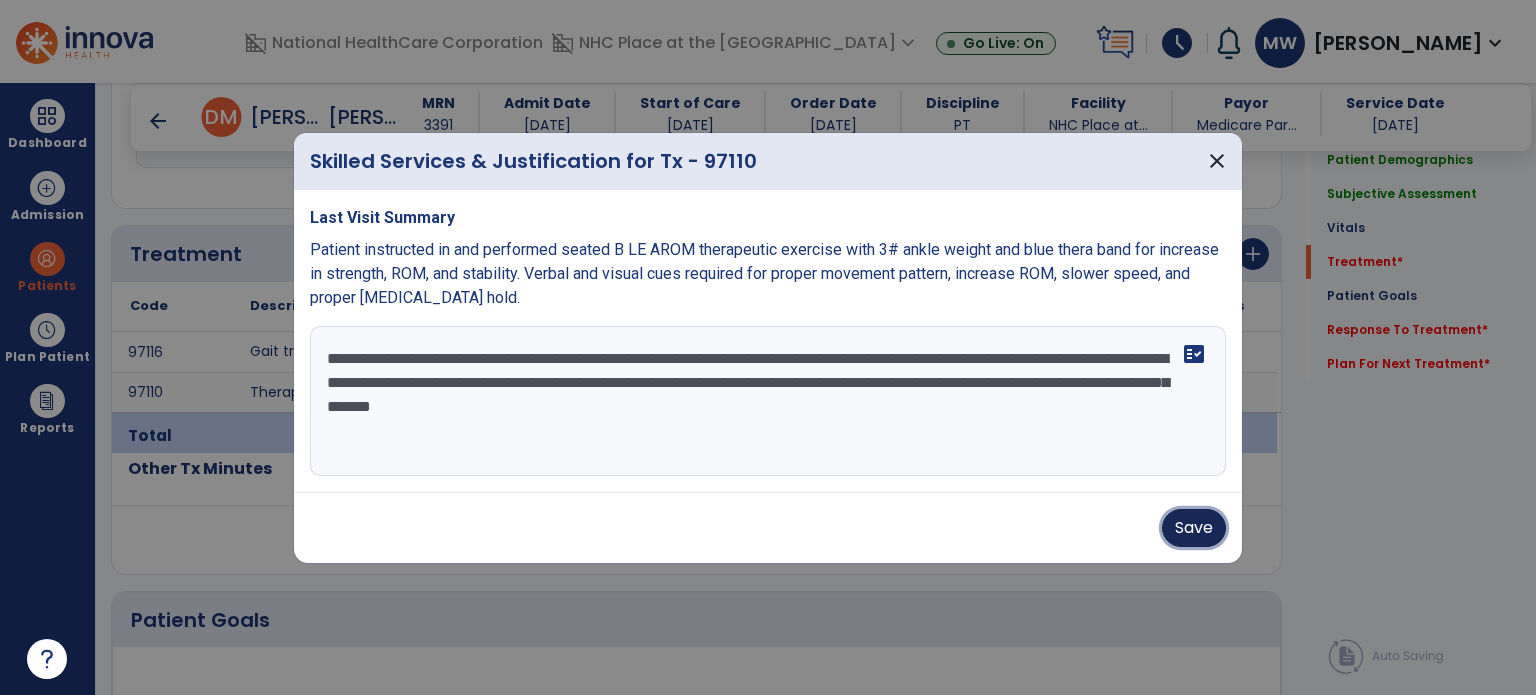 click on "Save" at bounding box center [1194, 528] 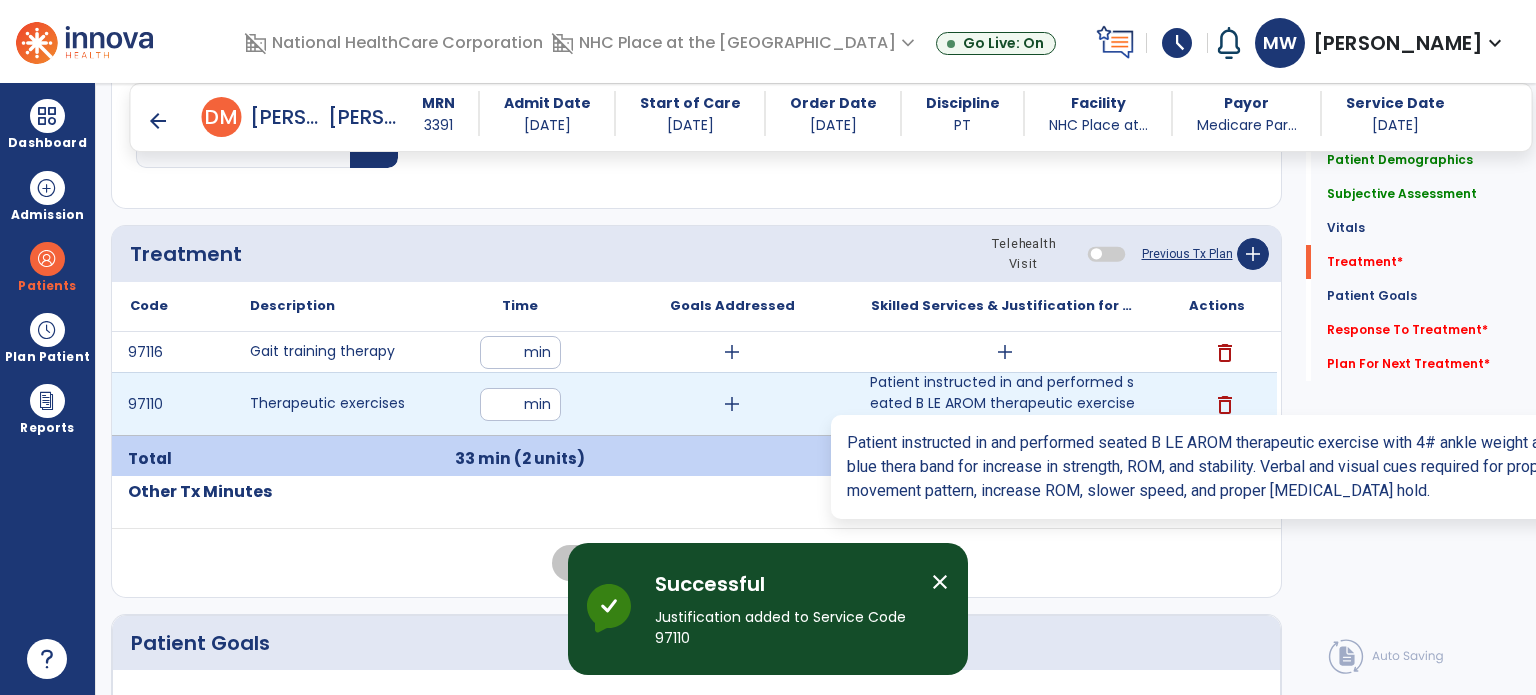 click on "Patient instructed in and performed seated B LE AROM therapeutic exercise with 4# ankle weight and b..." at bounding box center (1004, 403) 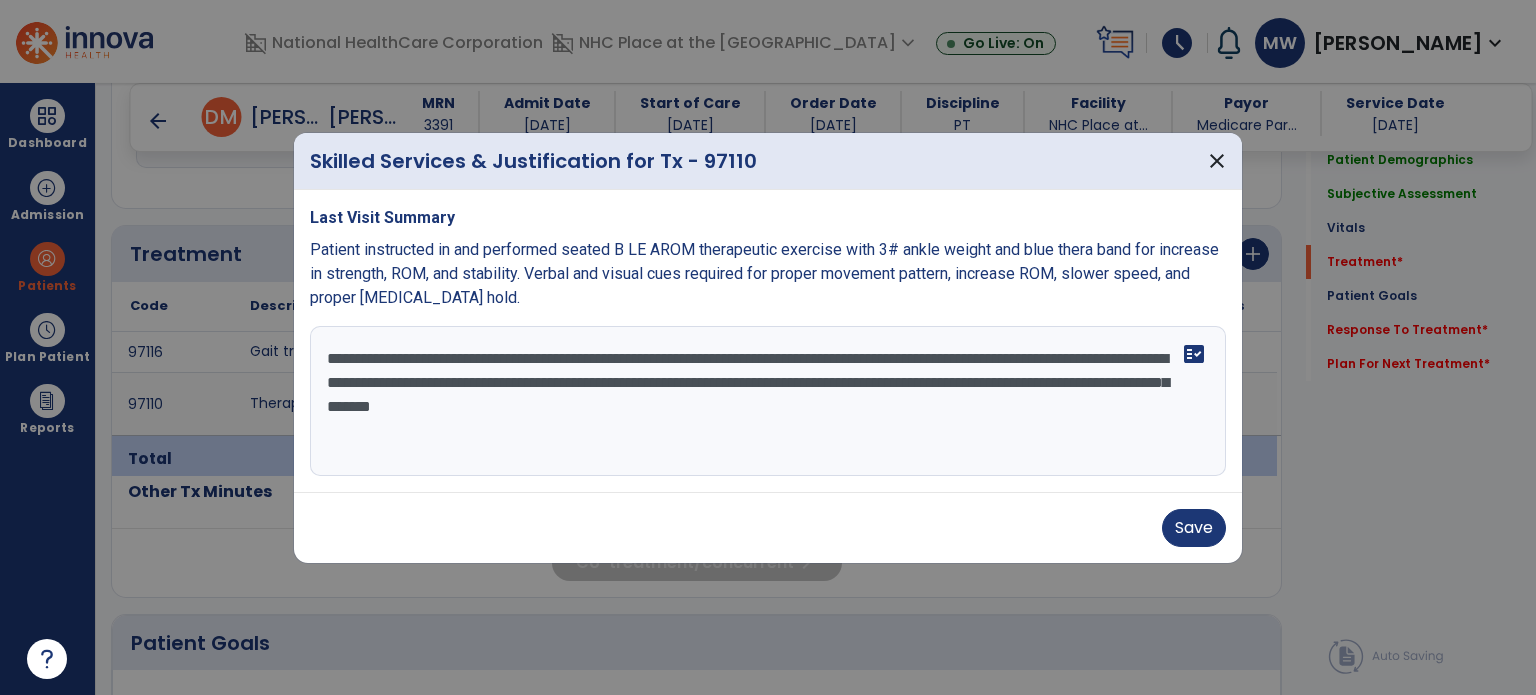 click on "**********" at bounding box center [768, 401] 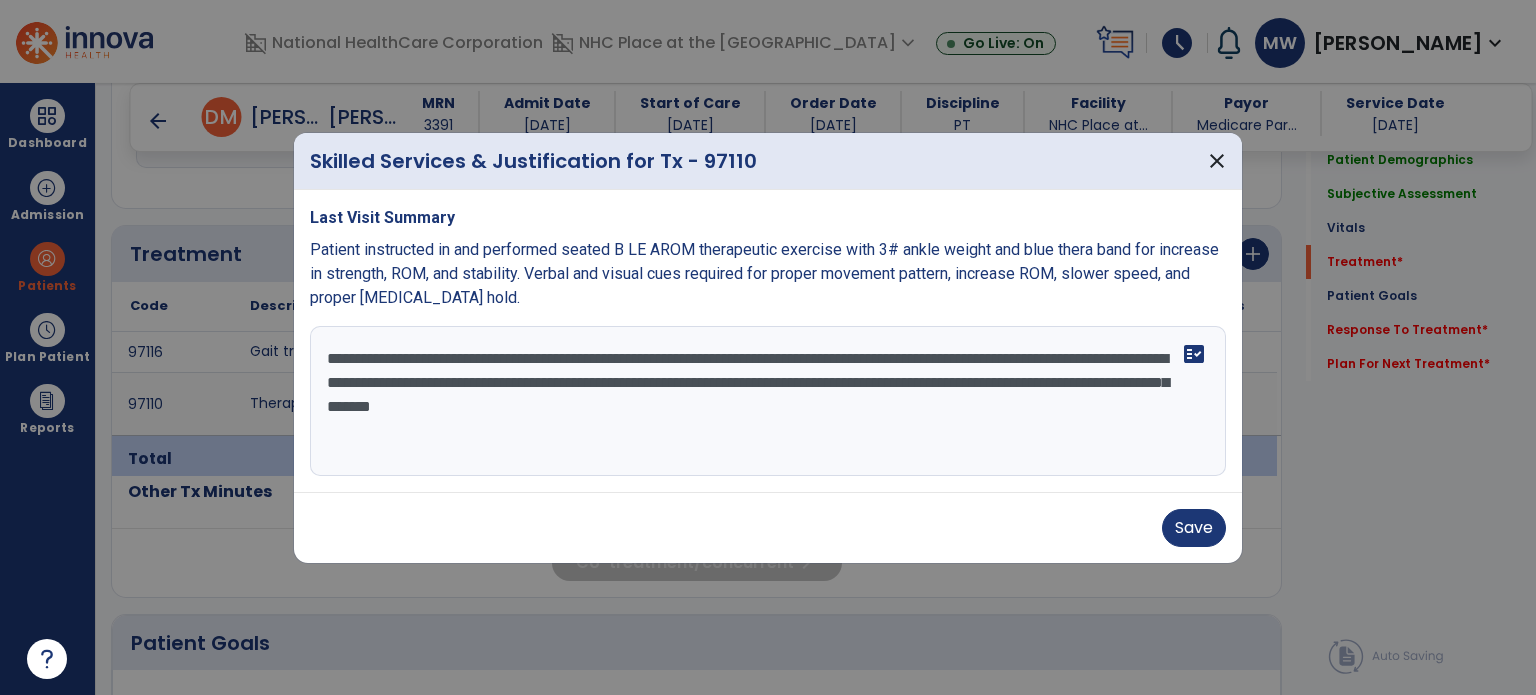 click on "**********" at bounding box center [768, 401] 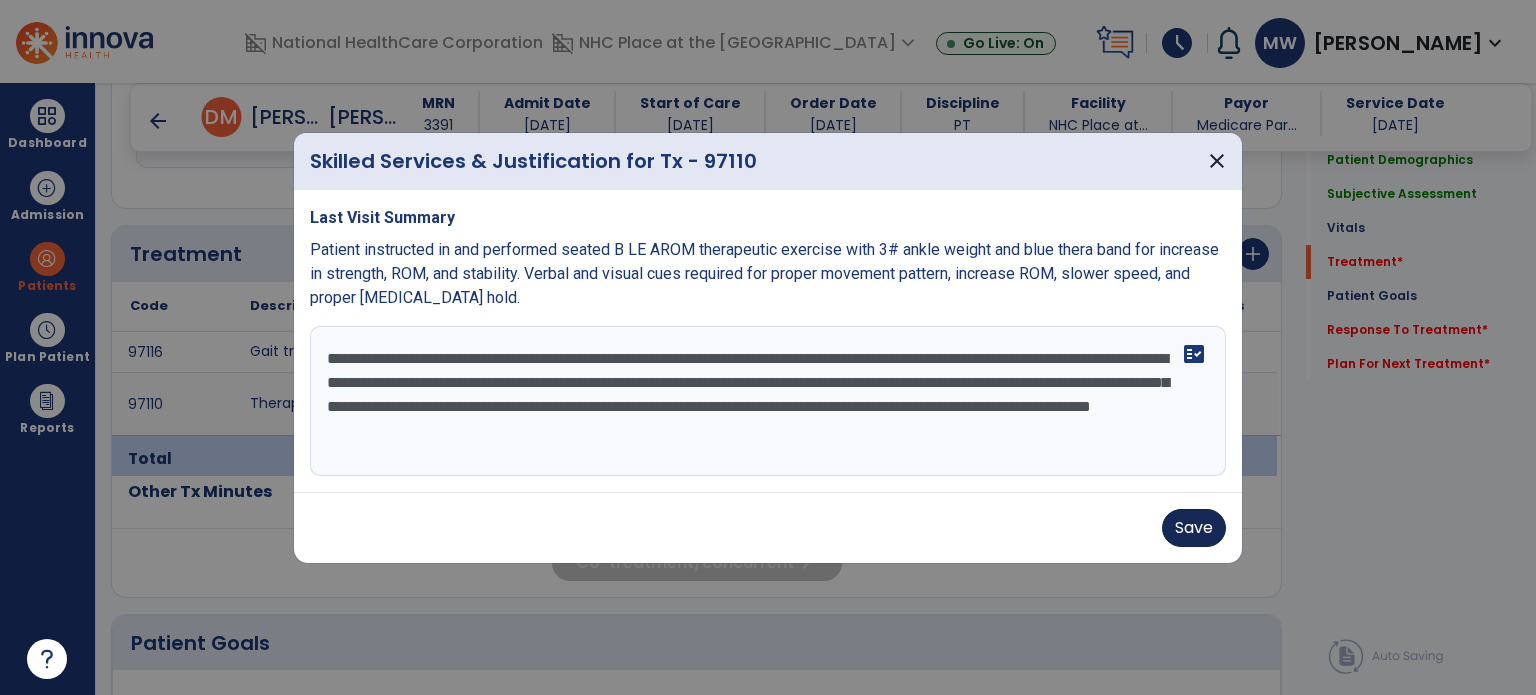type on "**********" 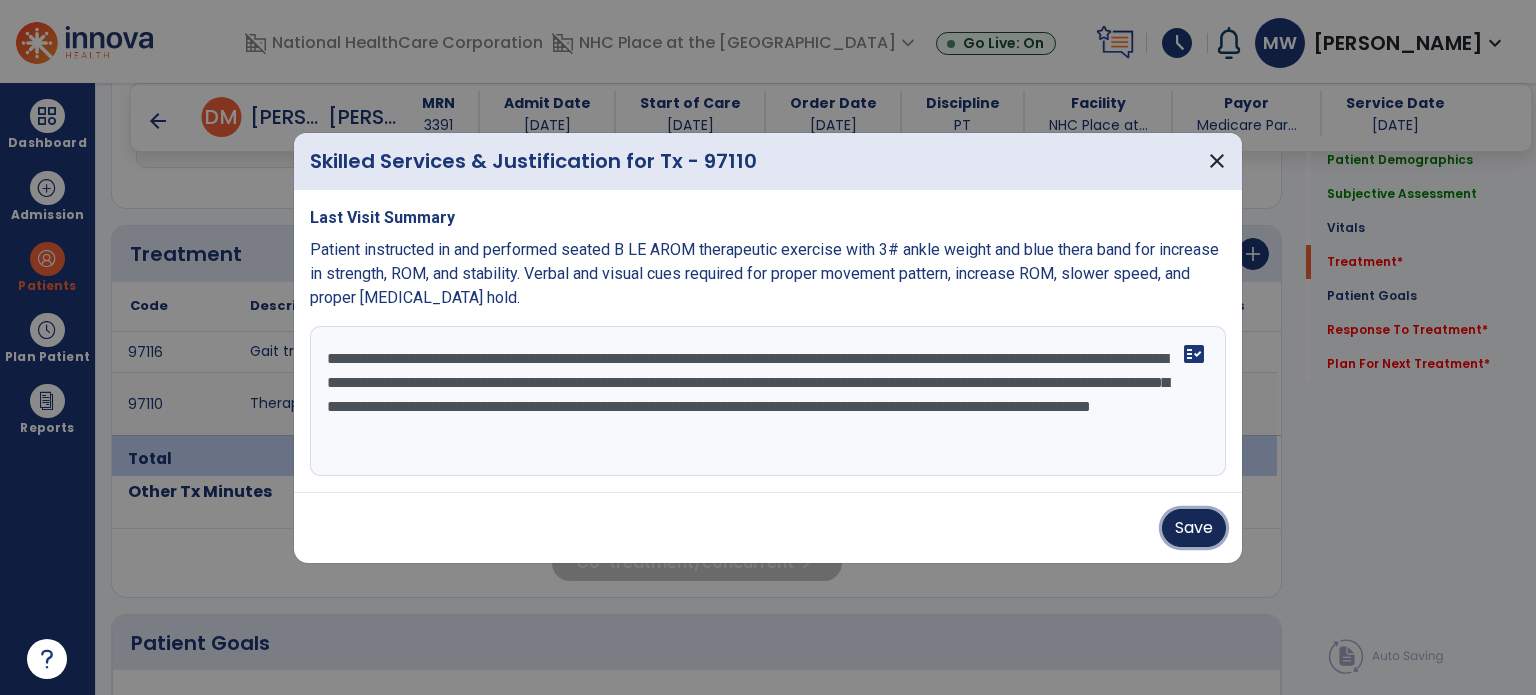 click on "Save" at bounding box center [1194, 528] 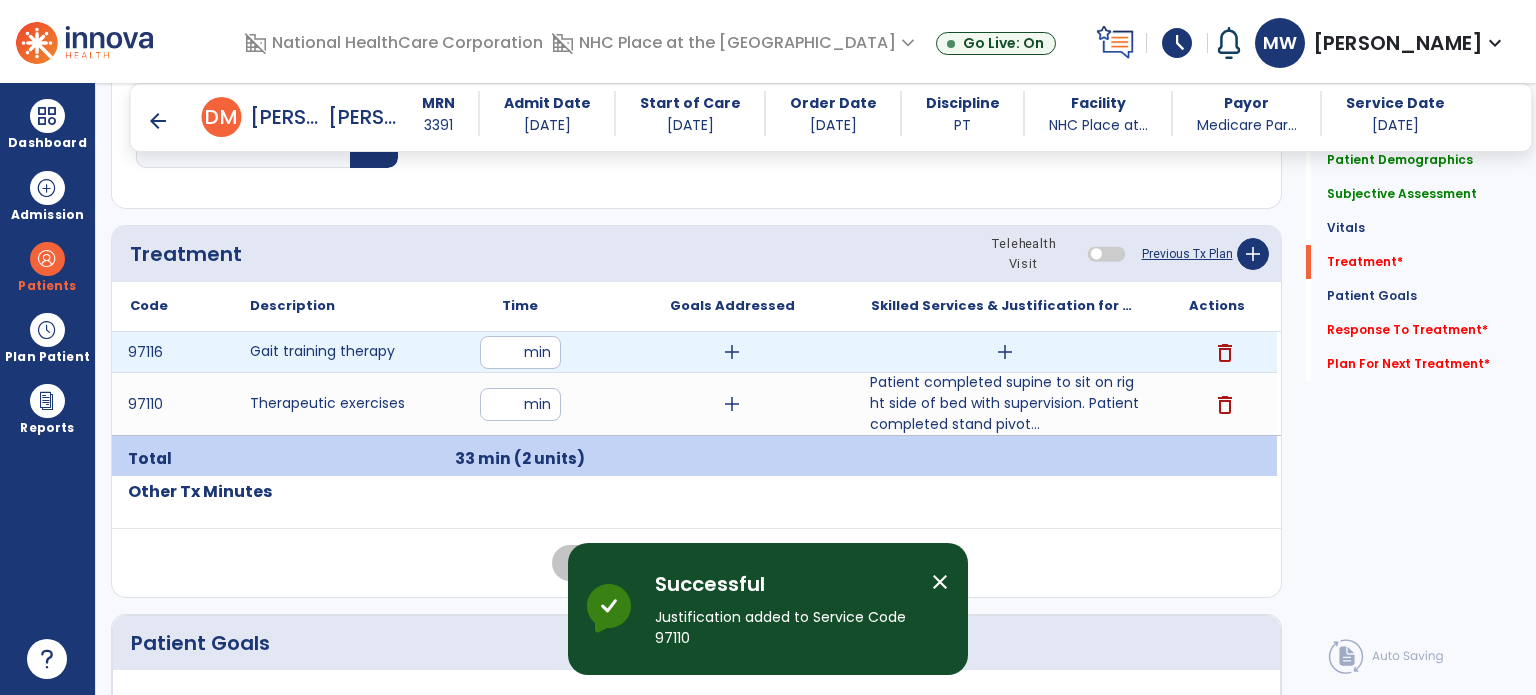 click on "add" at bounding box center (1004, 352) 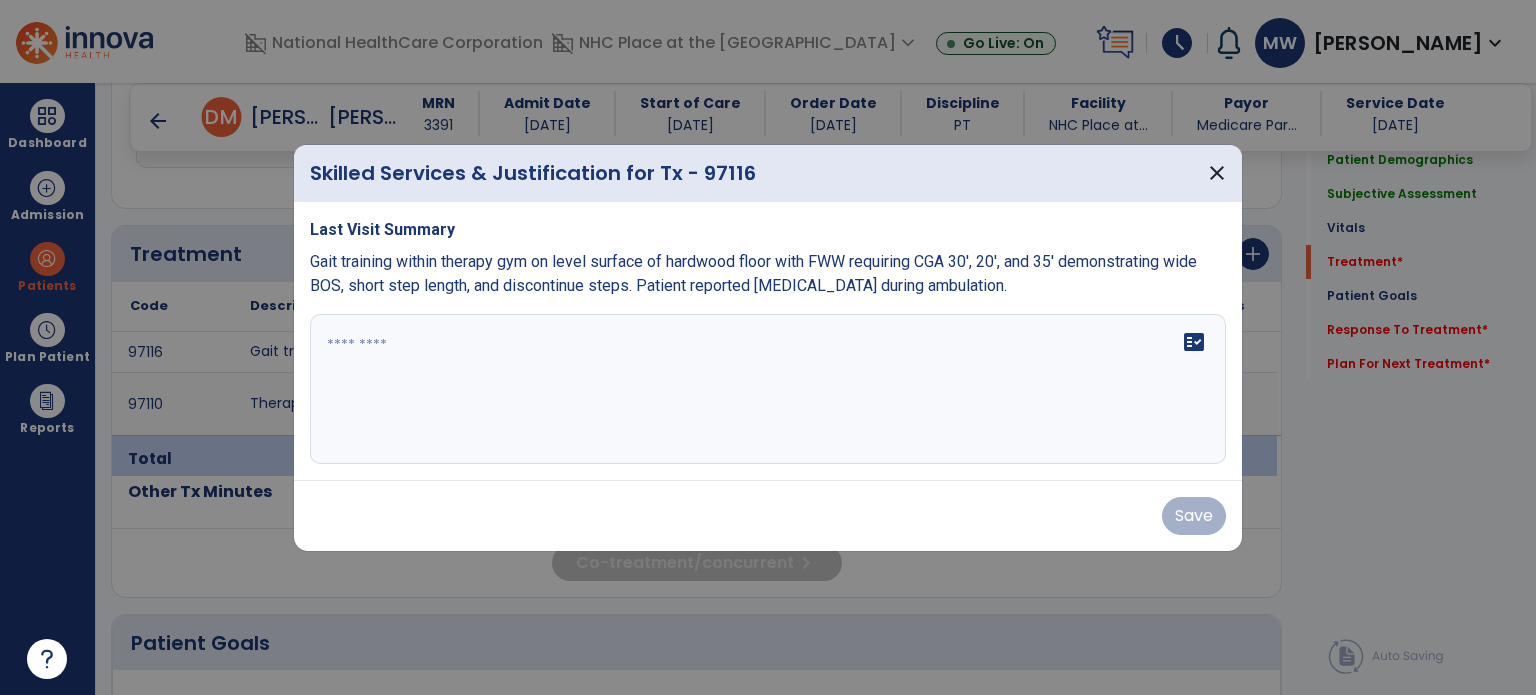 click at bounding box center [768, 389] 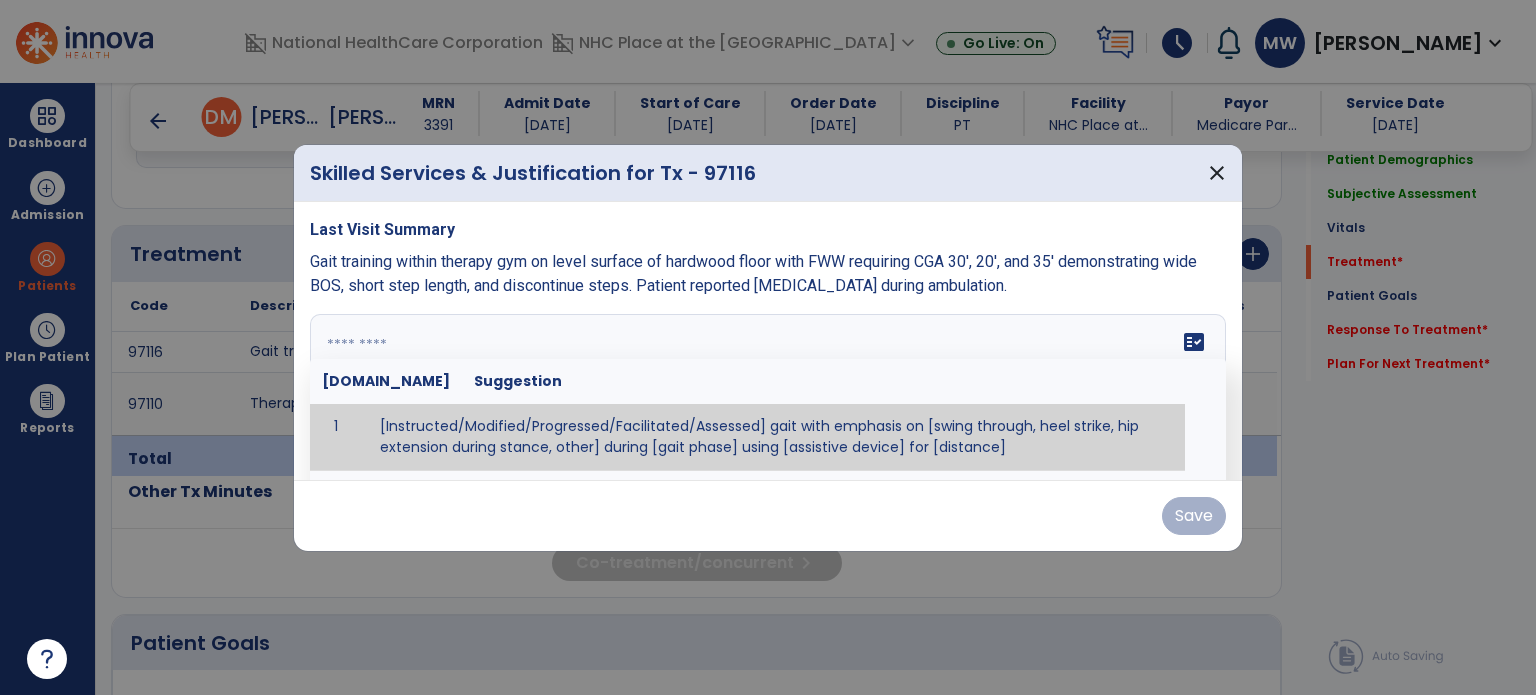 click on "Gait training within therapy gym on level surface of hardwood floor with FWW requiring CGA 30', 20', and 35' demonstrating wide BOS, short step length, and discontinue steps. Patient reported [MEDICAL_DATA] during ambulation." at bounding box center [753, 273] 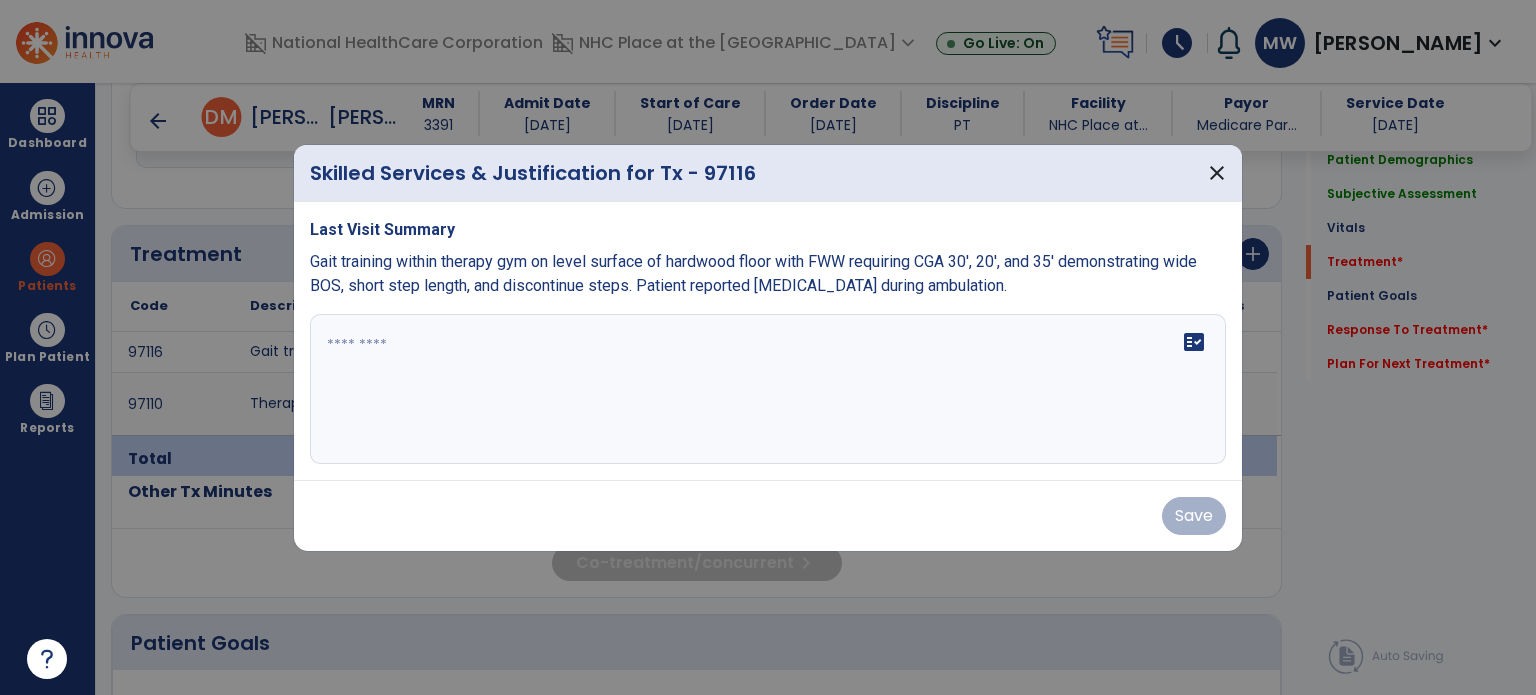 click on "Gait training within therapy gym on level surface of hardwood floor with FWW requiring CGA 30', 20', and 35' demonstrating wide BOS, short step length, and discontinue steps. Patient reported [MEDICAL_DATA] during ambulation." at bounding box center (753, 273) 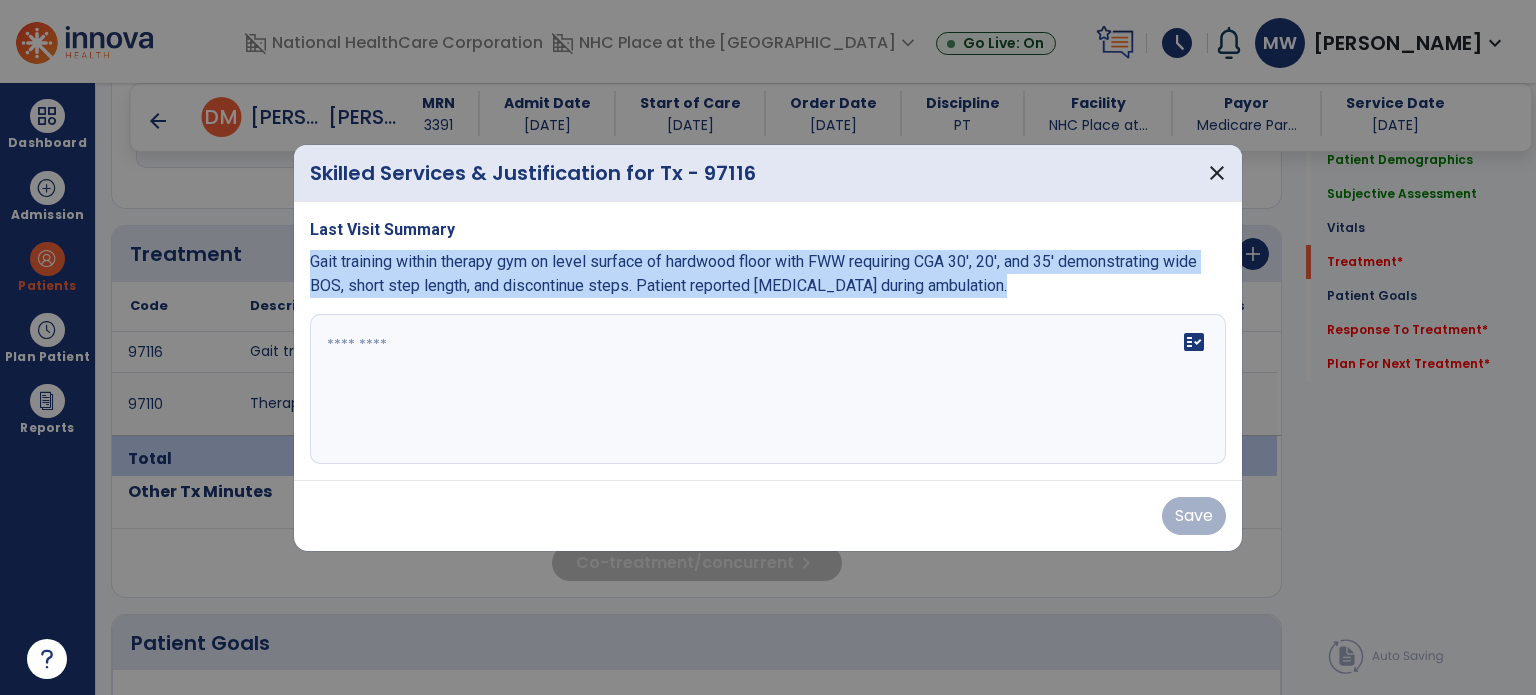 click on "Gait training within therapy gym on level surface of hardwood floor with FWW requiring CGA 30', 20', and 35' demonstrating wide BOS, short step length, and discontinue steps. Patient reported [MEDICAL_DATA] during ambulation." at bounding box center (753, 273) 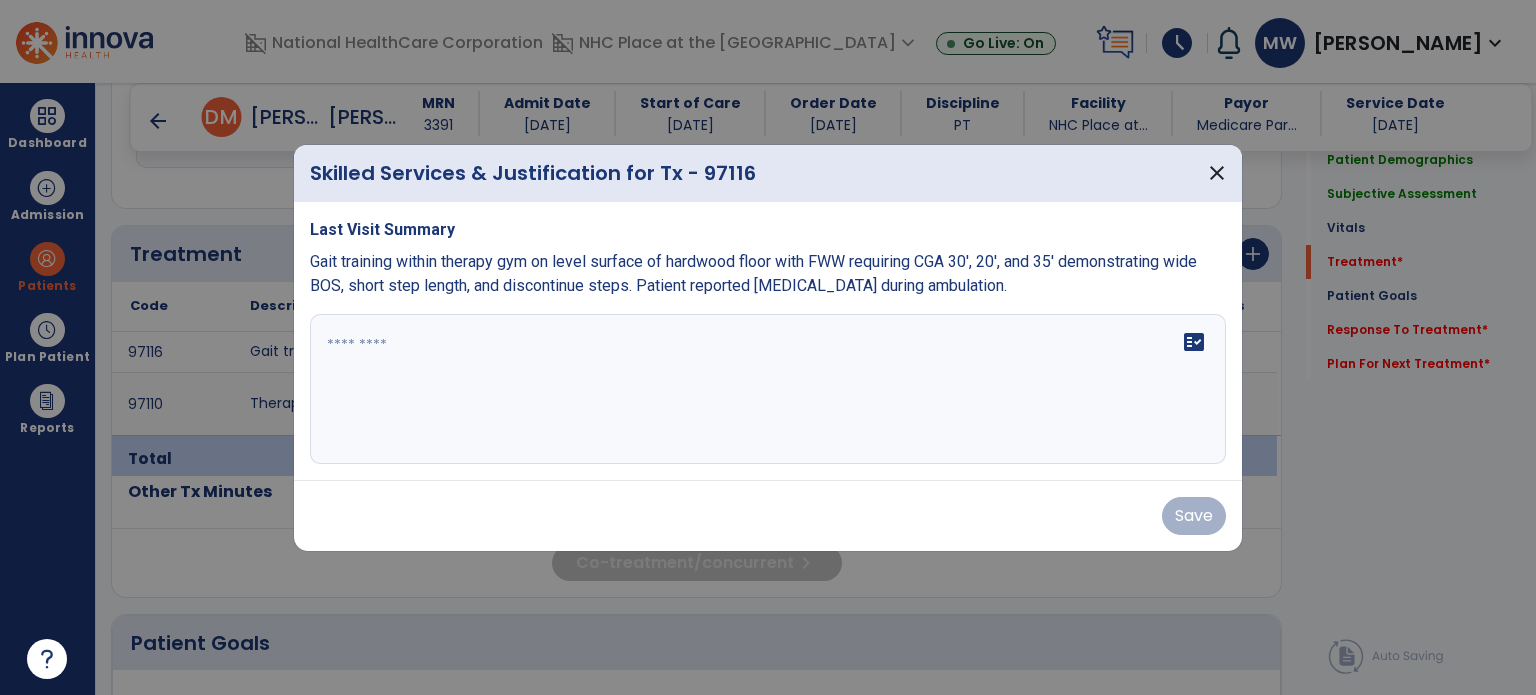 click at bounding box center [768, 389] 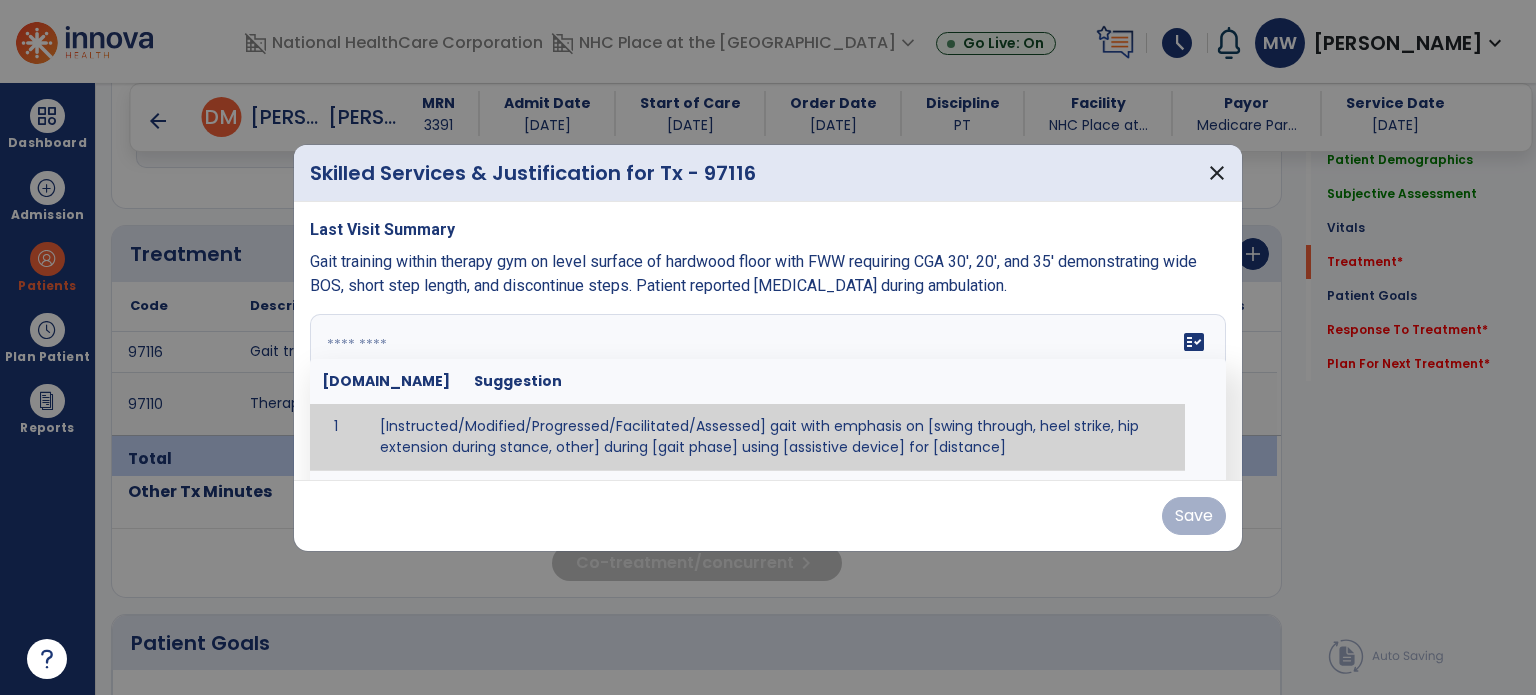 paste on "**********" 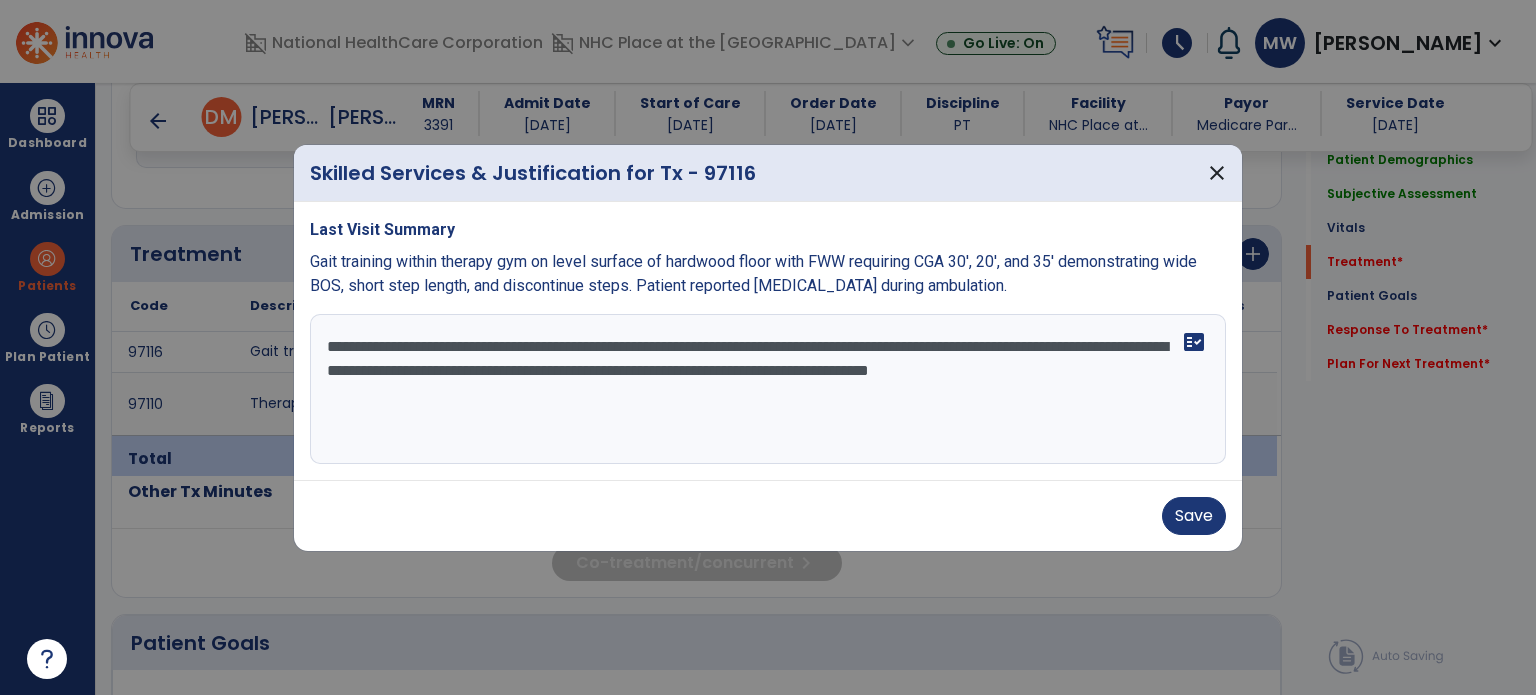 click on "**********" at bounding box center (768, 389) 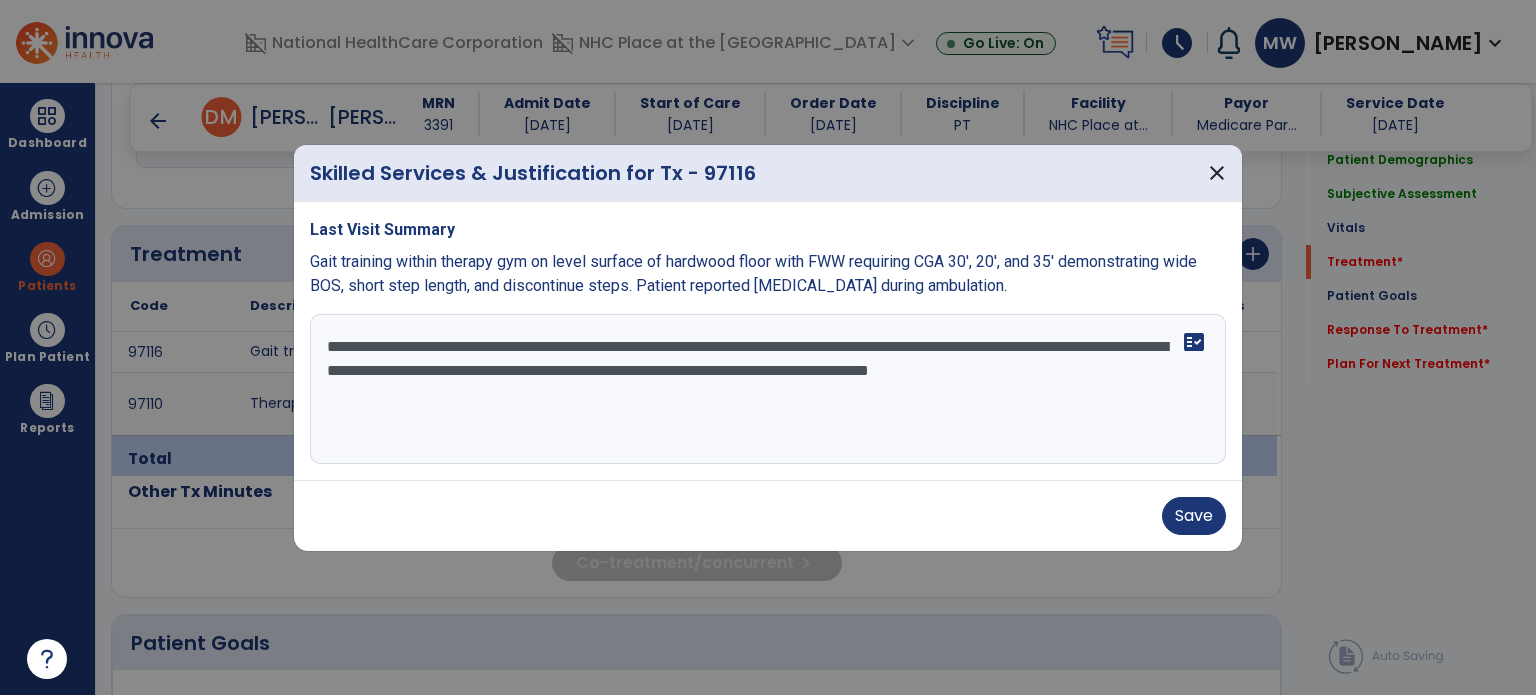 click on "**********" at bounding box center [768, 389] 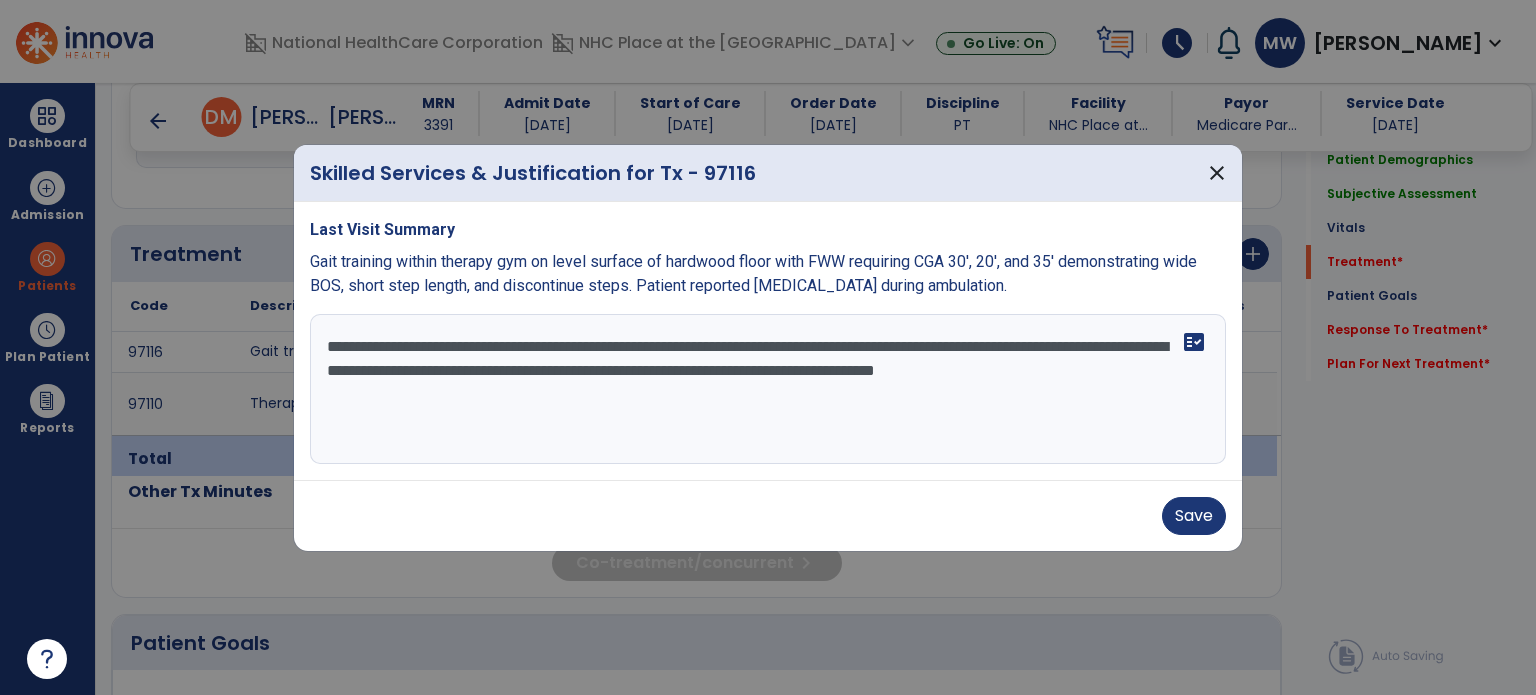 drag, startPoint x: 886, startPoint y: 367, endPoint x: 908, endPoint y: 423, distance: 60.166435 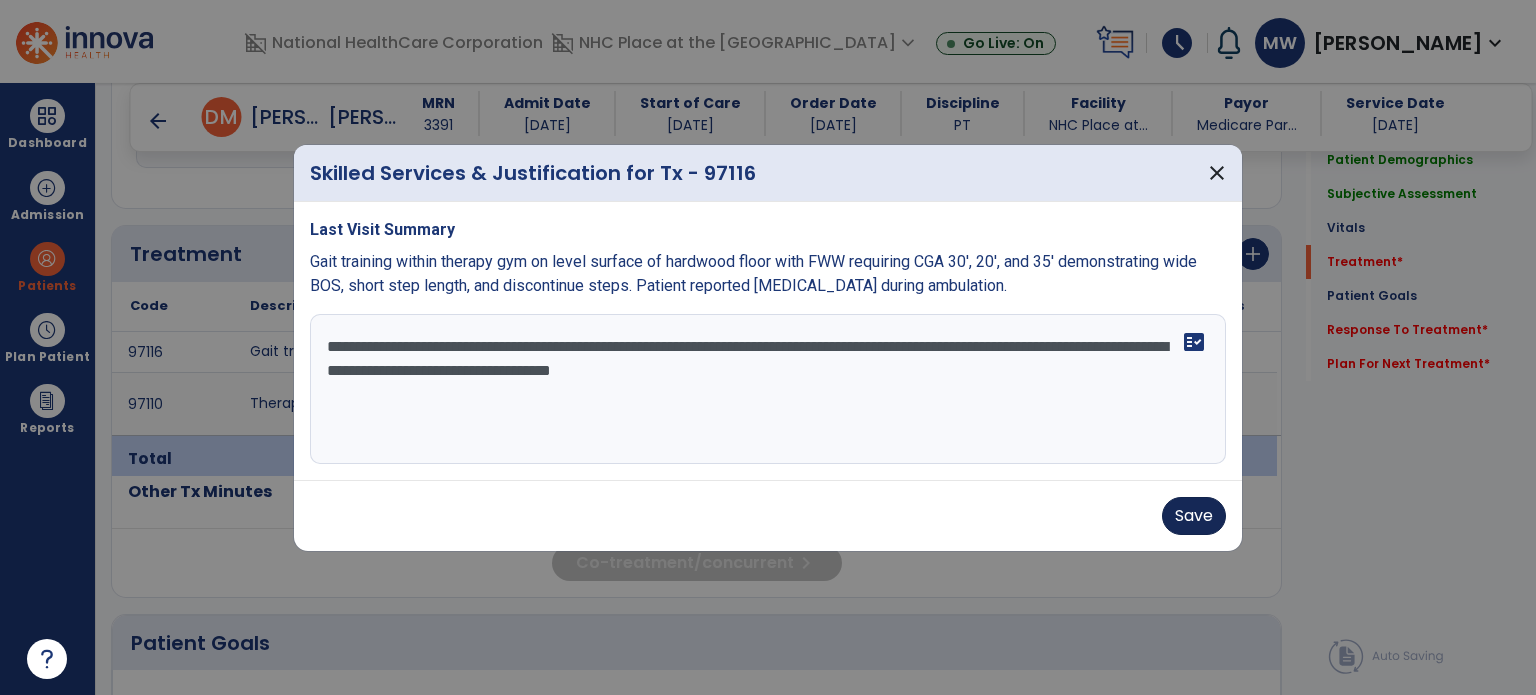 type on "**********" 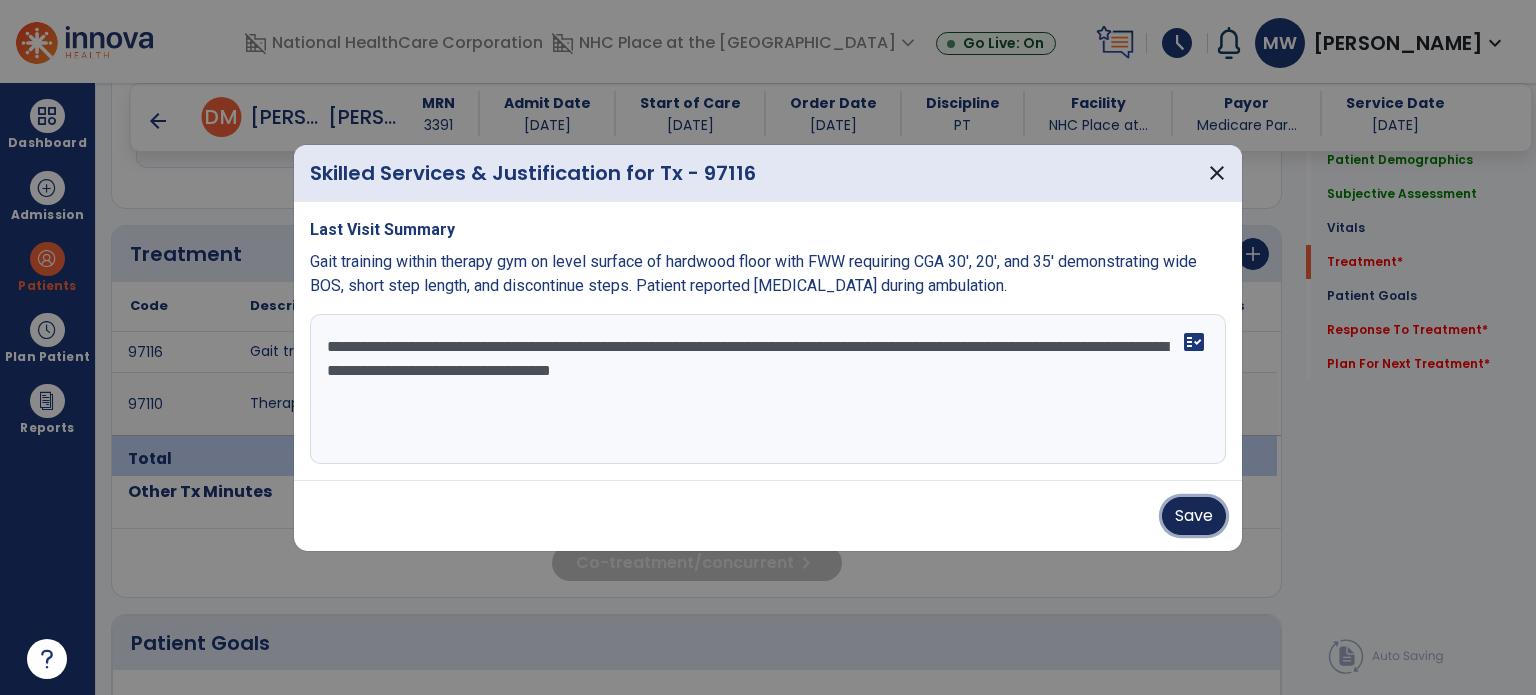 click on "Save" at bounding box center [1194, 516] 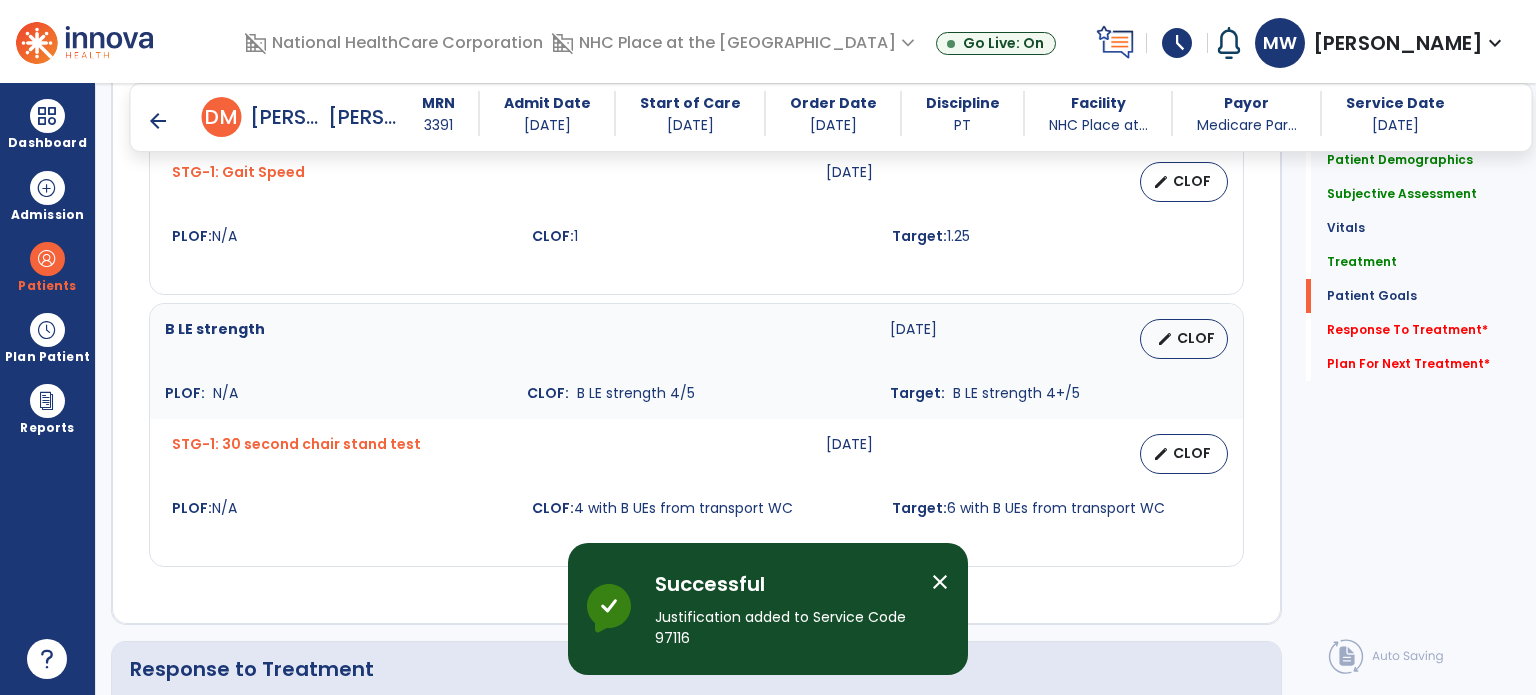 scroll, scrollTop: 2467, scrollLeft: 0, axis: vertical 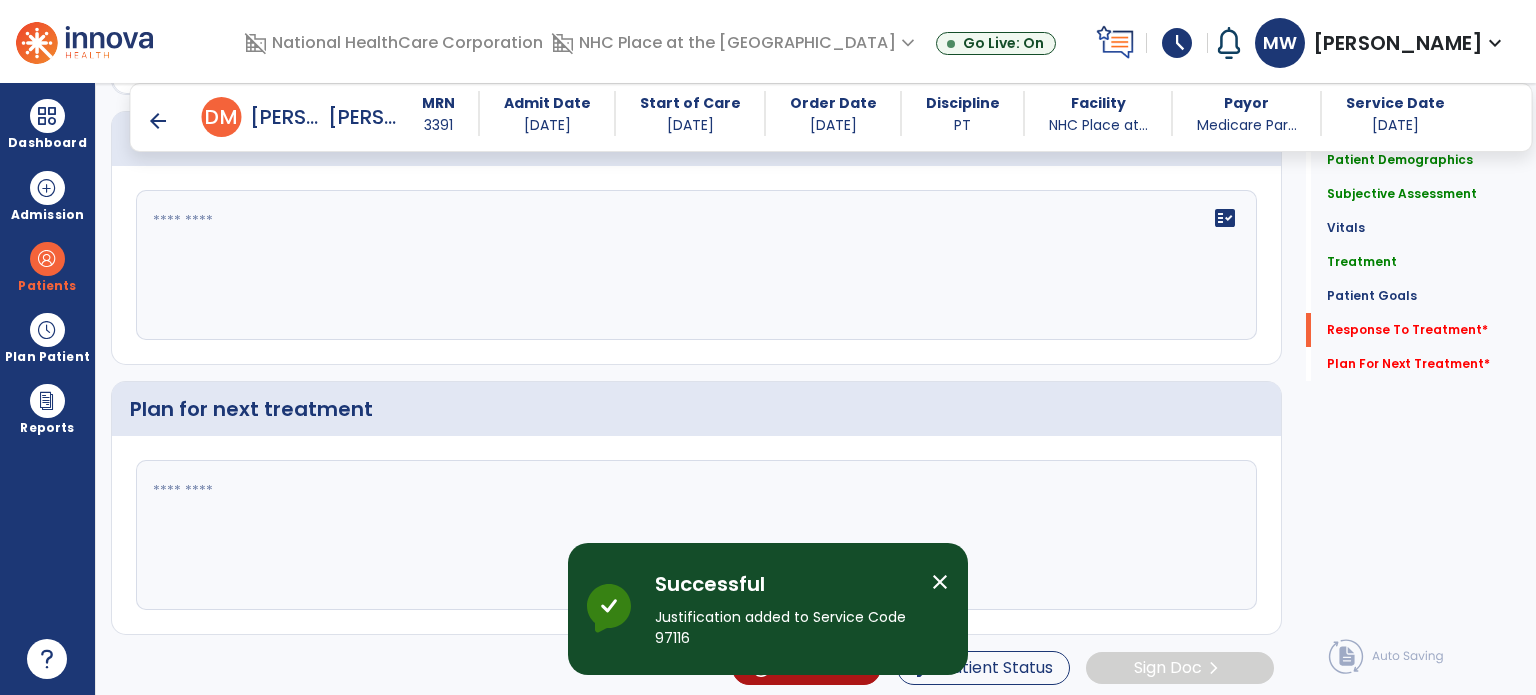 click 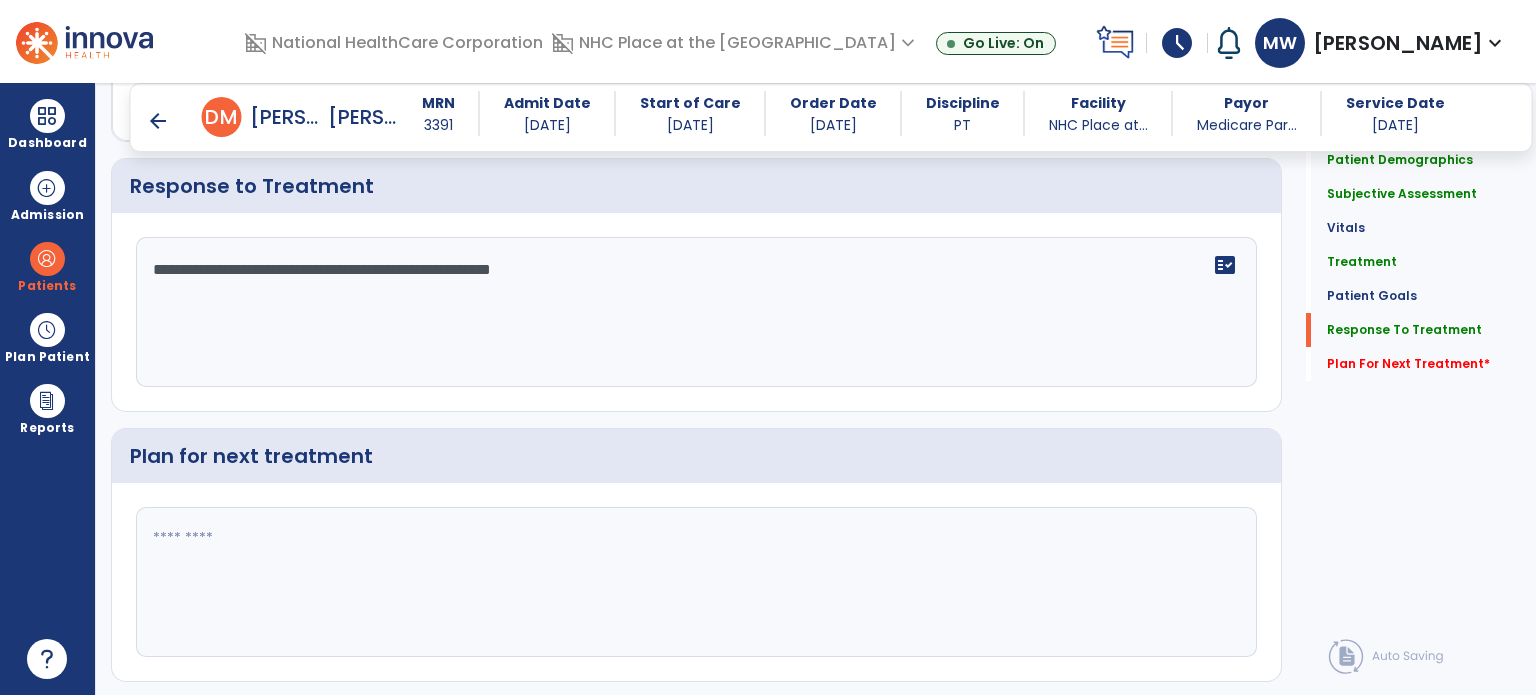 scroll, scrollTop: 2467, scrollLeft: 0, axis: vertical 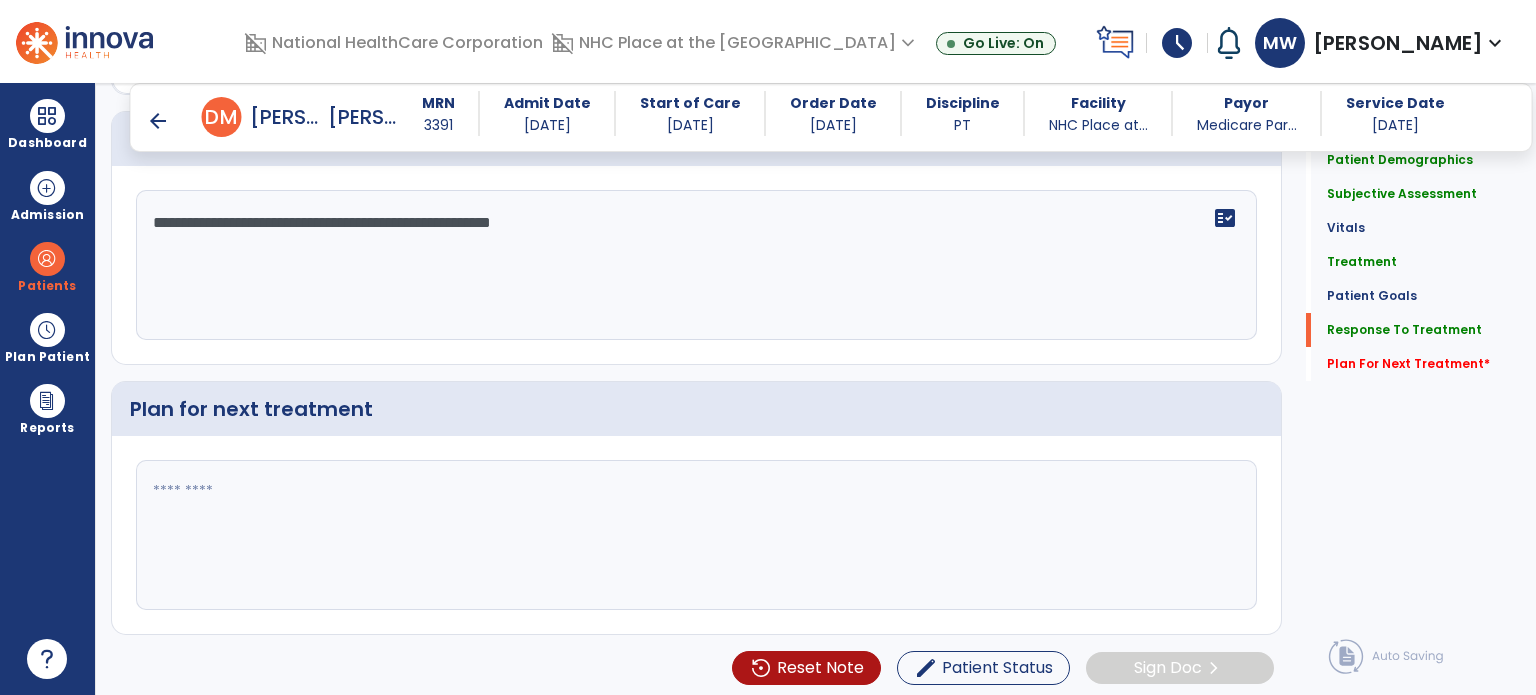 type on "**********" 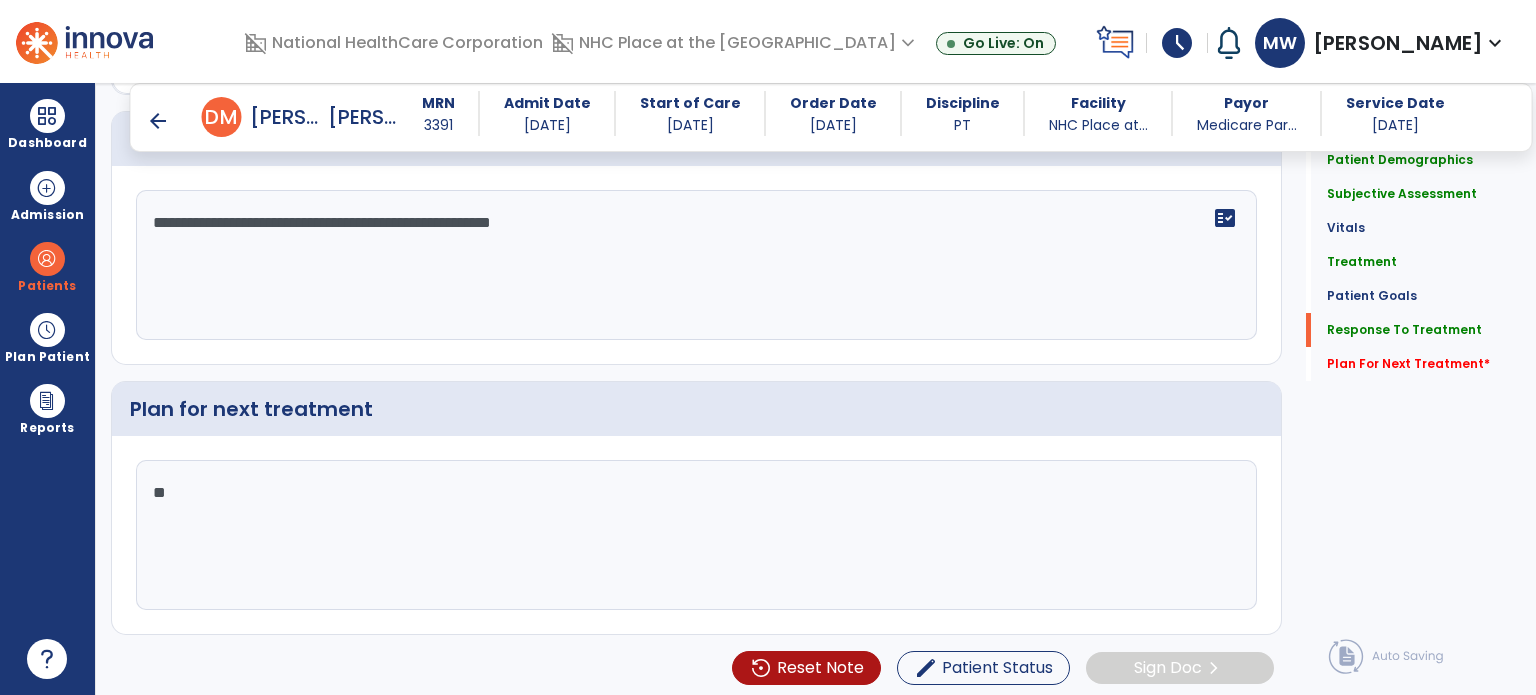type on "*" 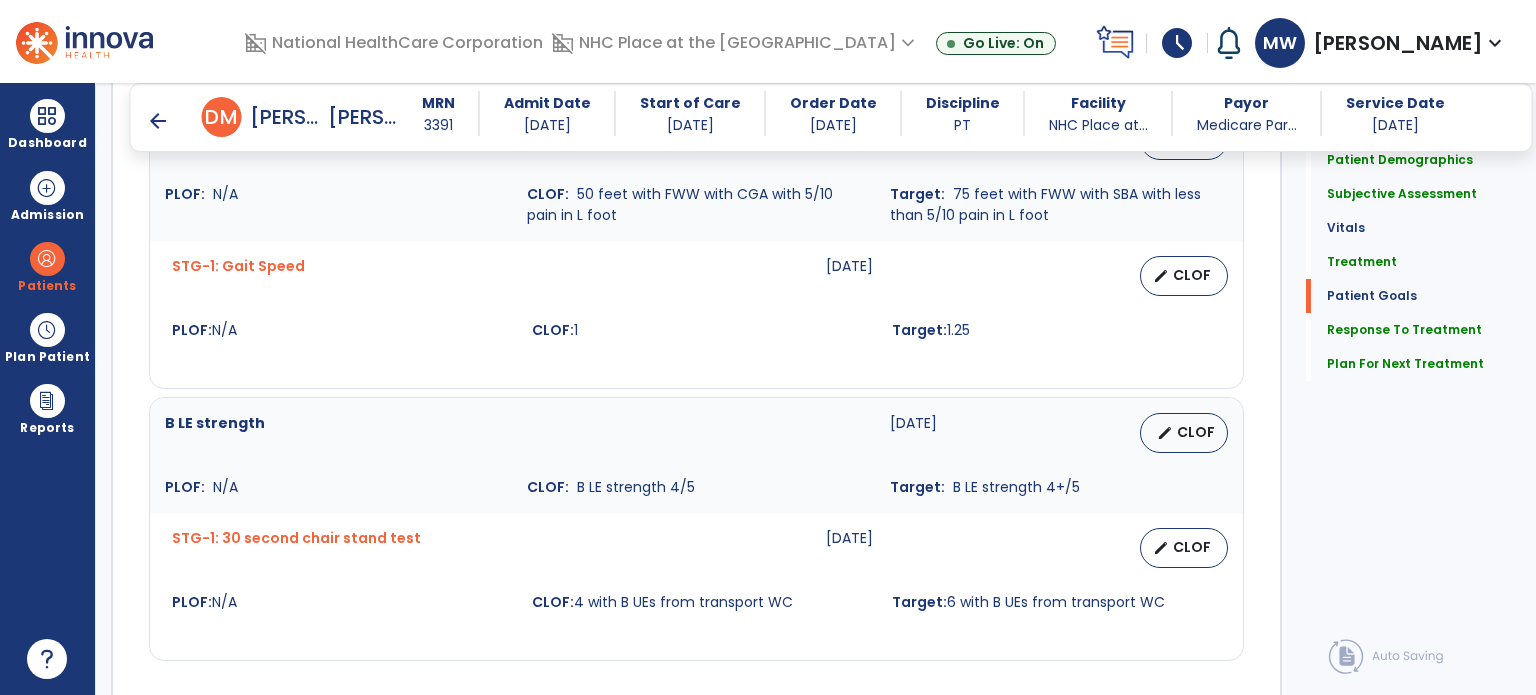 scroll, scrollTop: 2467, scrollLeft: 0, axis: vertical 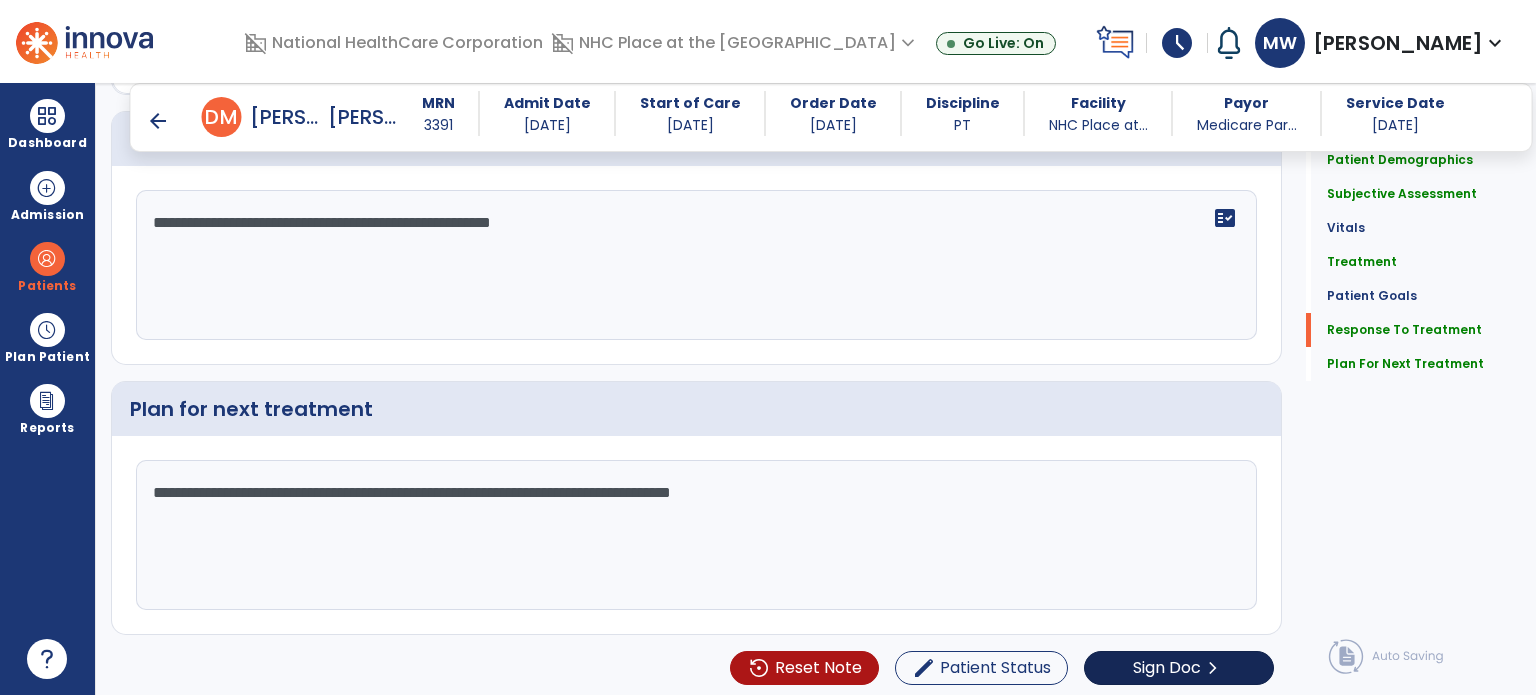 type on "**********" 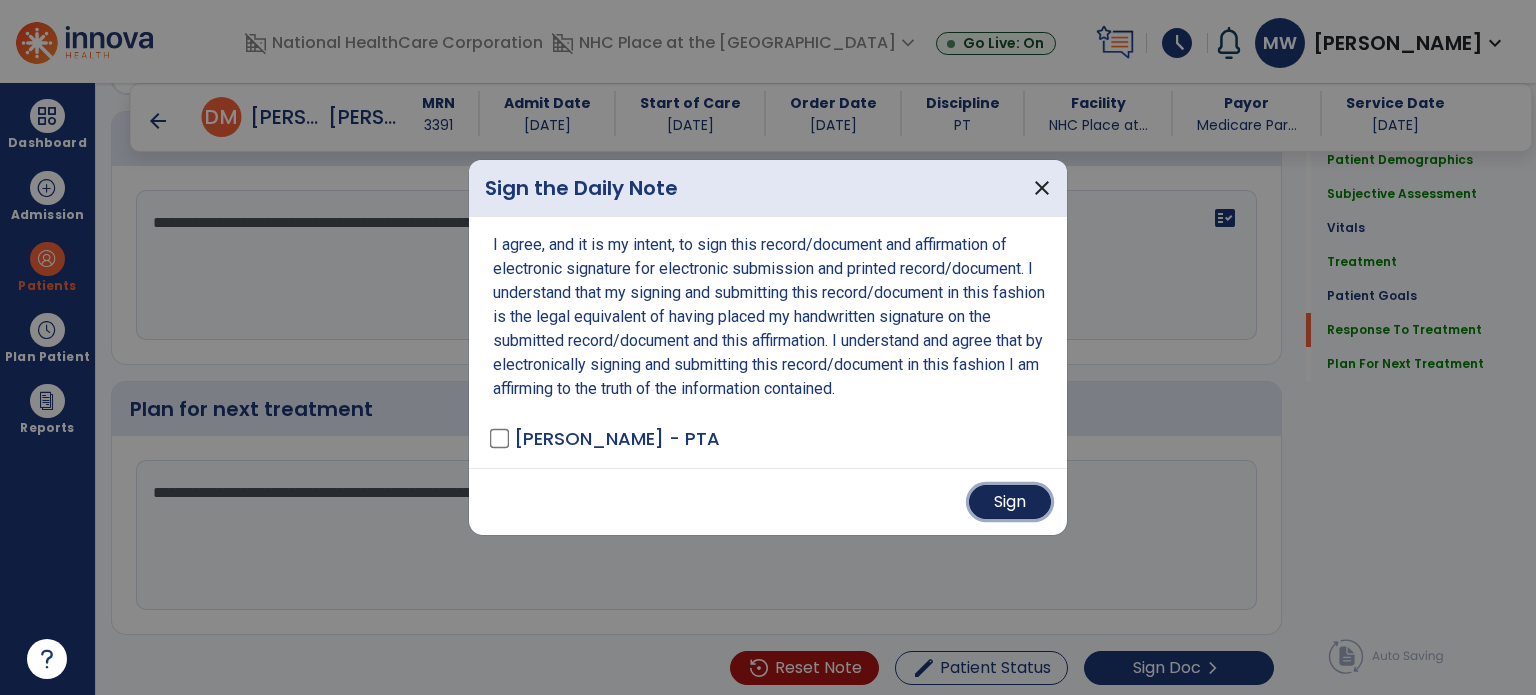 click on "Sign" at bounding box center (1010, 502) 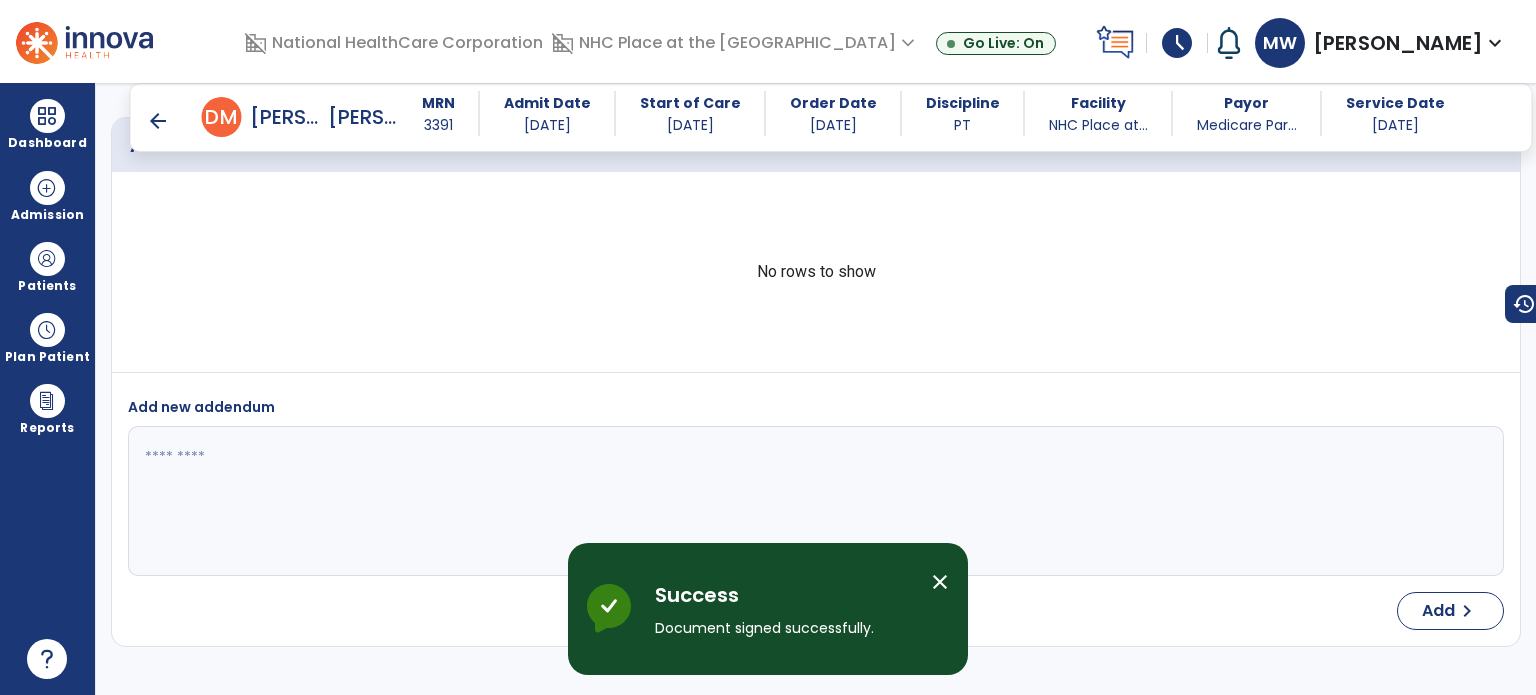 scroll, scrollTop: 3510, scrollLeft: 0, axis: vertical 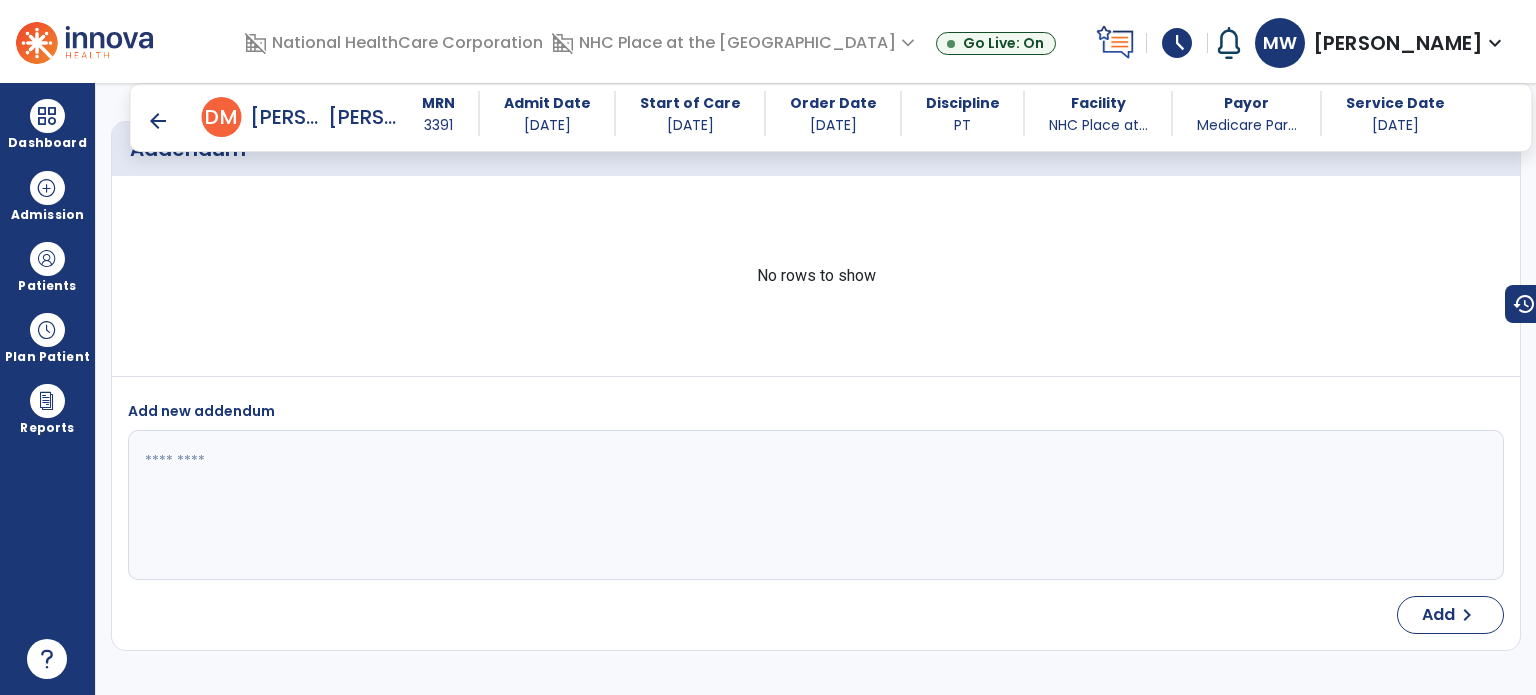click on "arrow_back" at bounding box center [158, 121] 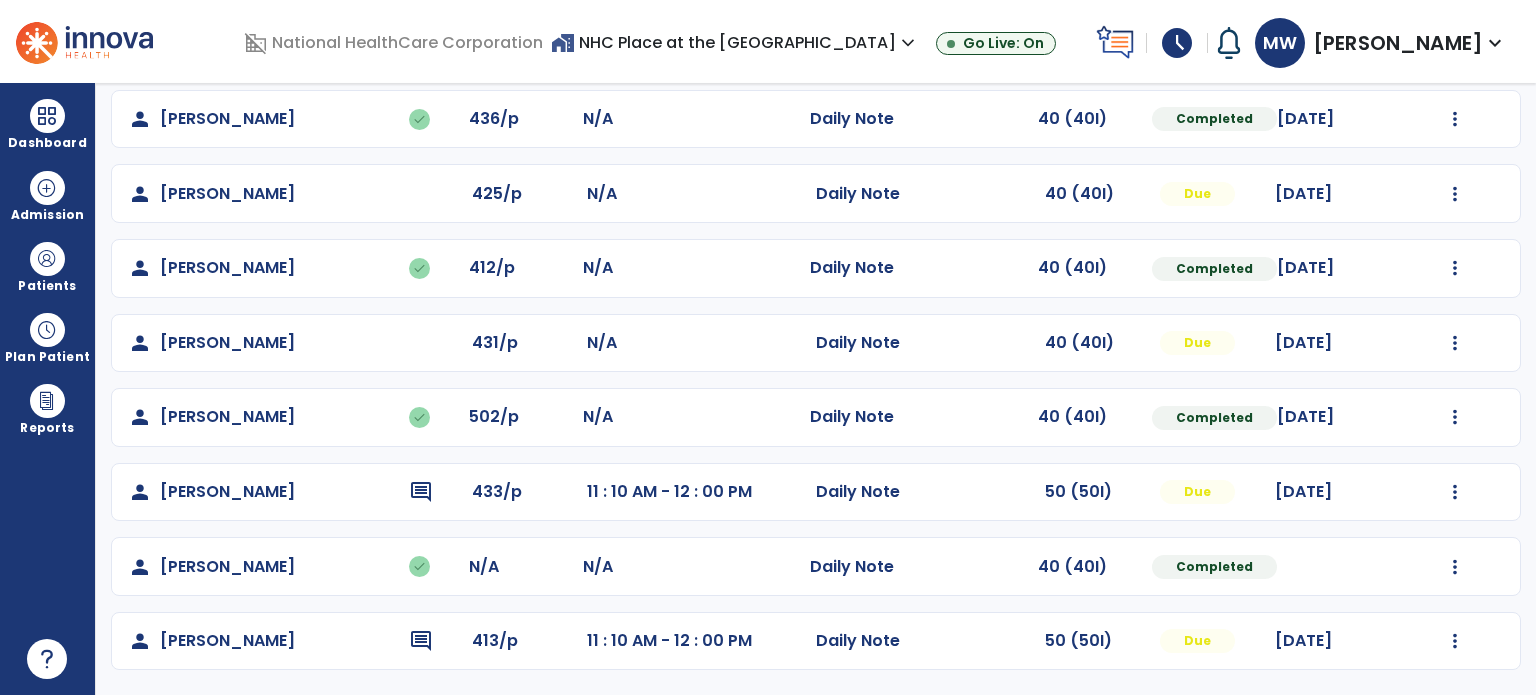 scroll, scrollTop: 319, scrollLeft: 0, axis: vertical 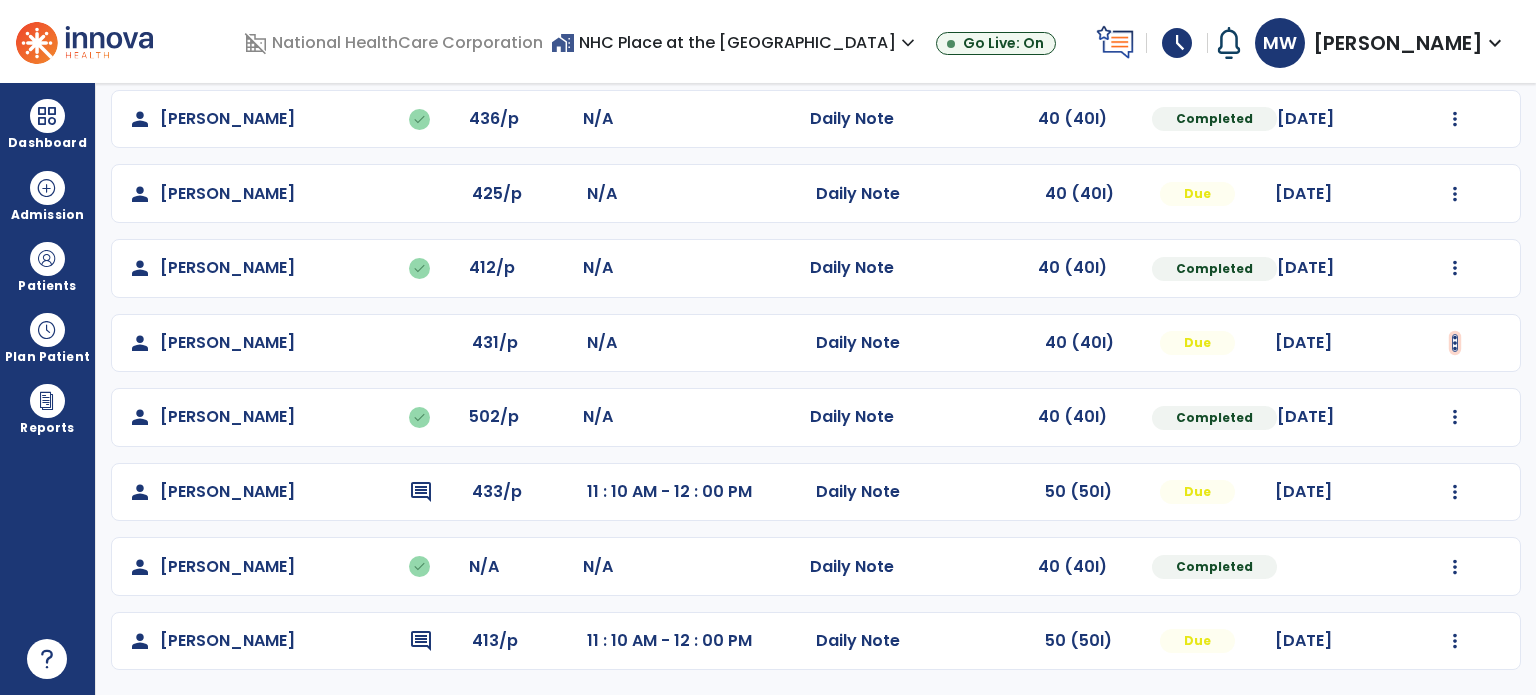 click at bounding box center [1455, -30] 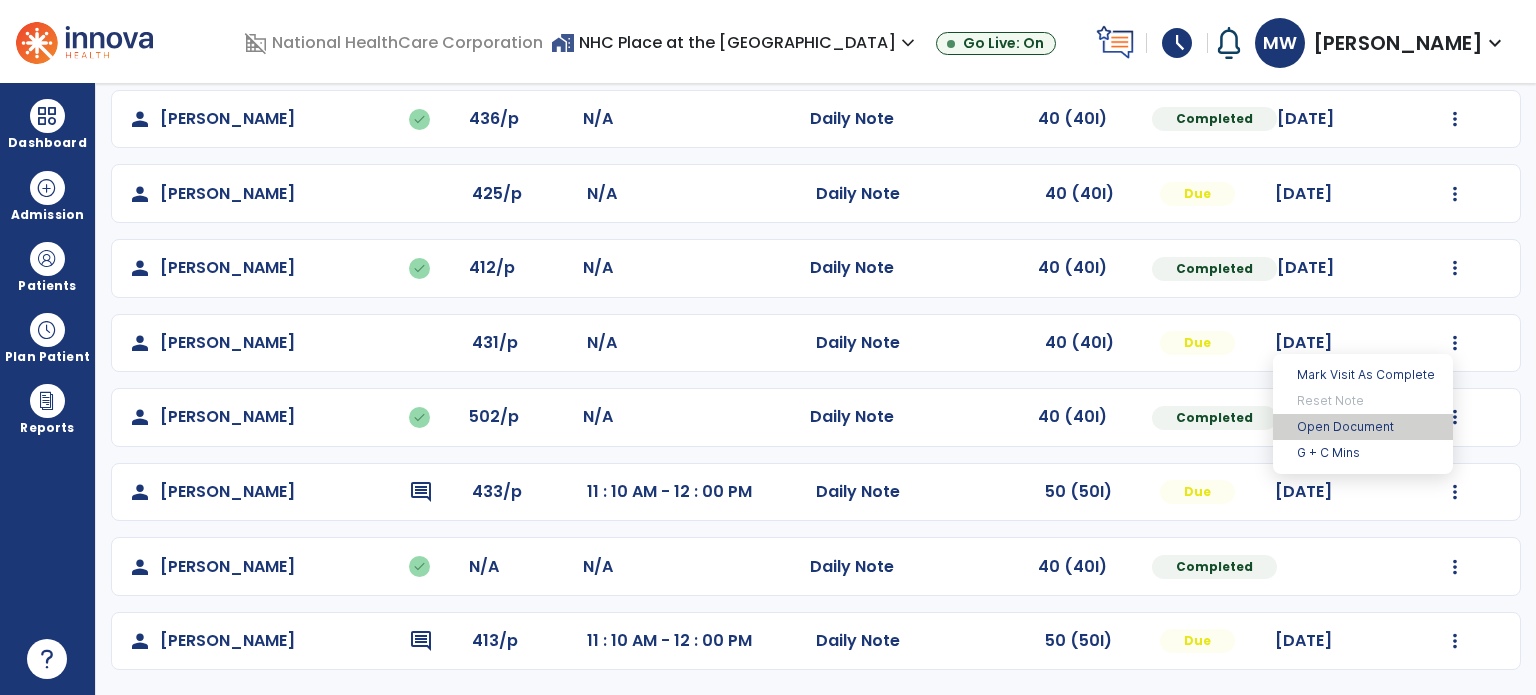 click on "Open Document" at bounding box center [1363, 427] 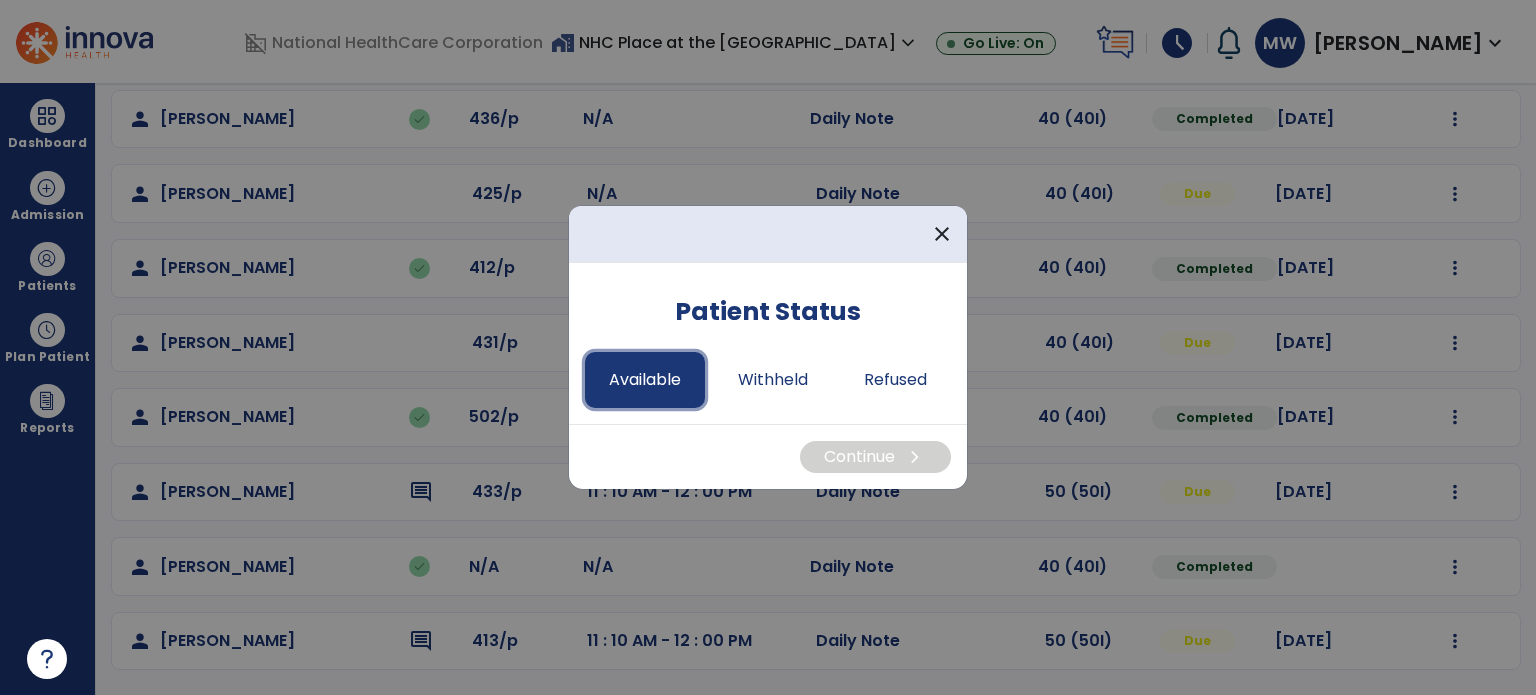 click on "Available" at bounding box center [645, 380] 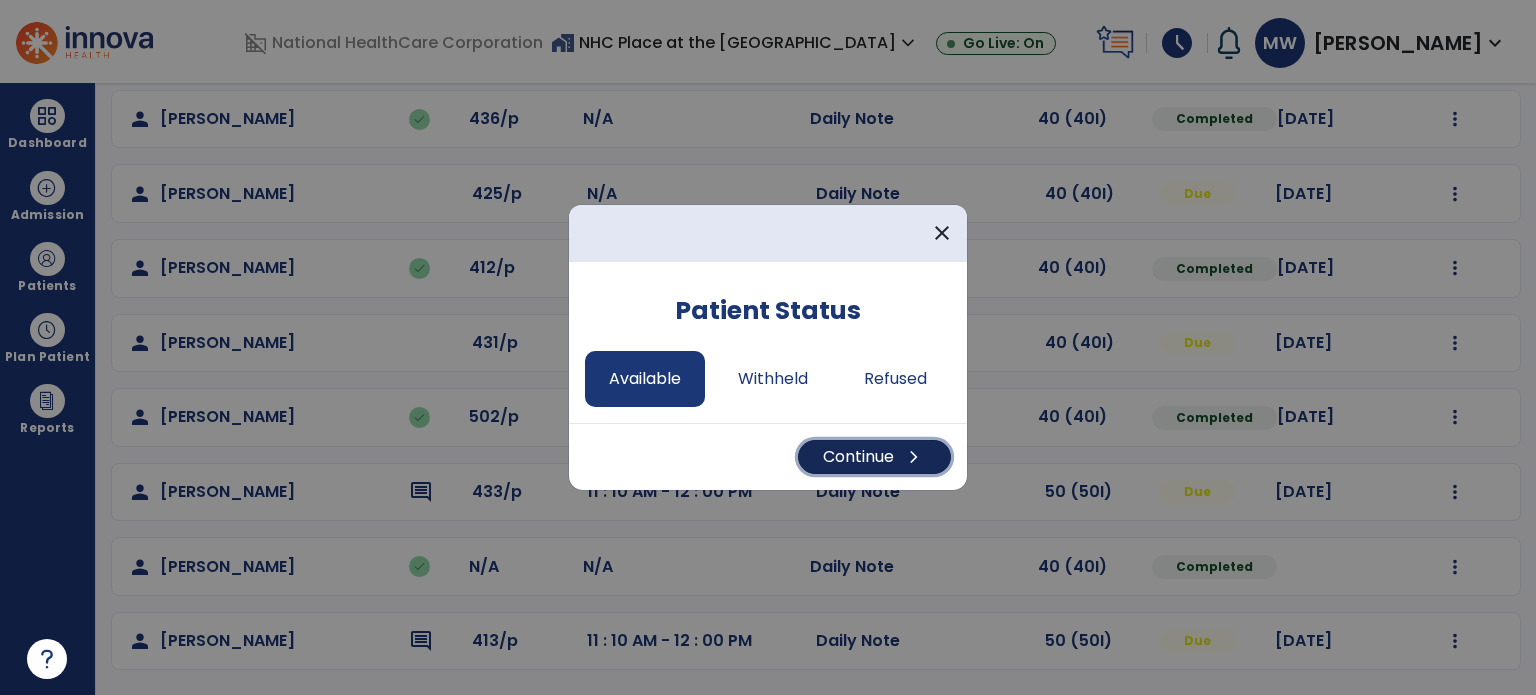 click on "Continue   chevron_right" at bounding box center (874, 457) 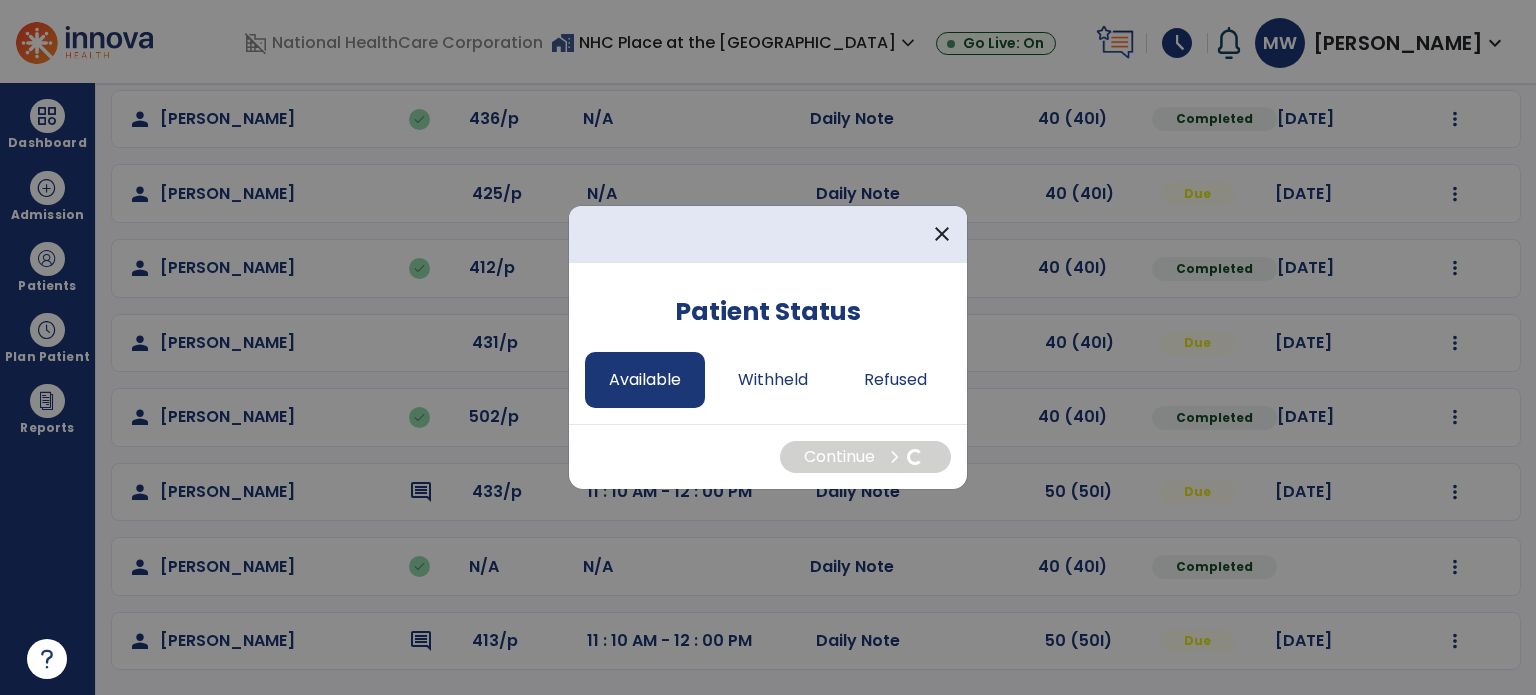 select on "*" 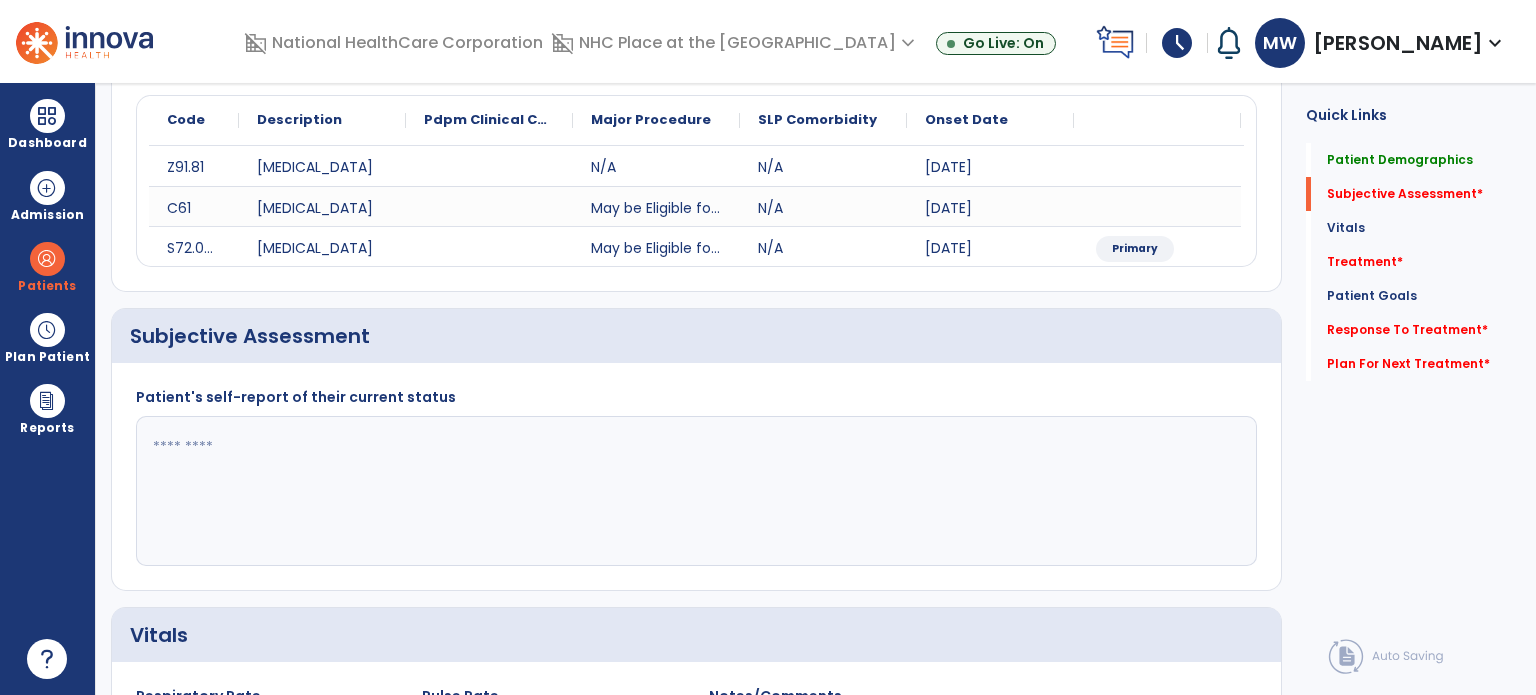 click 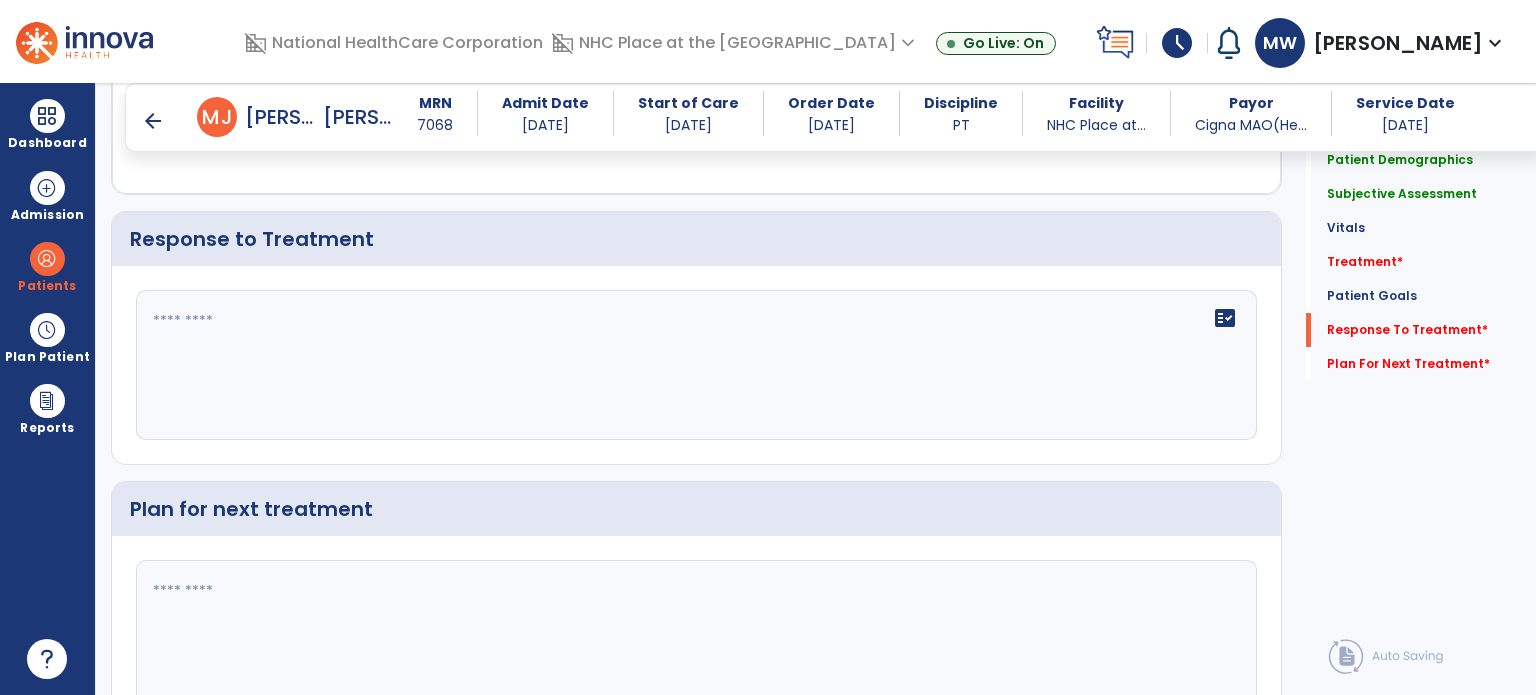 scroll, scrollTop: 2590, scrollLeft: 0, axis: vertical 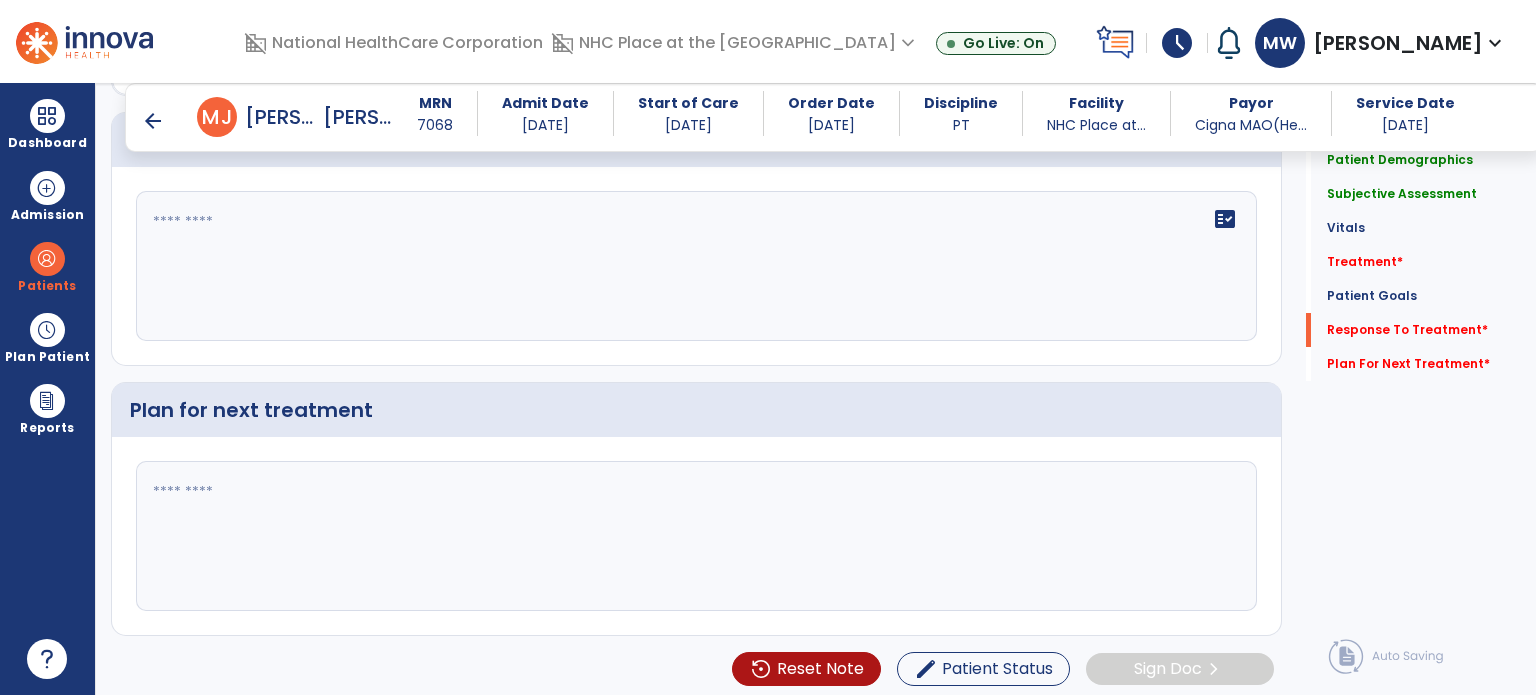 type on "**********" 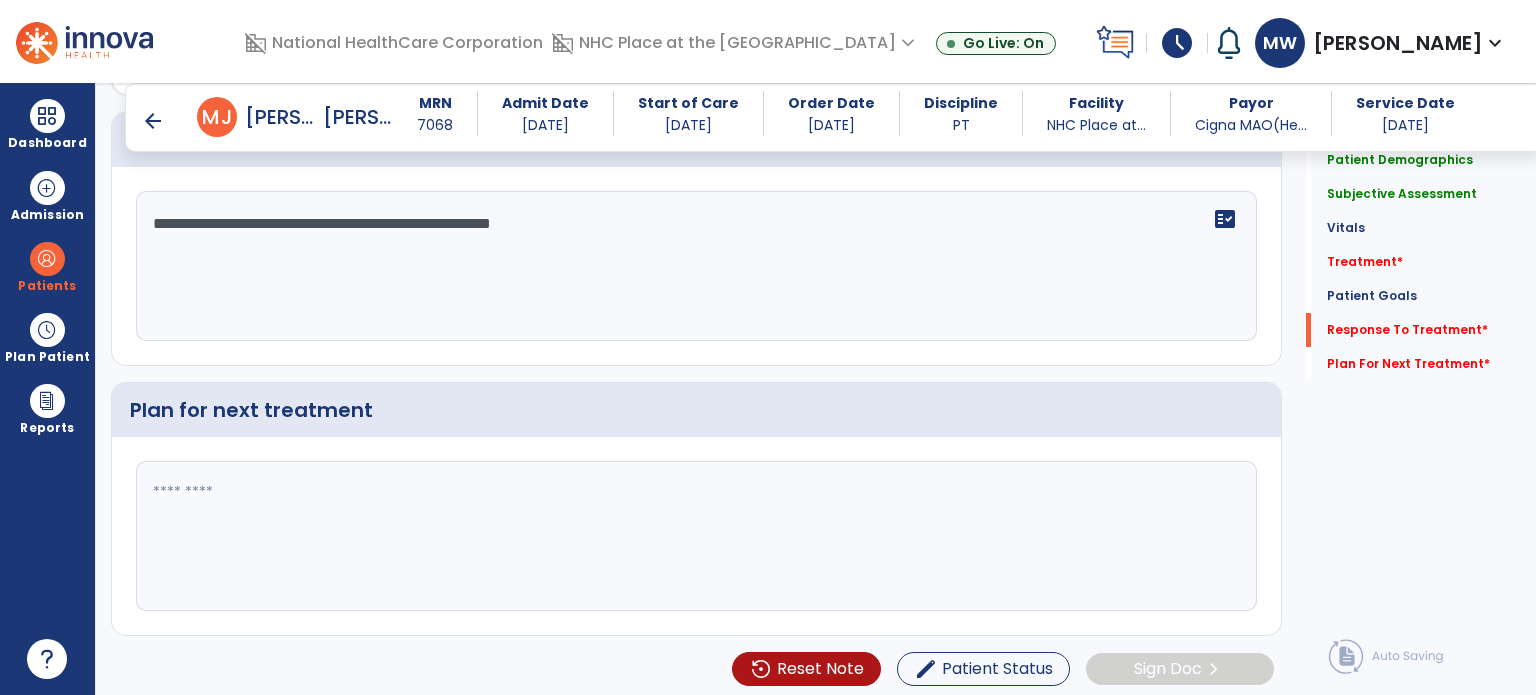 type on "**********" 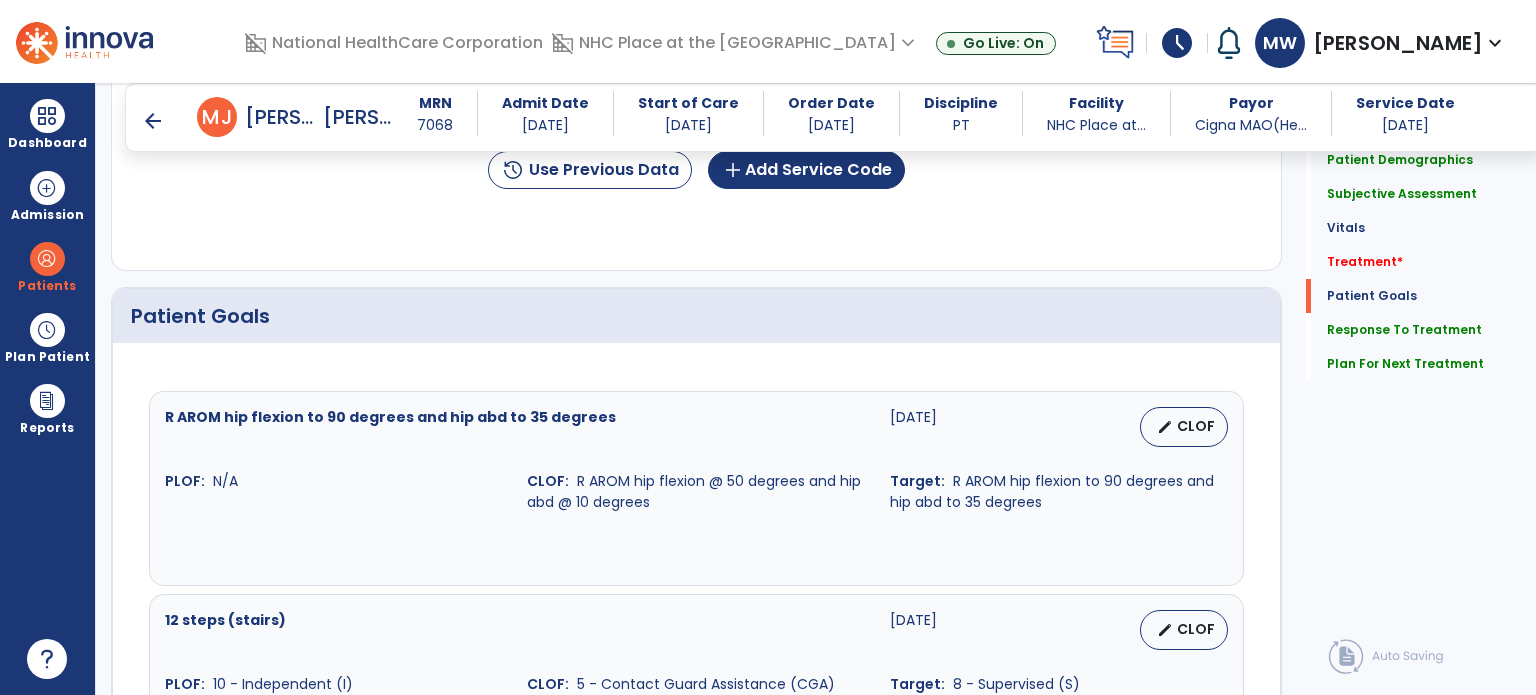 scroll, scrollTop: 1308, scrollLeft: 0, axis: vertical 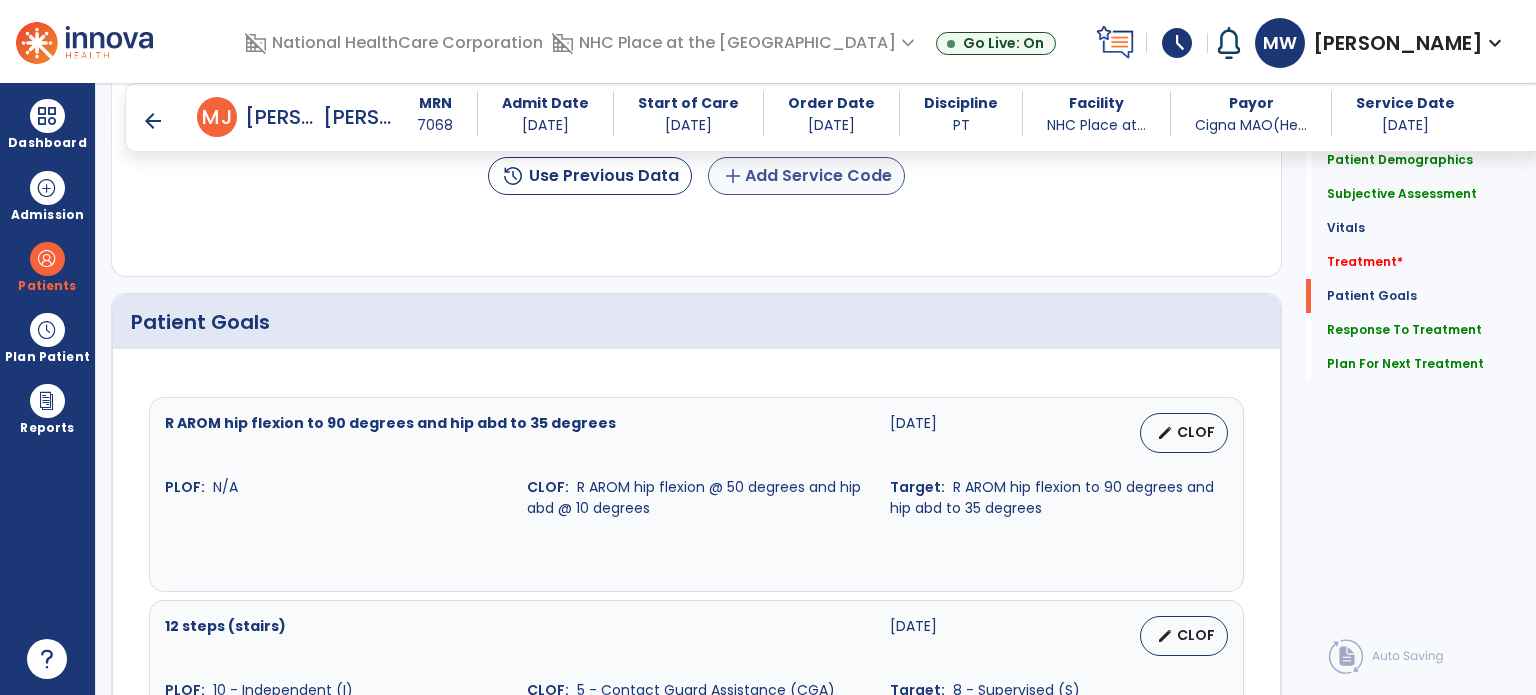 type on "**********" 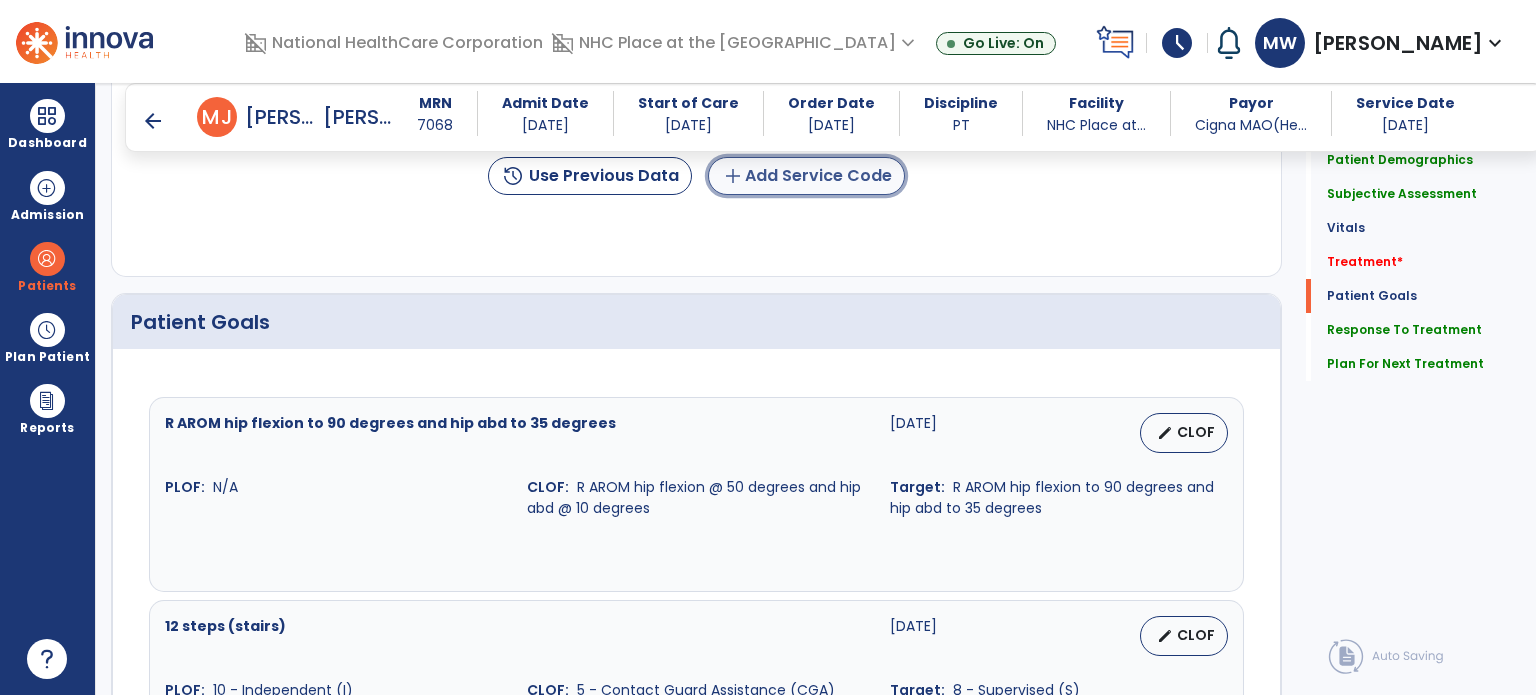 click on "add  Add Service Code" 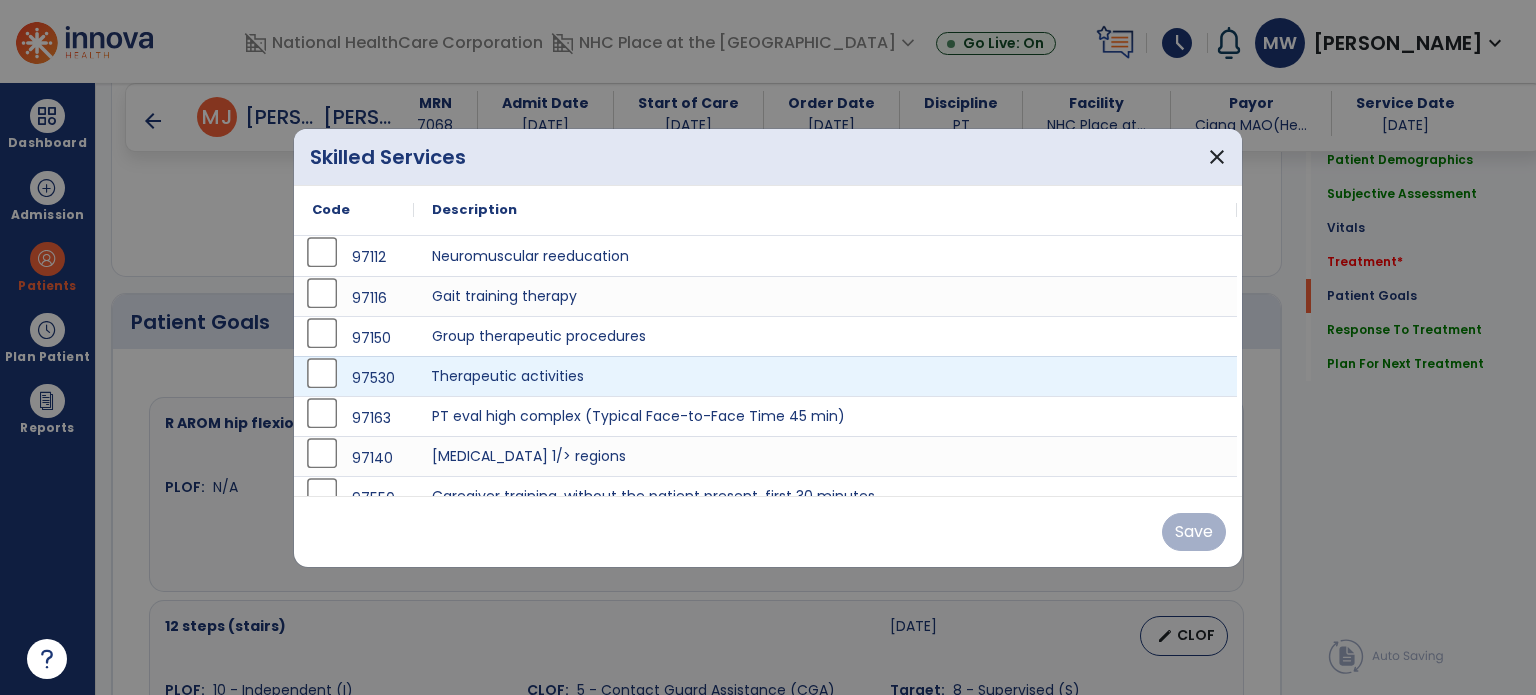 click on "Therapeutic activities" at bounding box center (825, 376) 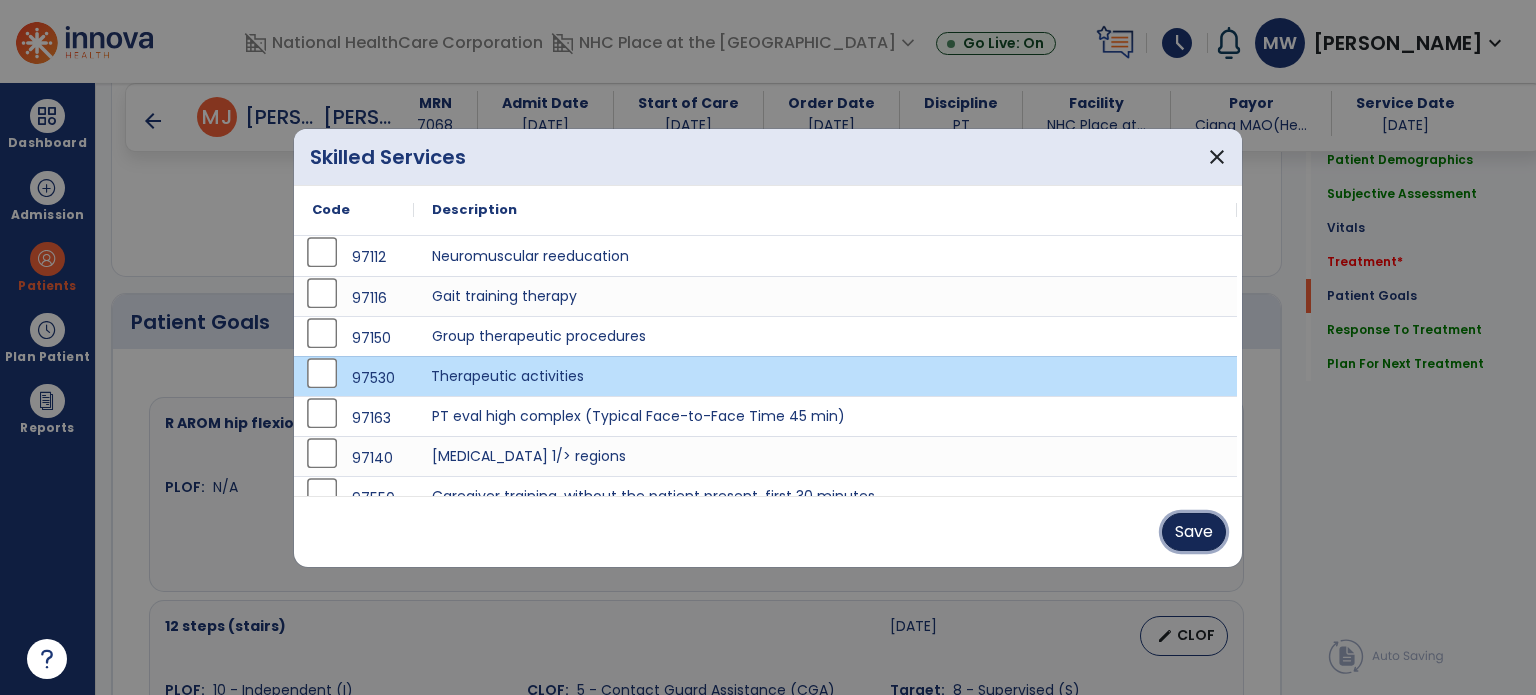 click on "Save" at bounding box center (1194, 532) 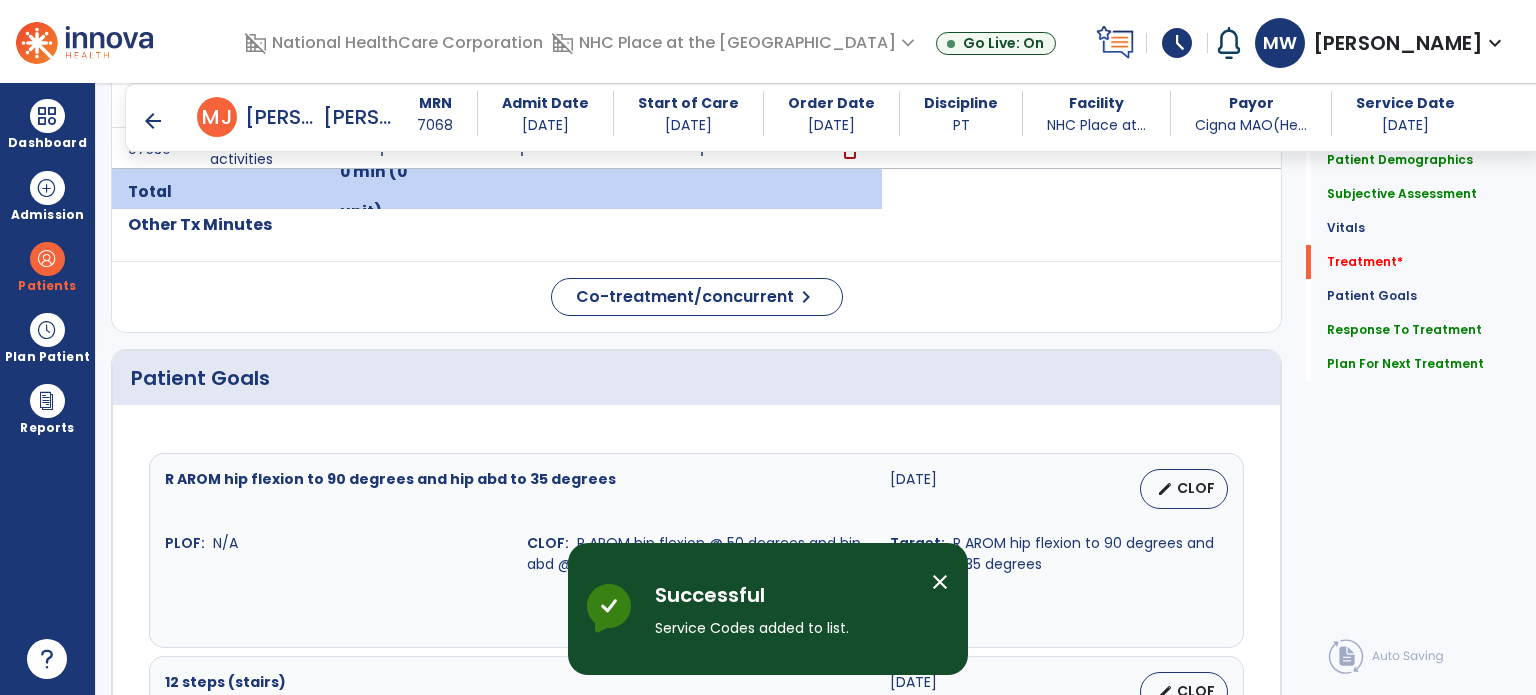 scroll, scrollTop: 1110, scrollLeft: 0, axis: vertical 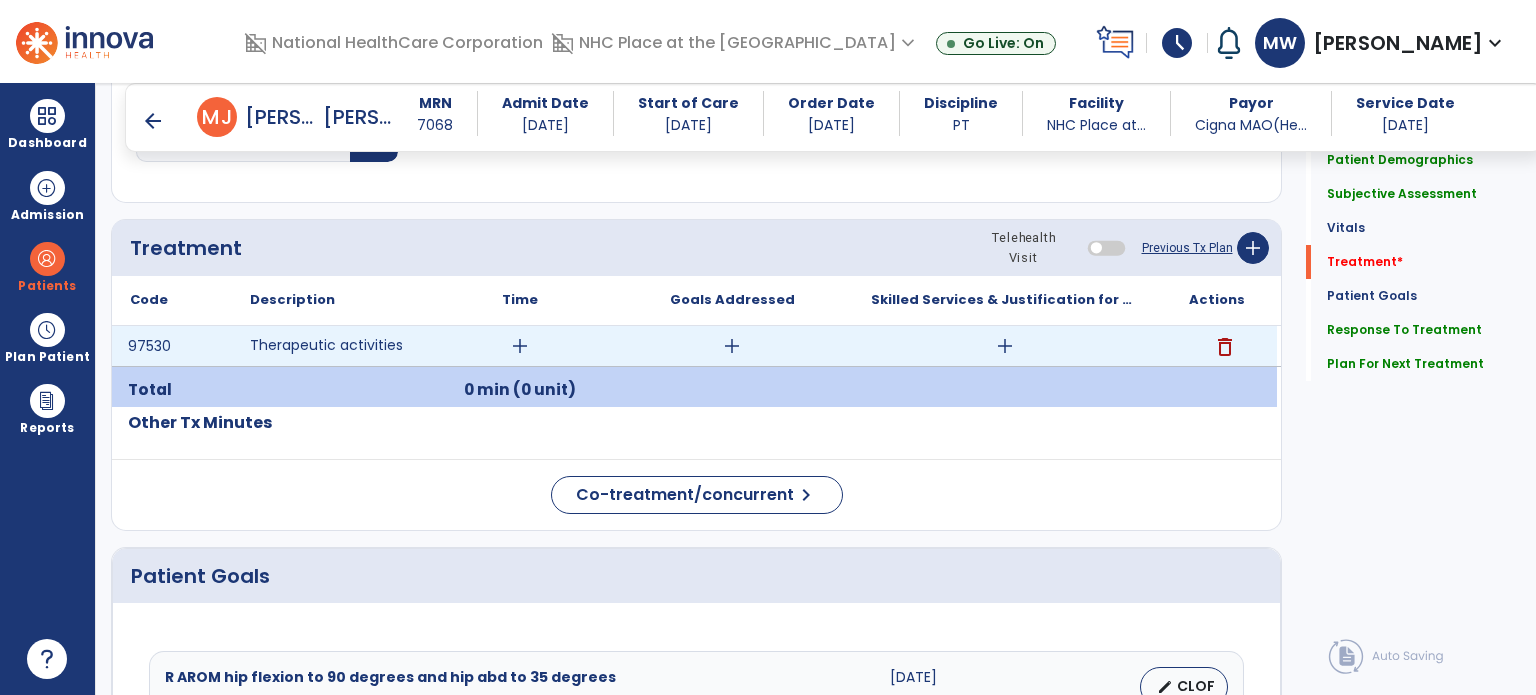 click on "add" at bounding box center [520, 346] 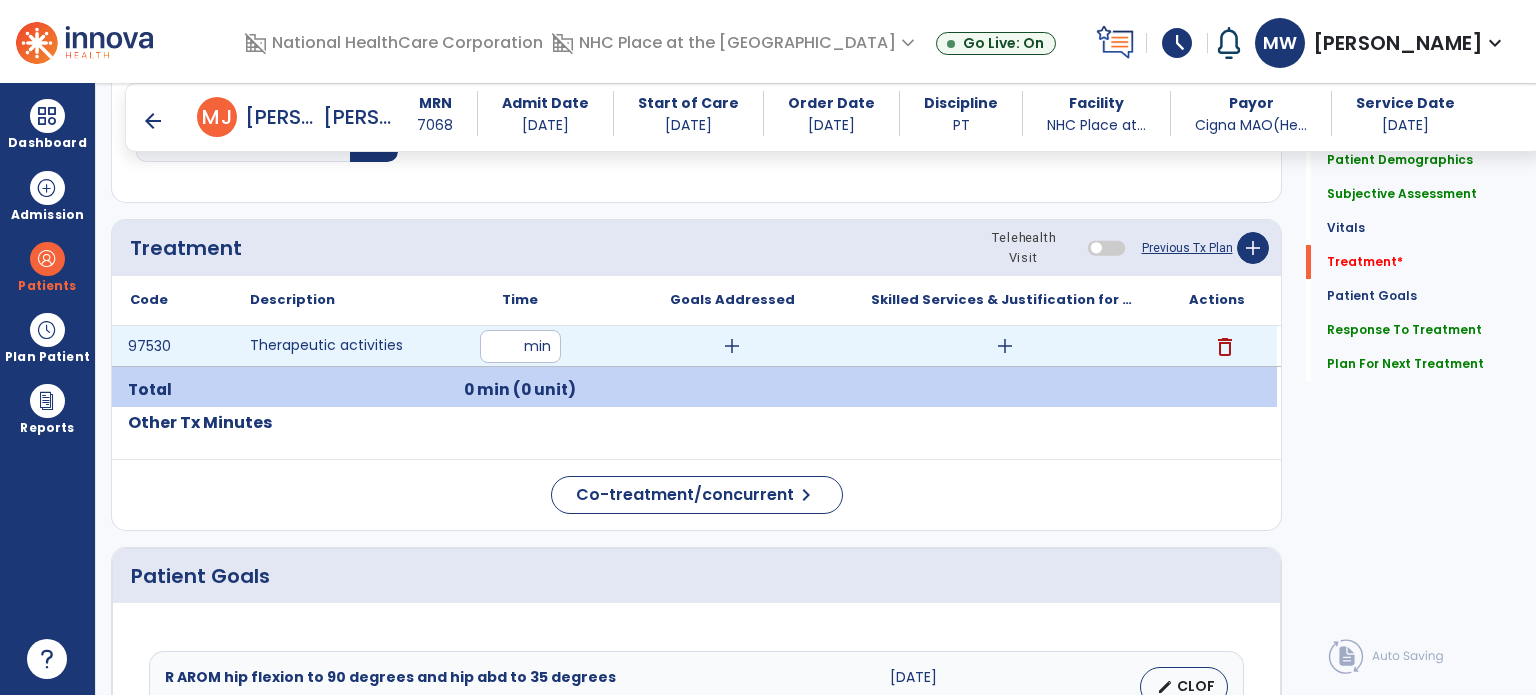 type on "*" 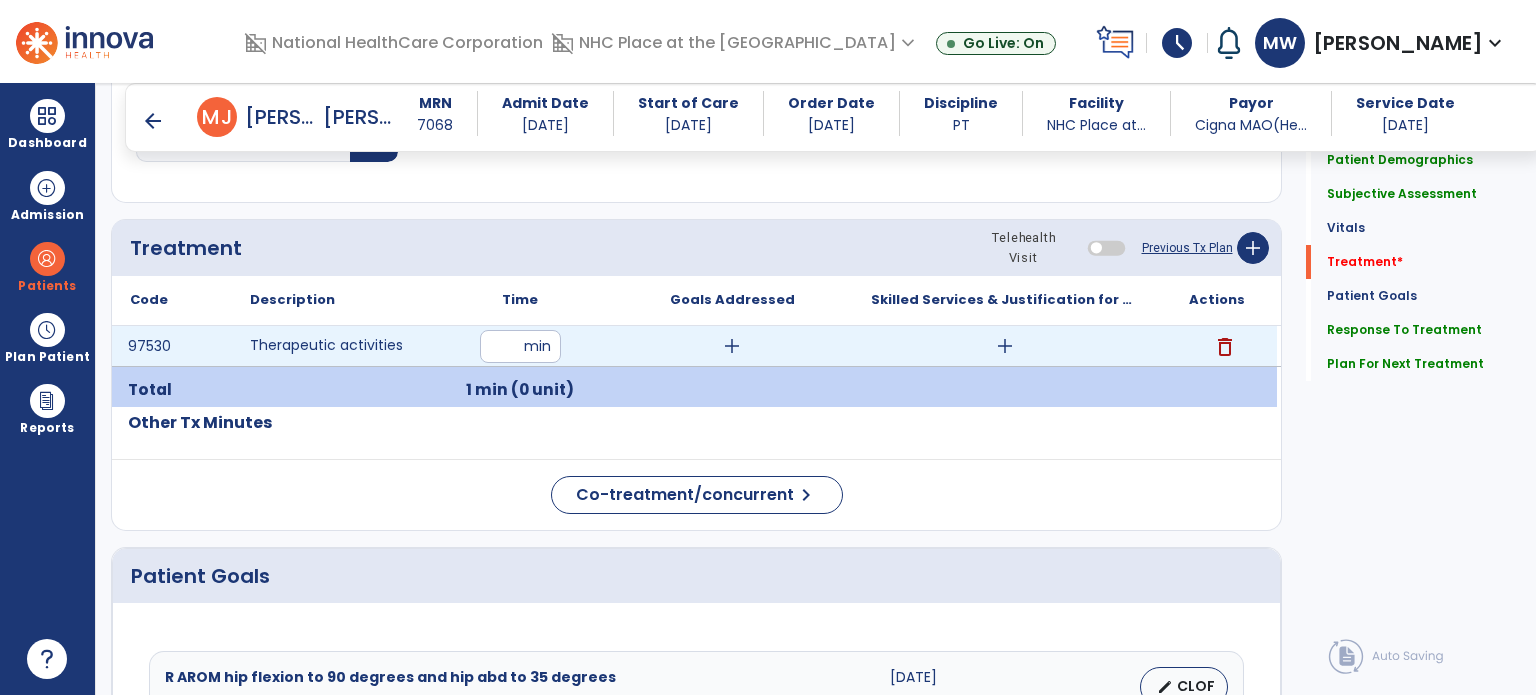 click on "add" at bounding box center (1005, 346) 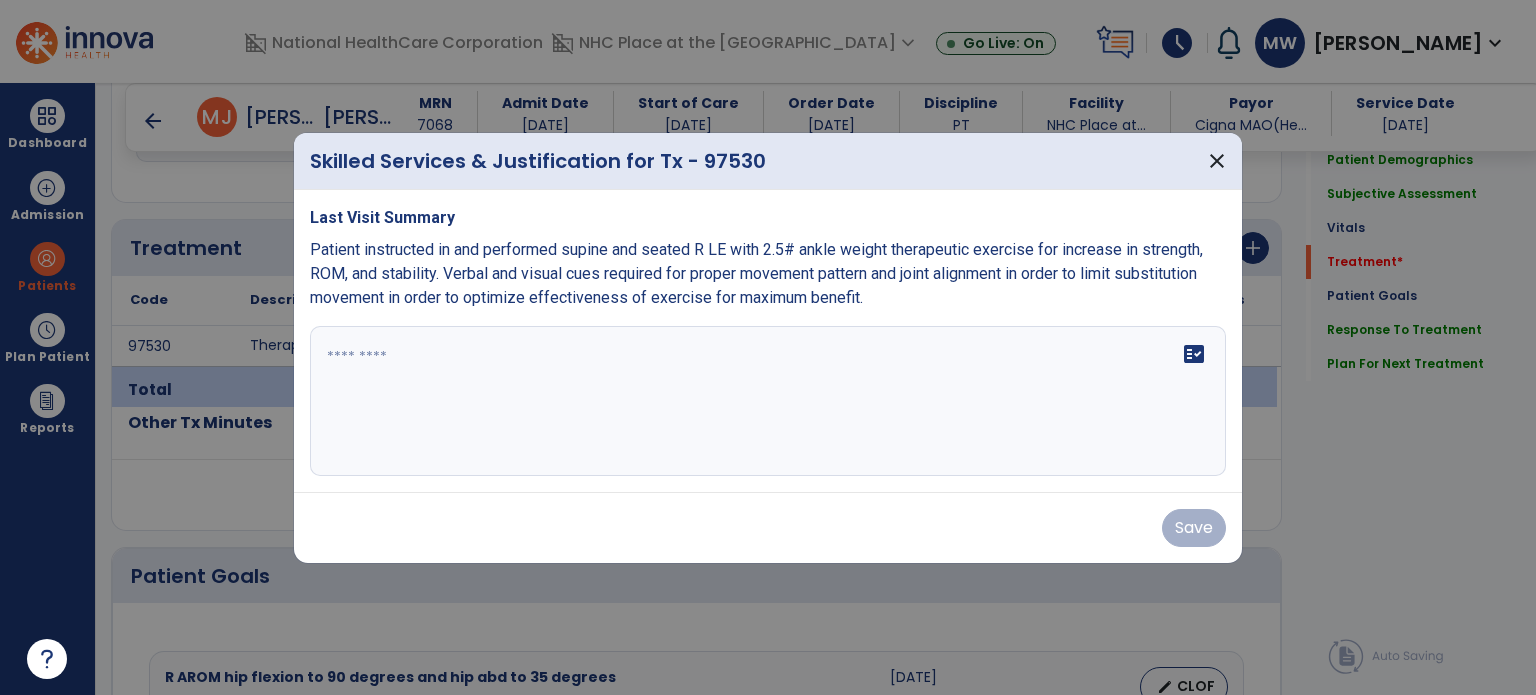 click at bounding box center [768, 401] 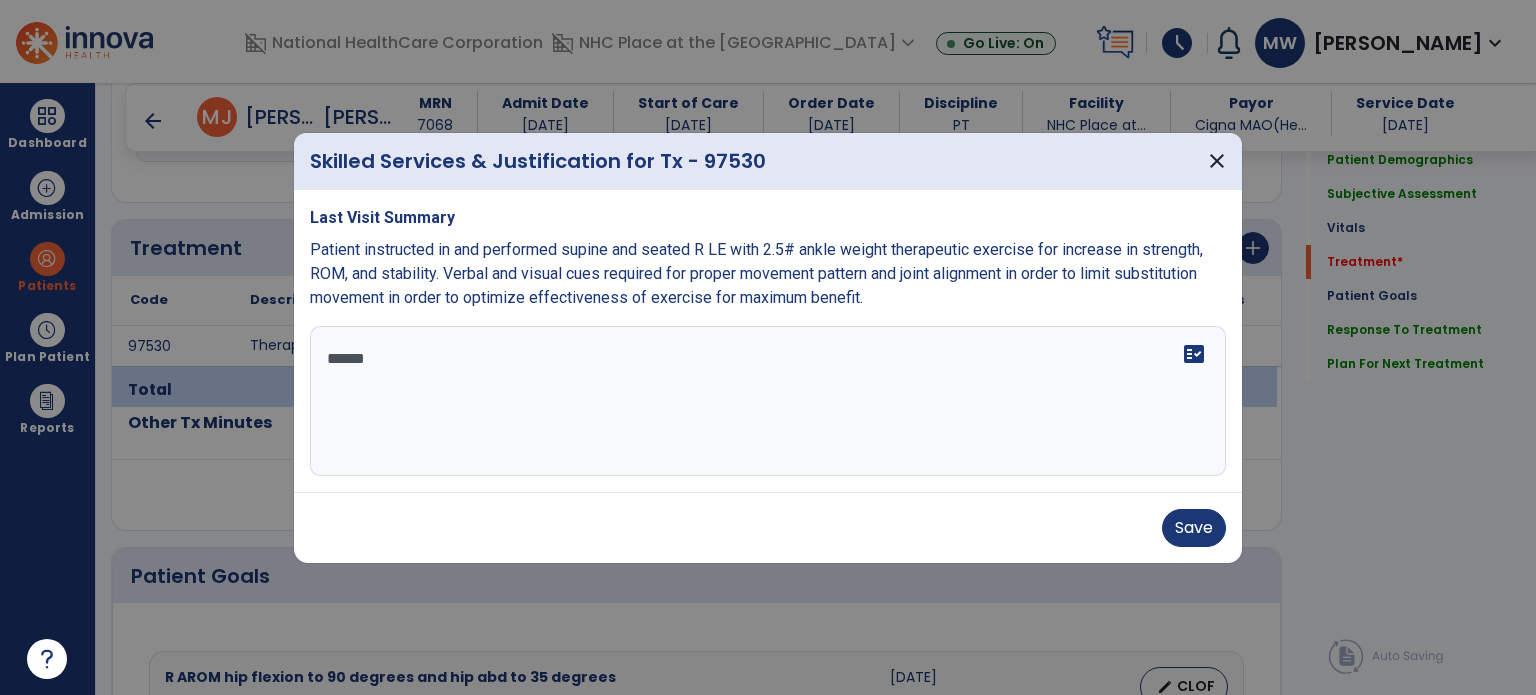 type on "*******" 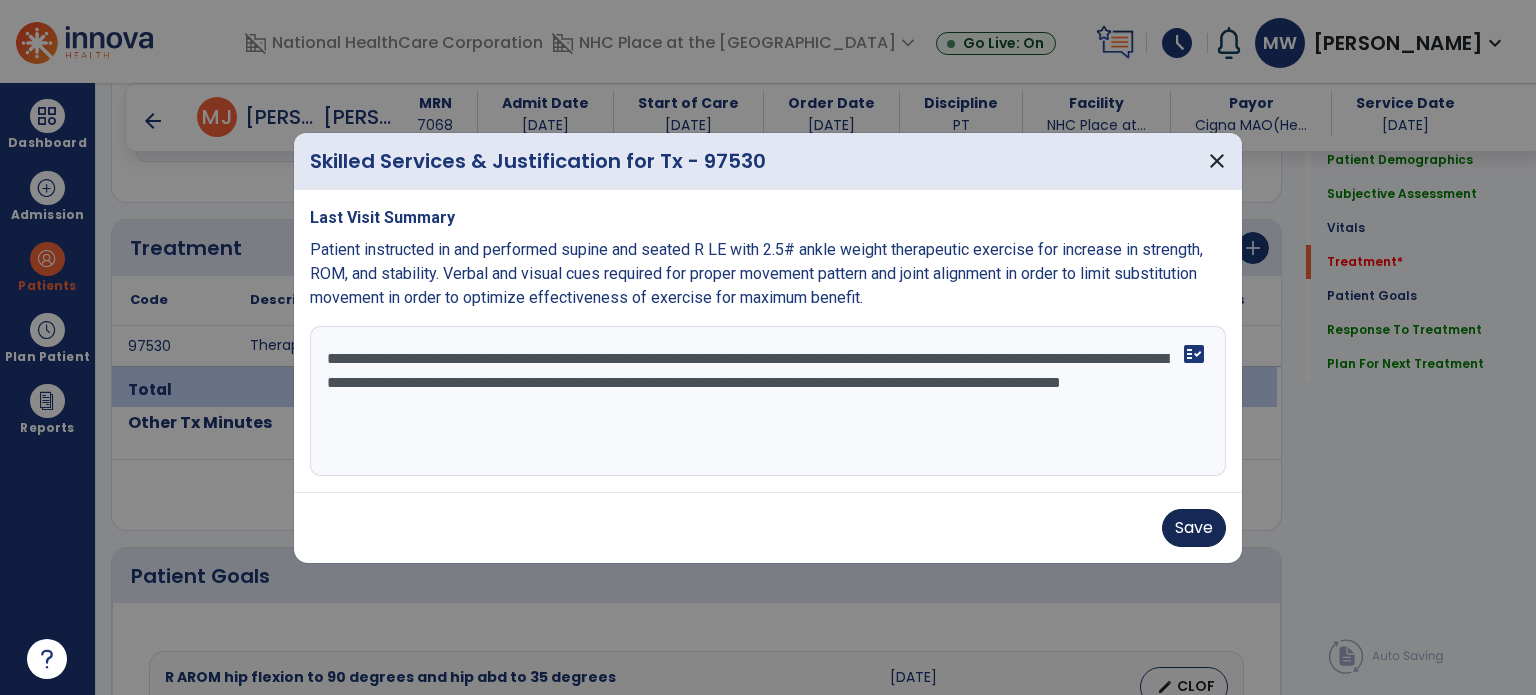 type on "**********" 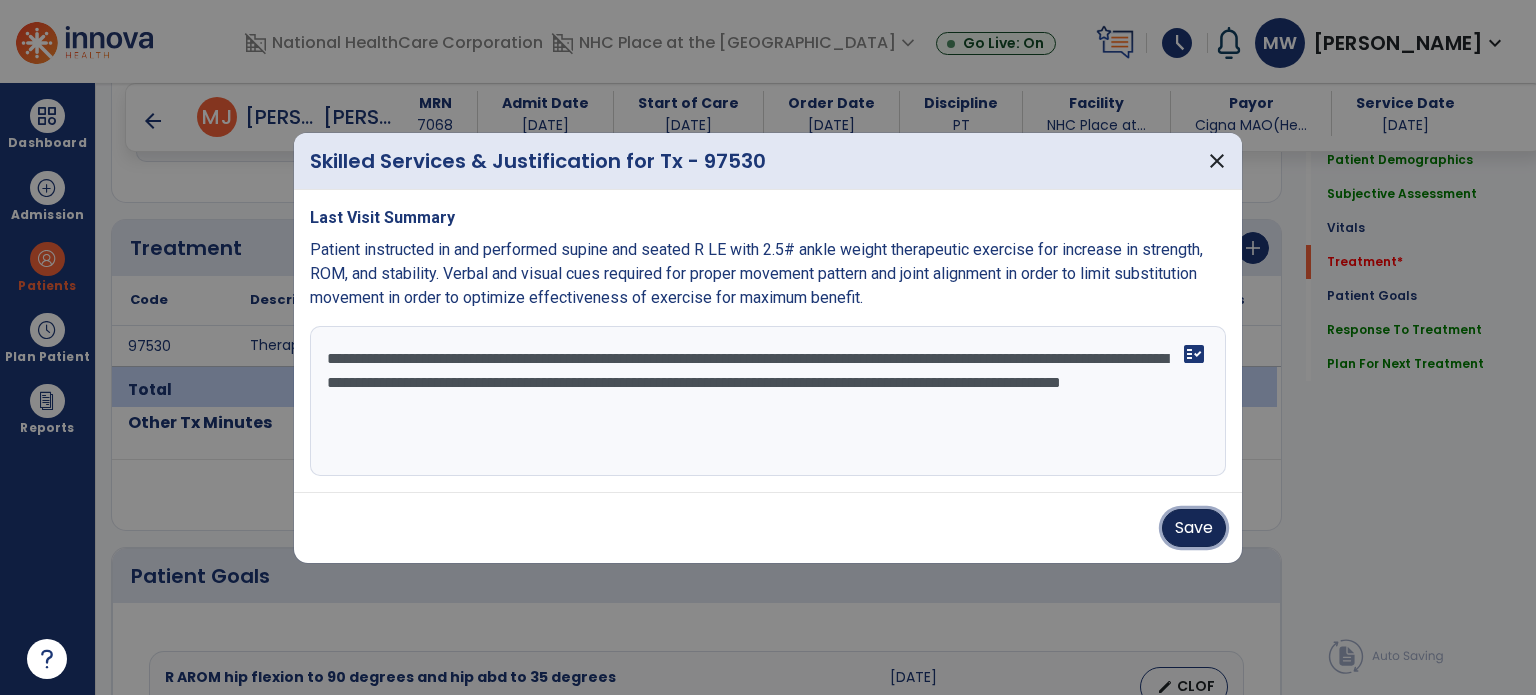 click on "Save" at bounding box center [1194, 528] 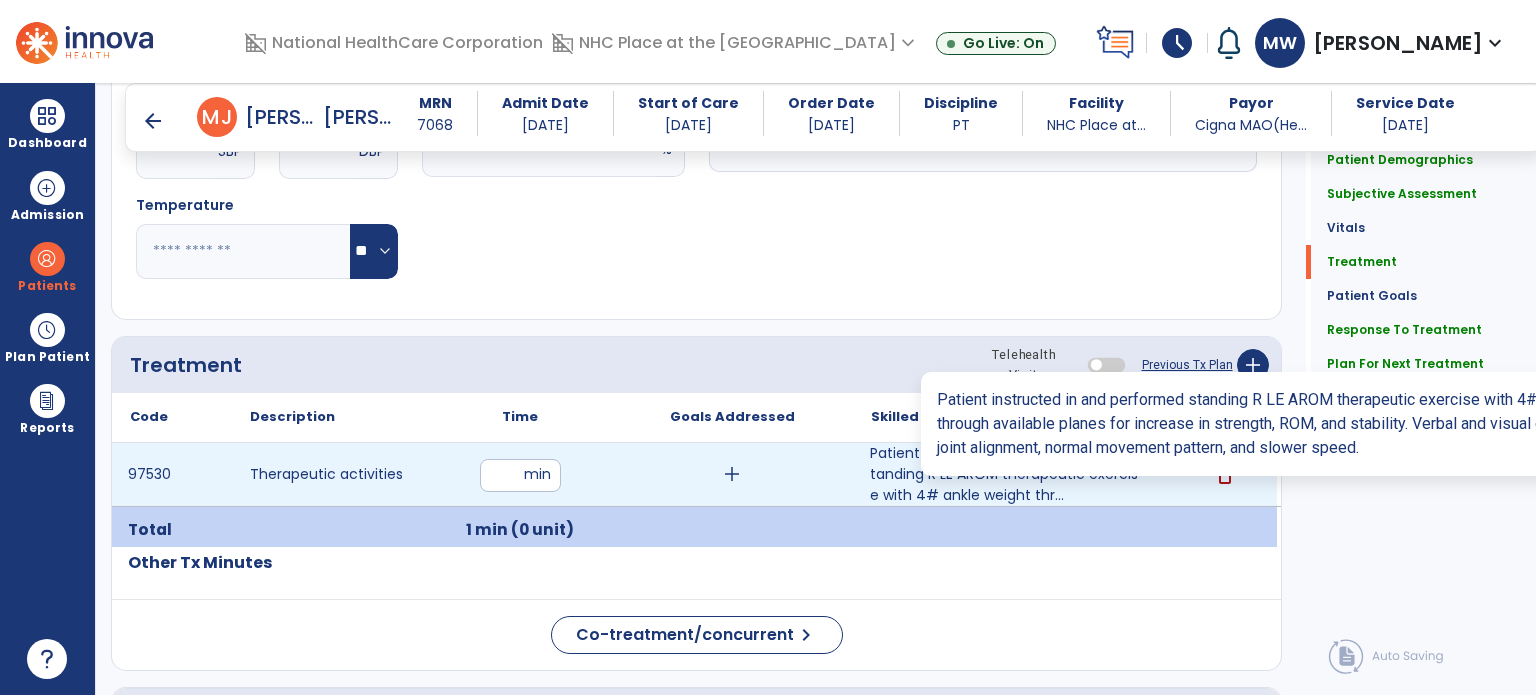 scroll, scrollTop: 1155, scrollLeft: 0, axis: vertical 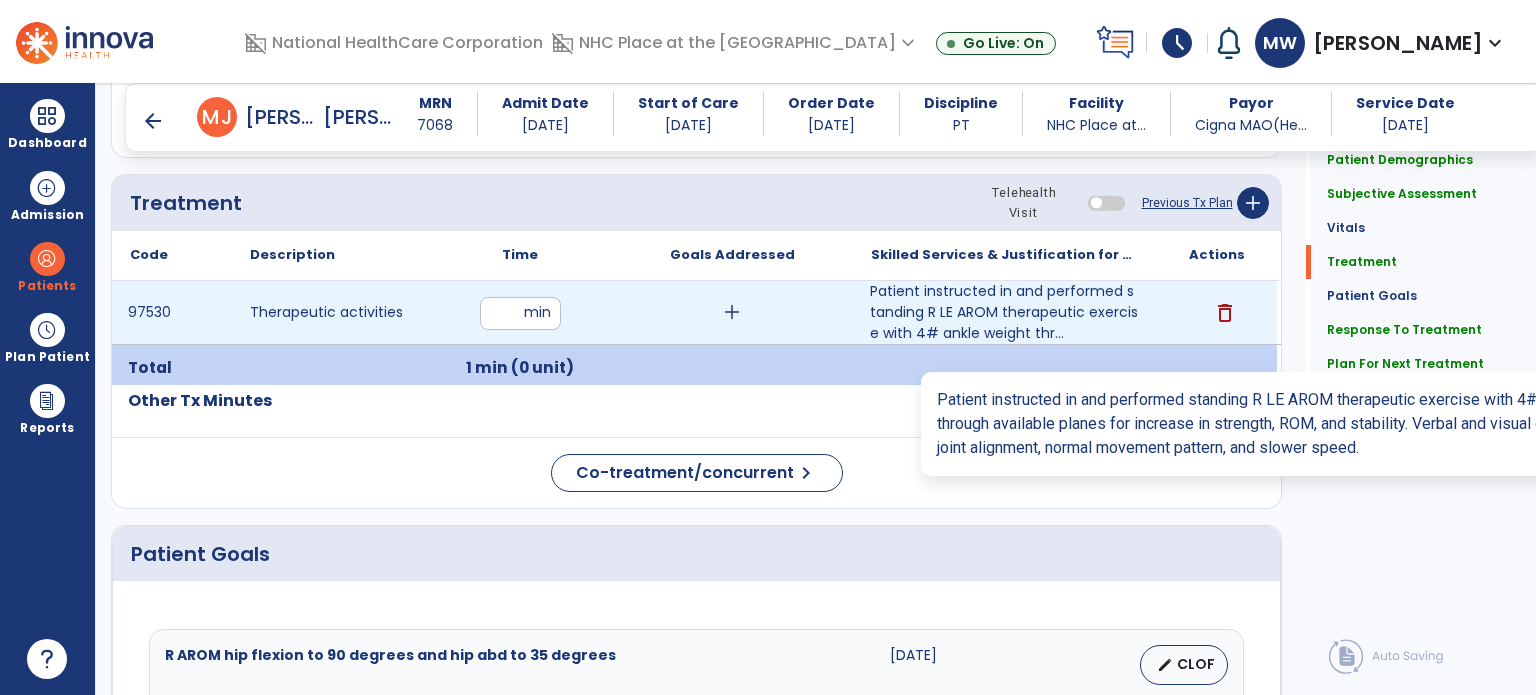 click on "Patient instructed in and performed standing R LE AROM therapeutic exercise with 4# ankle weight thr..." at bounding box center [1004, 312] 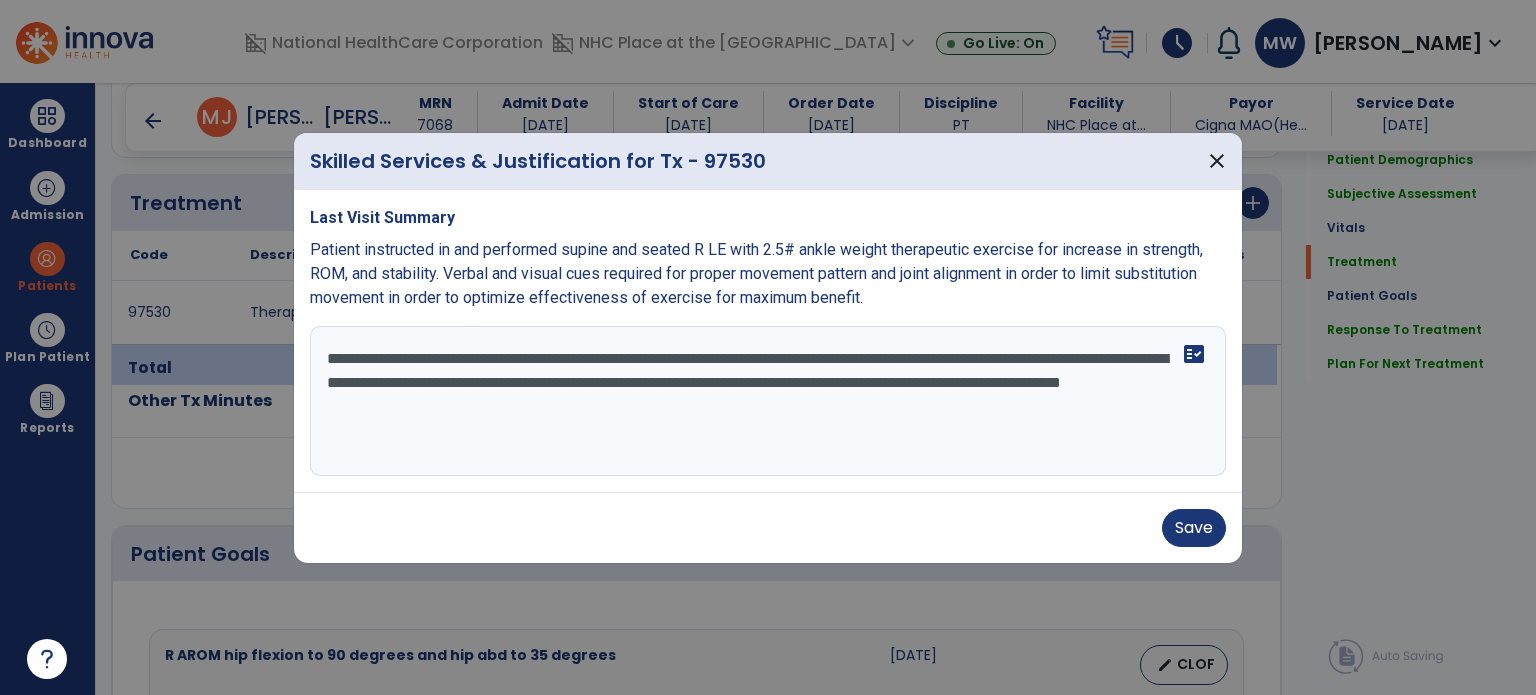 click on "**********" at bounding box center [768, 401] 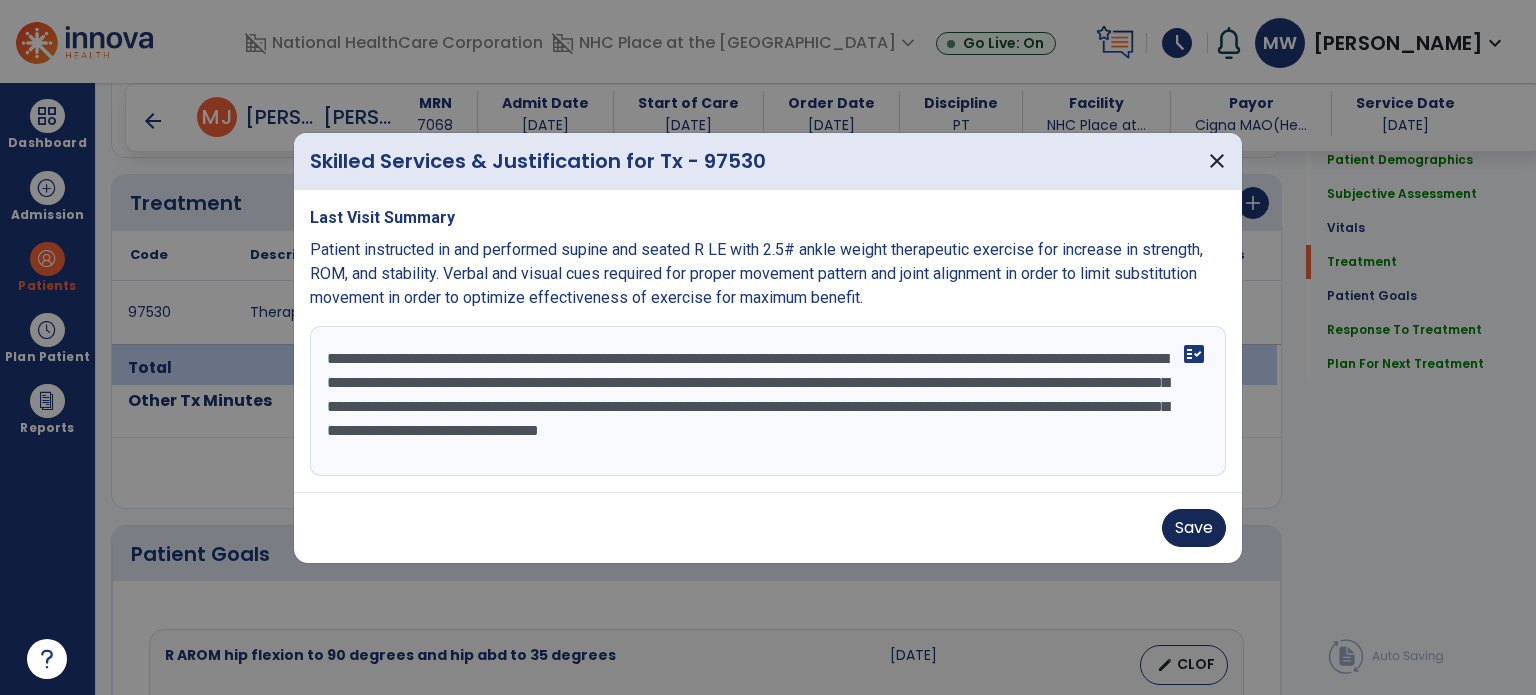 type on "**********" 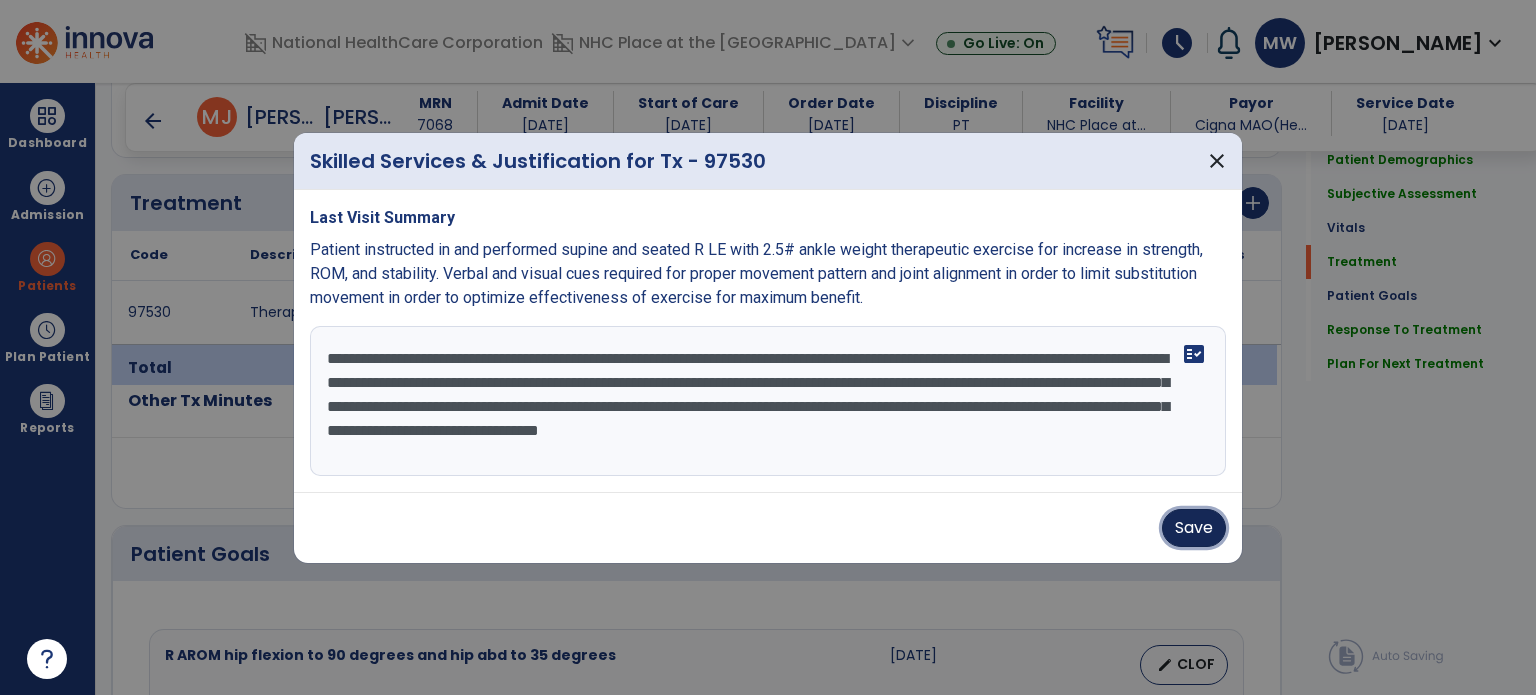 click on "Save" at bounding box center [1194, 528] 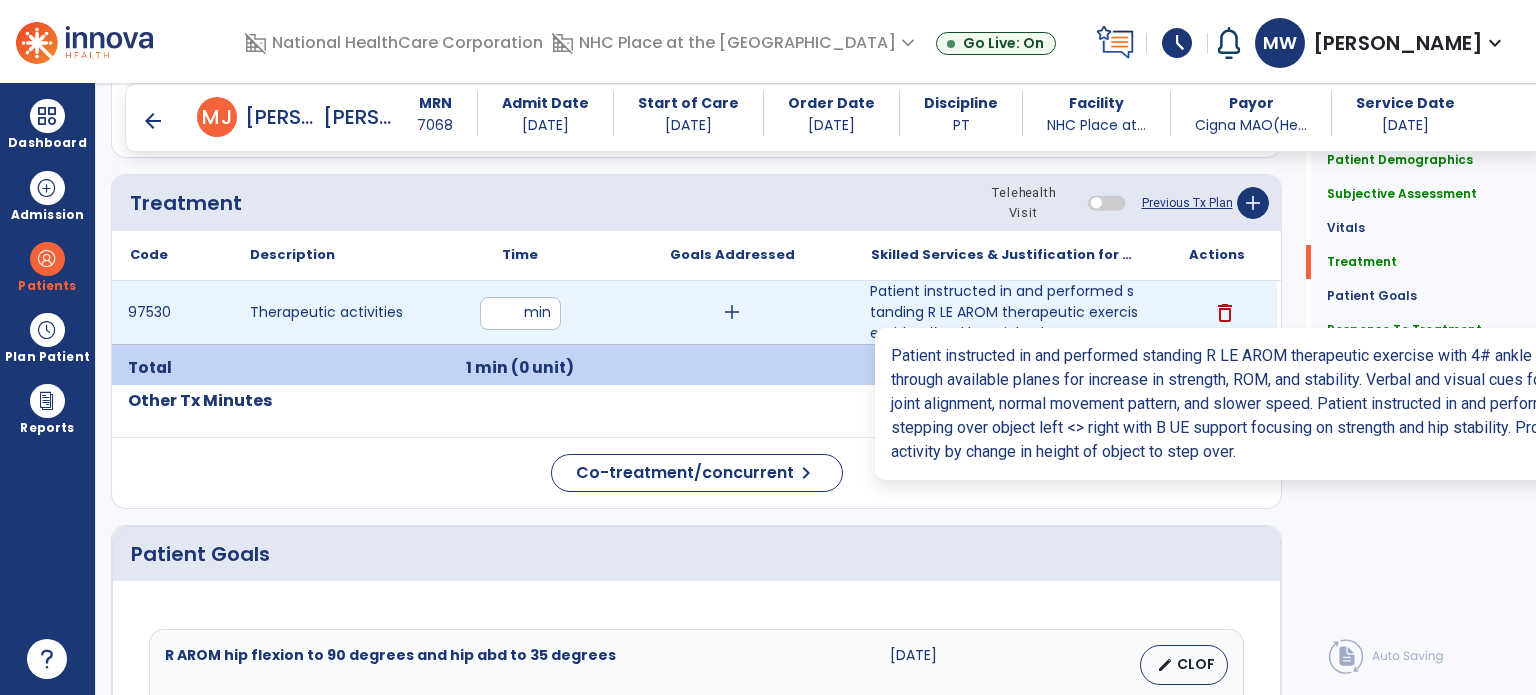 click on "Patient instructed in and performed standing R LE AROM therapeutic exercise with 4# ankle weight thr..." at bounding box center [1004, 312] 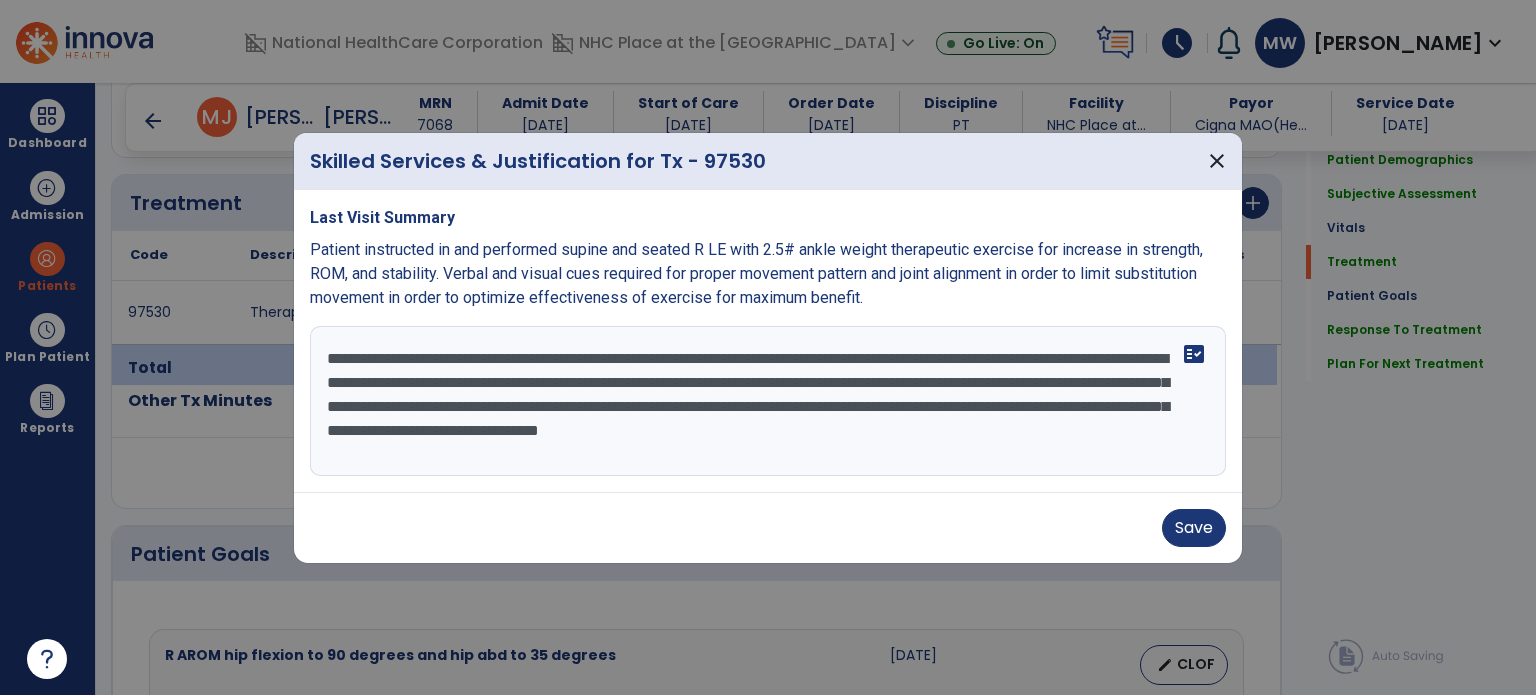 click on "**********" at bounding box center (768, 401) 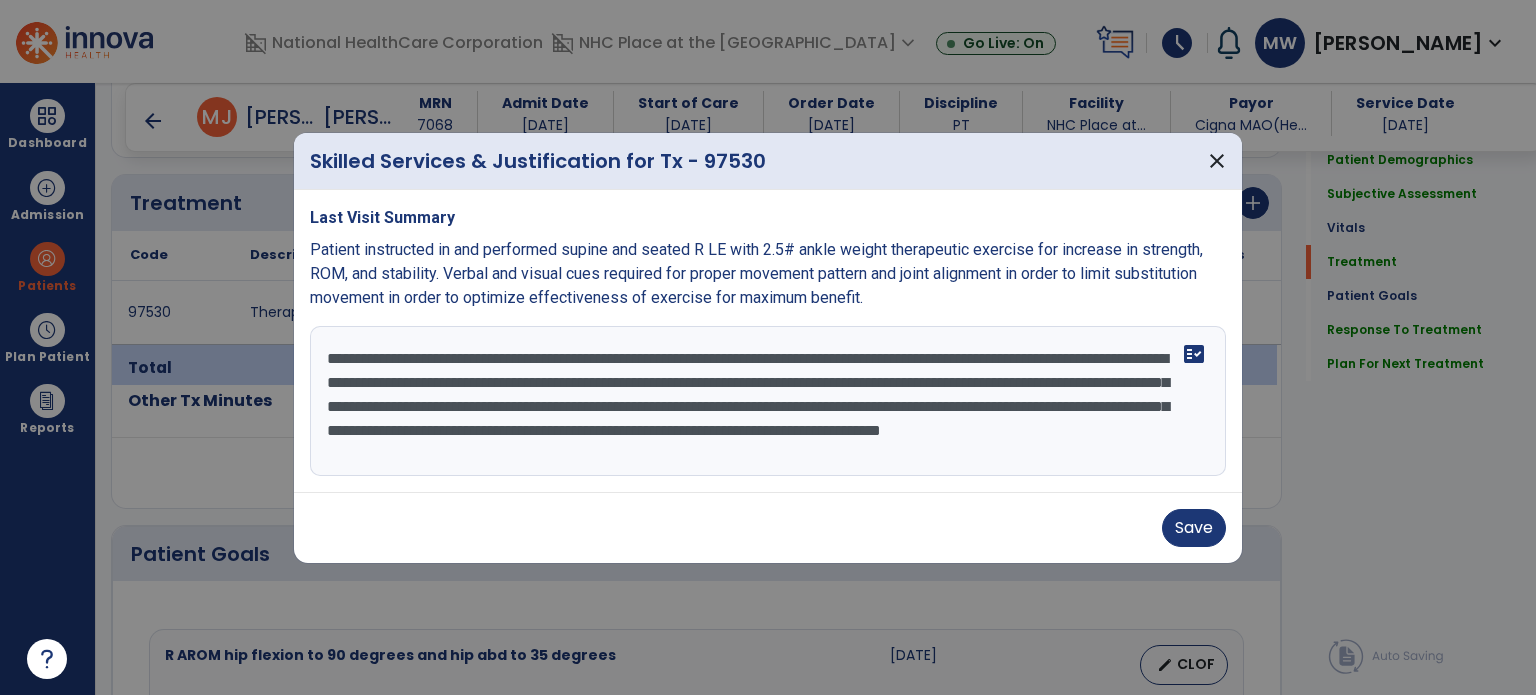 scroll, scrollTop: 15, scrollLeft: 0, axis: vertical 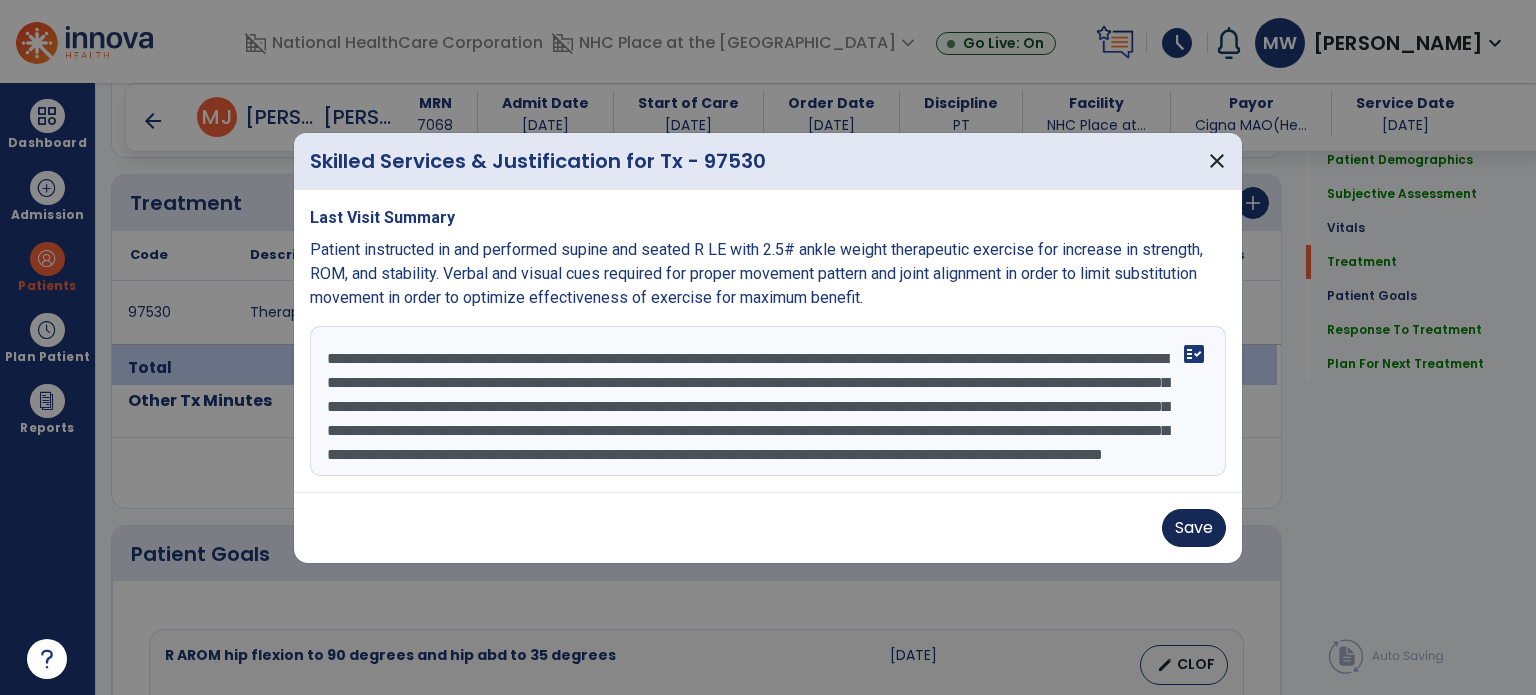 type on "**********" 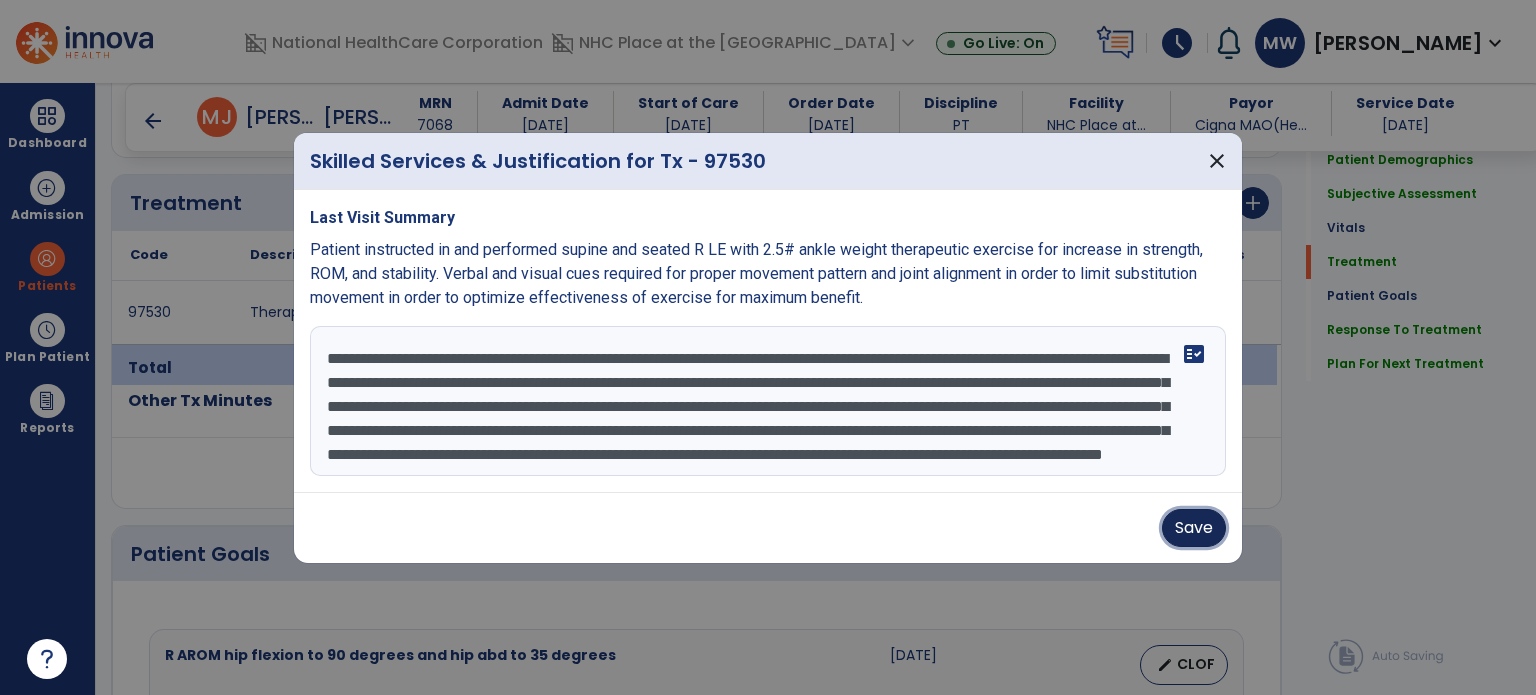 click on "Save" at bounding box center (1194, 528) 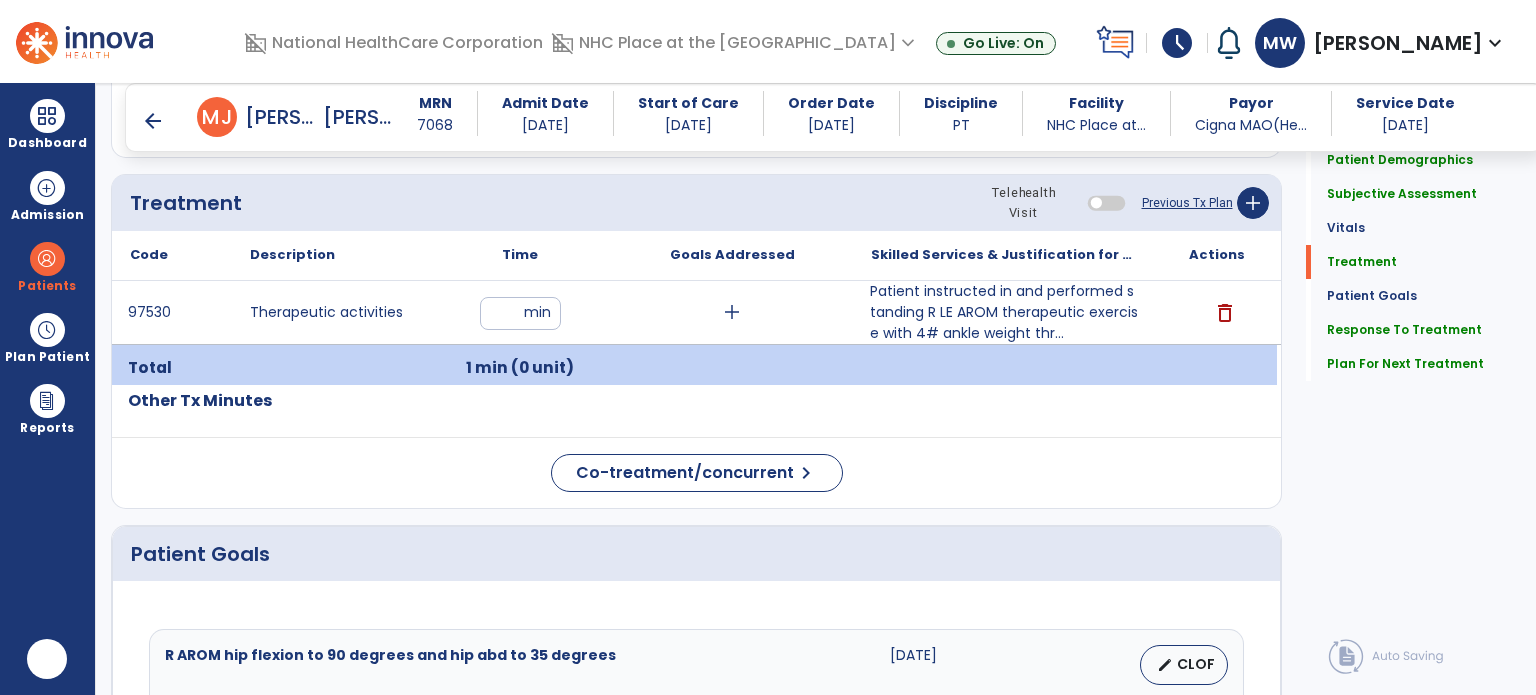 scroll, scrollTop: 0, scrollLeft: 0, axis: both 